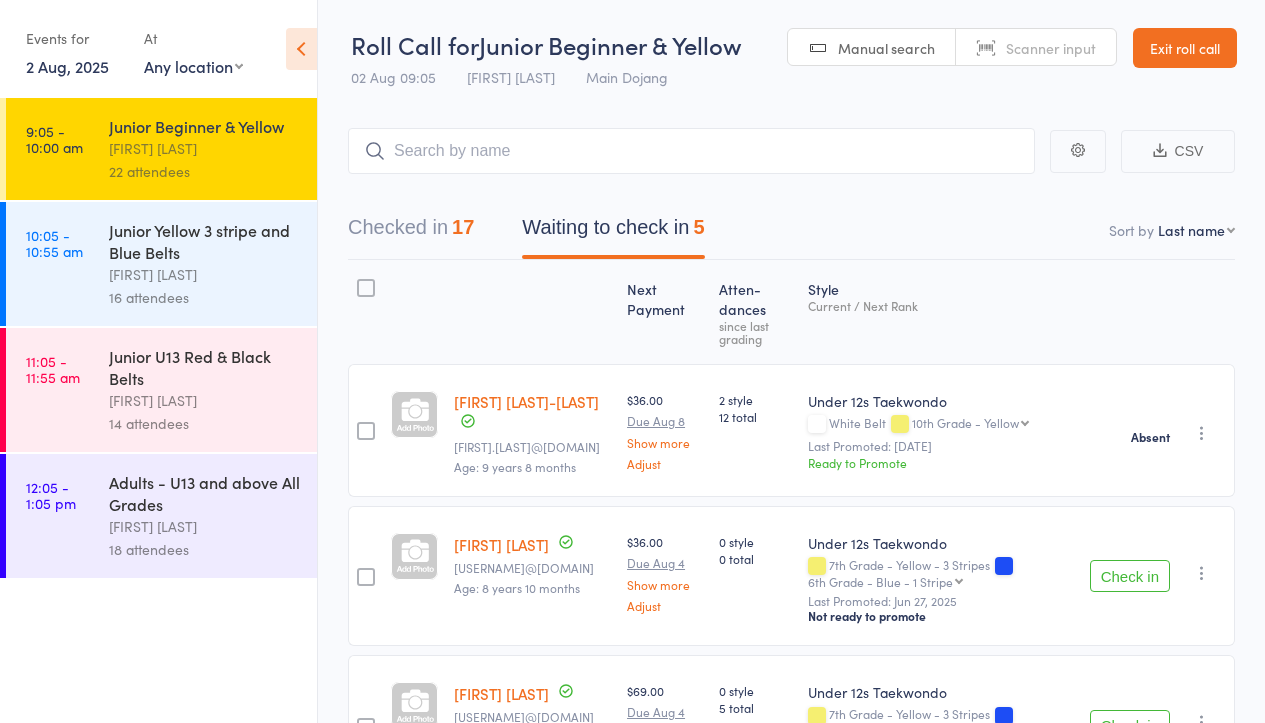 scroll, scrollTop: 0, scrollLeft: 0, axis: both 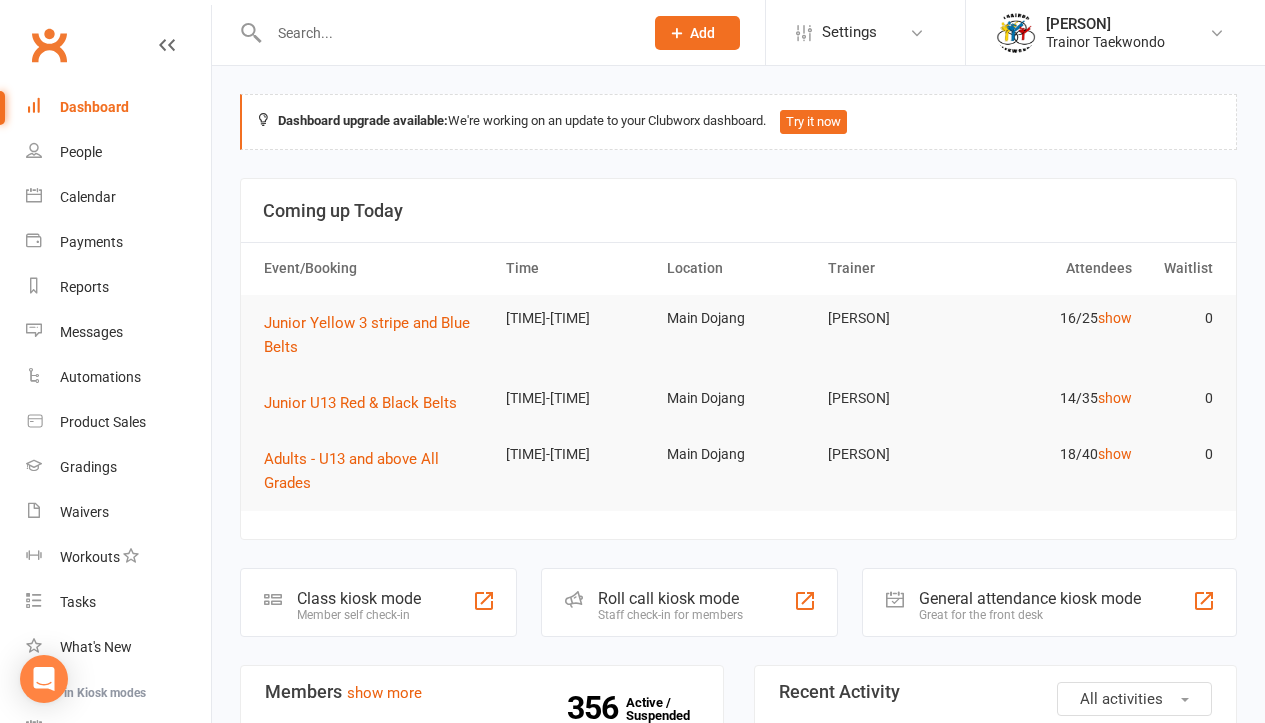 click on "Roll call kiosk mode" 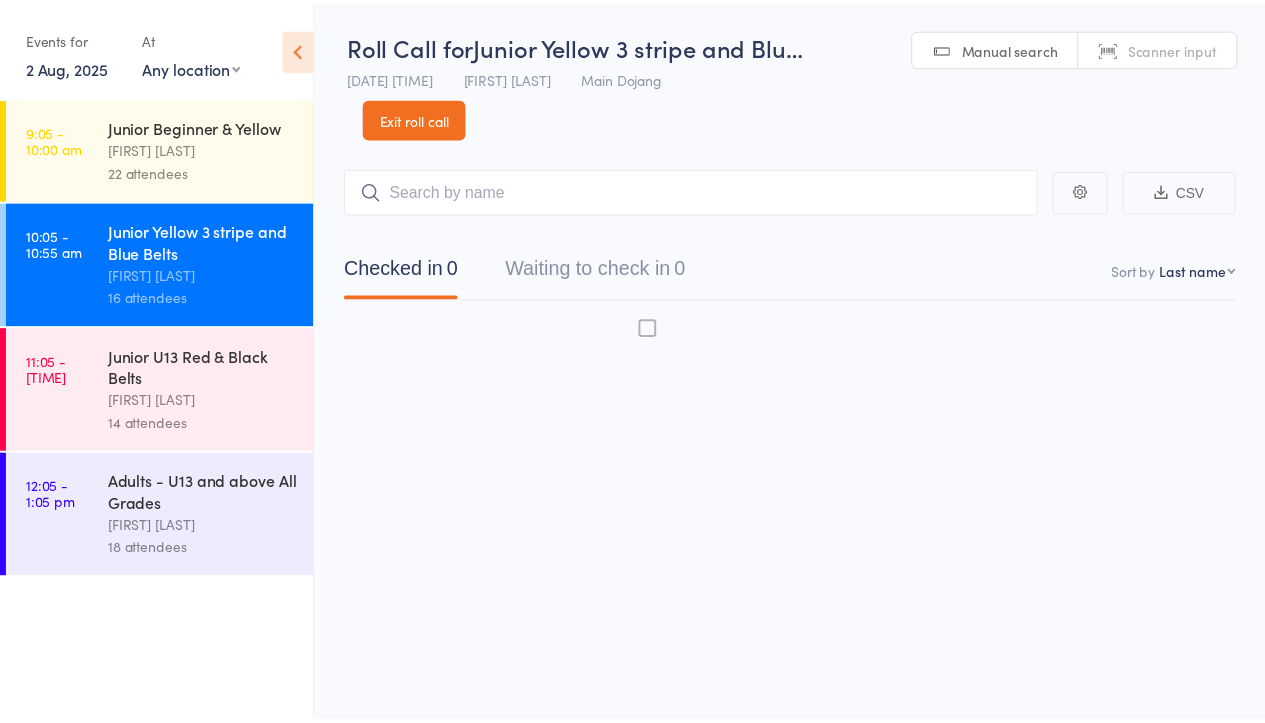 scroll, scrollTop: 0, scrollLeft: 0, axis: both 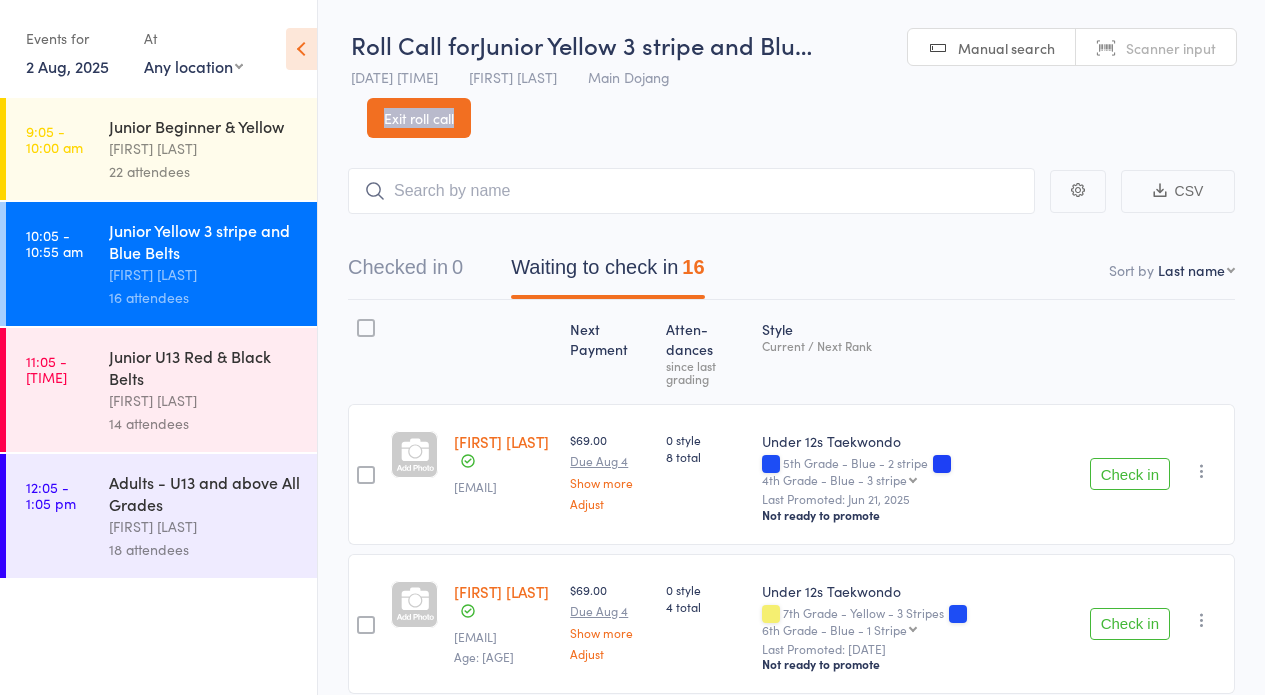 click on "Junior U13 Red & Black  Belts" at bounding box center [204, 367] 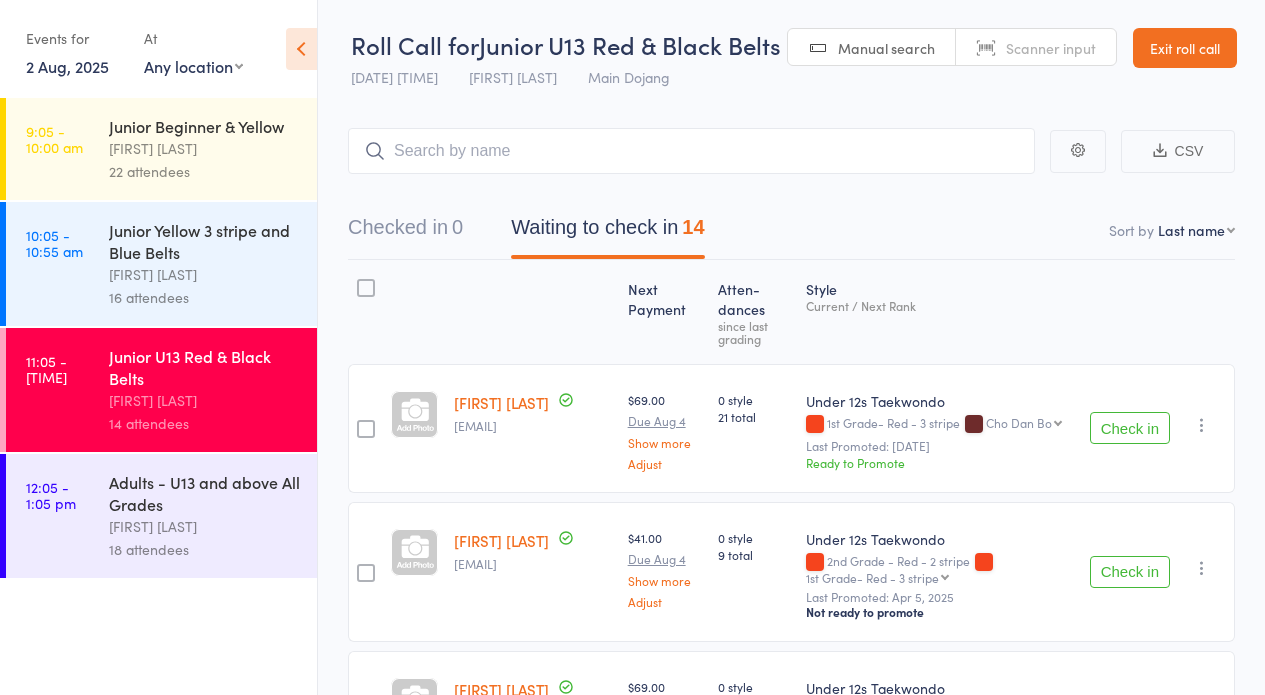 click on "Check in" at bounding box center [1130, 428] 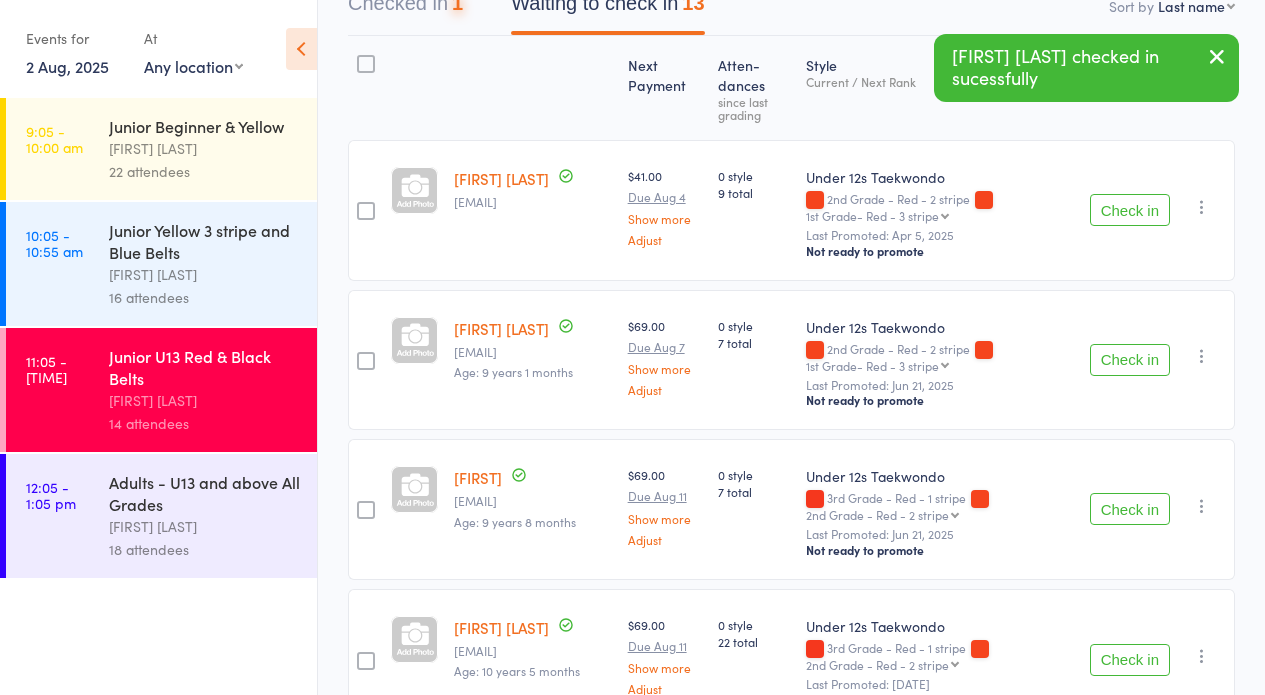 scroll, scrollTop: 701, scrollLeft: 0, axis: vertical 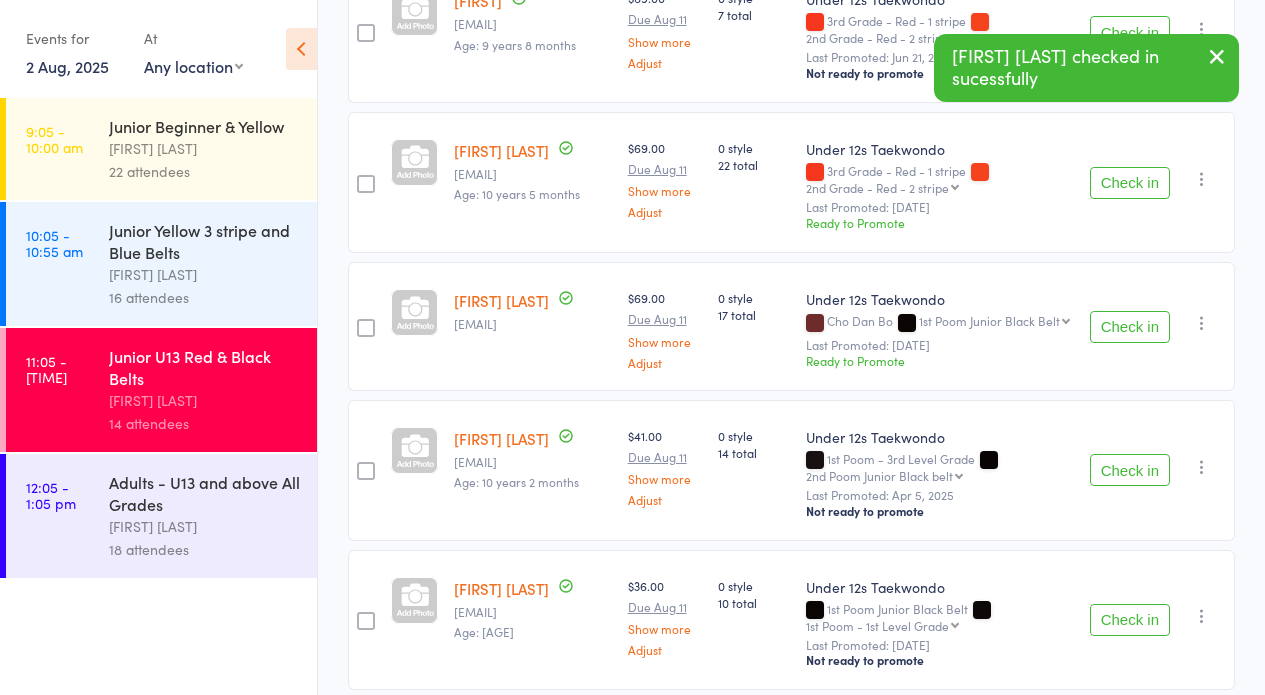 click on "Check in" at bounding box center (1130, 470) 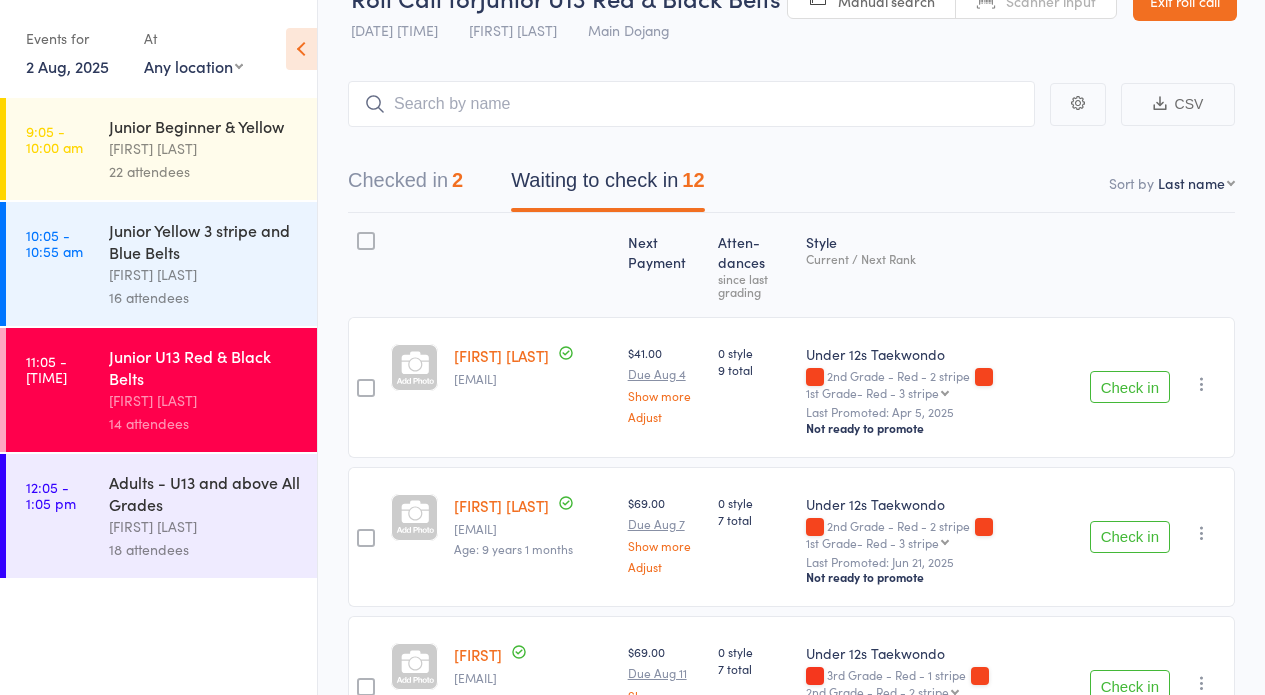 scroll, scrollTop: 469, scrollLeft: 0, axis: vertical 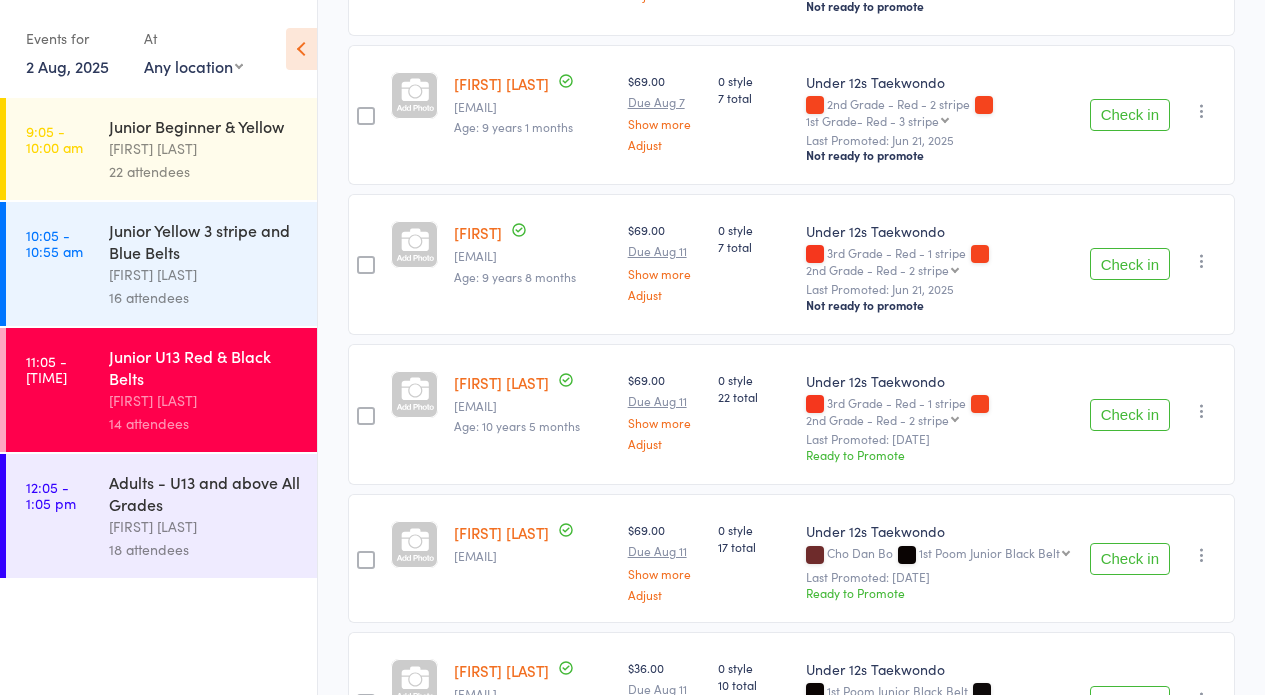 click on "Check in" at bounding box center [1130, 264] 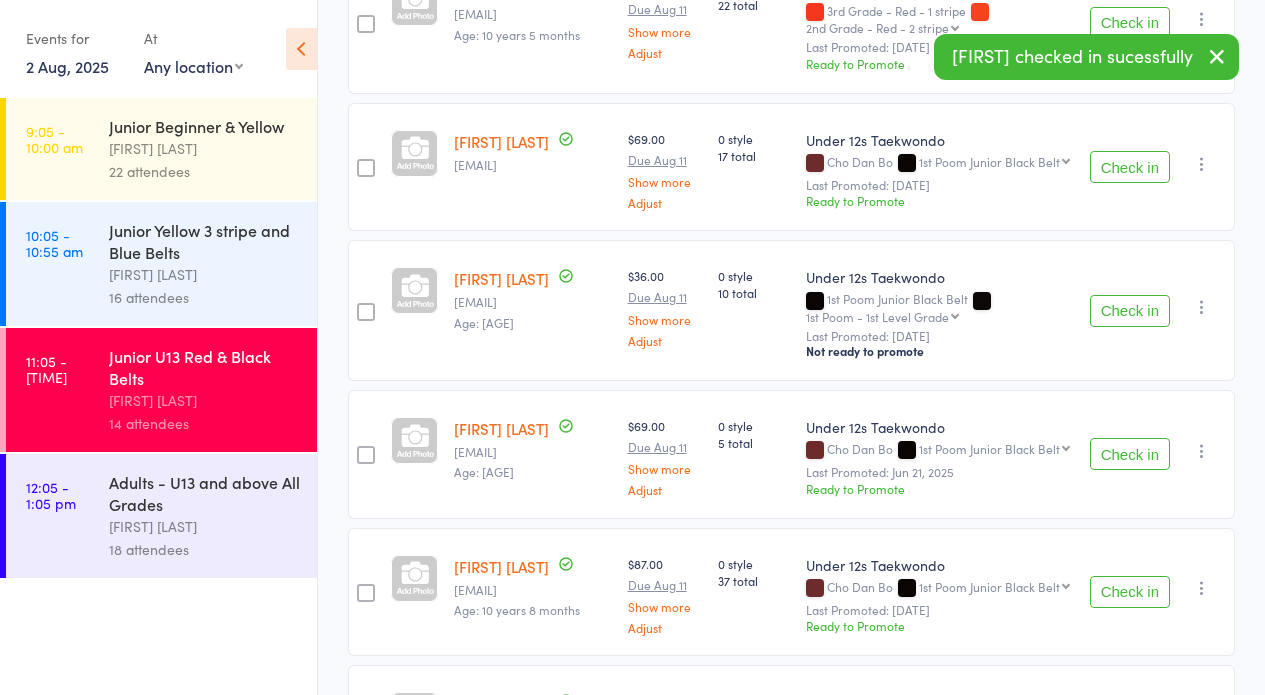 scroll, scrollTop: 715, scrollLeft: 0, axis: vertical 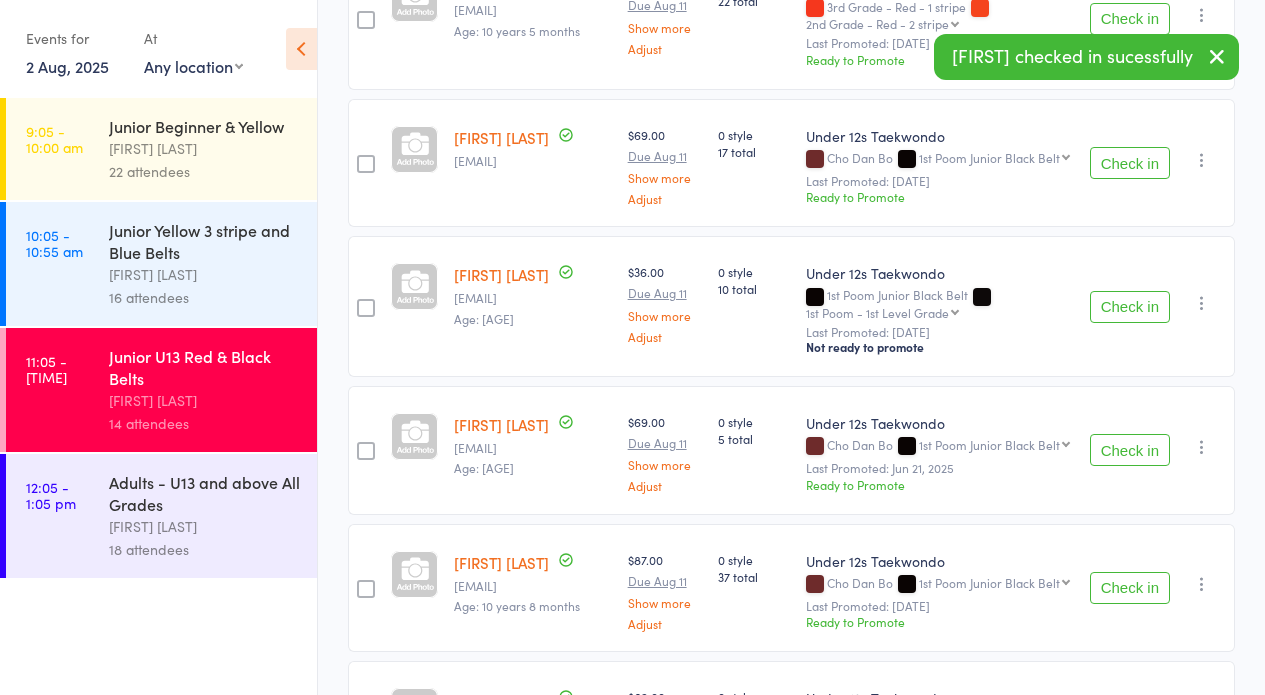 click on "Check in" at bounding box center [1130, 307] 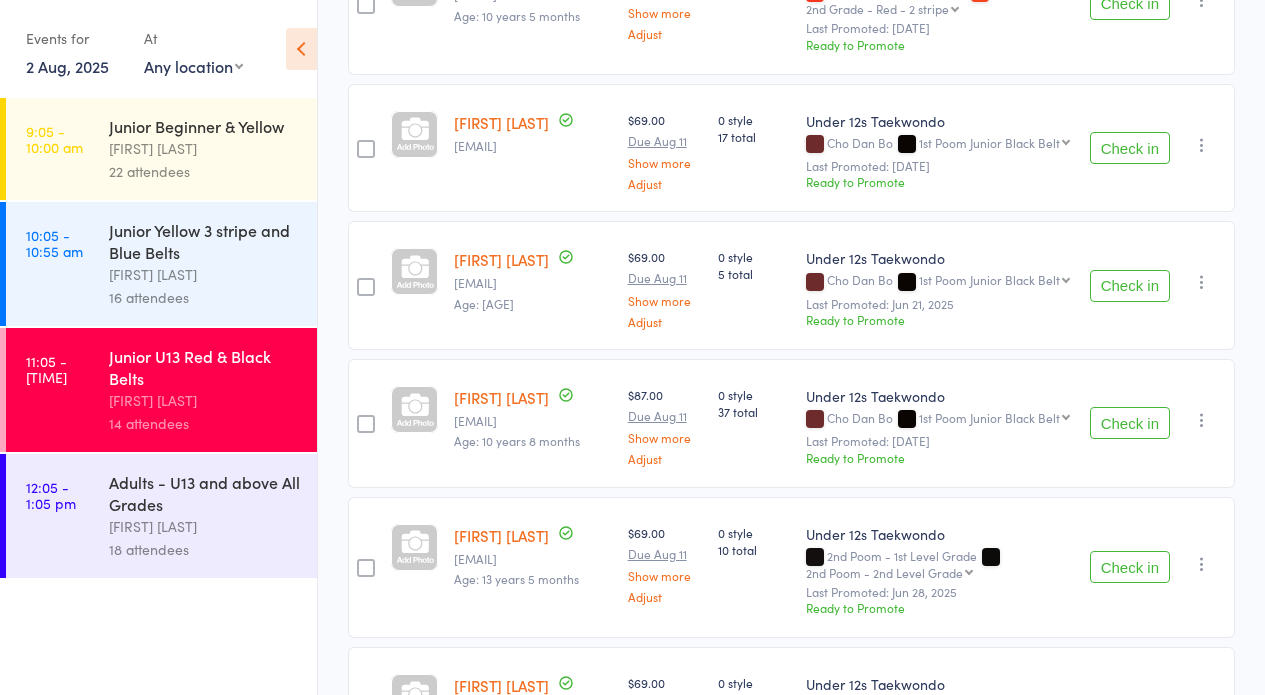 scroll, scrollTop: 0, scrollLeft: 0, axis: both 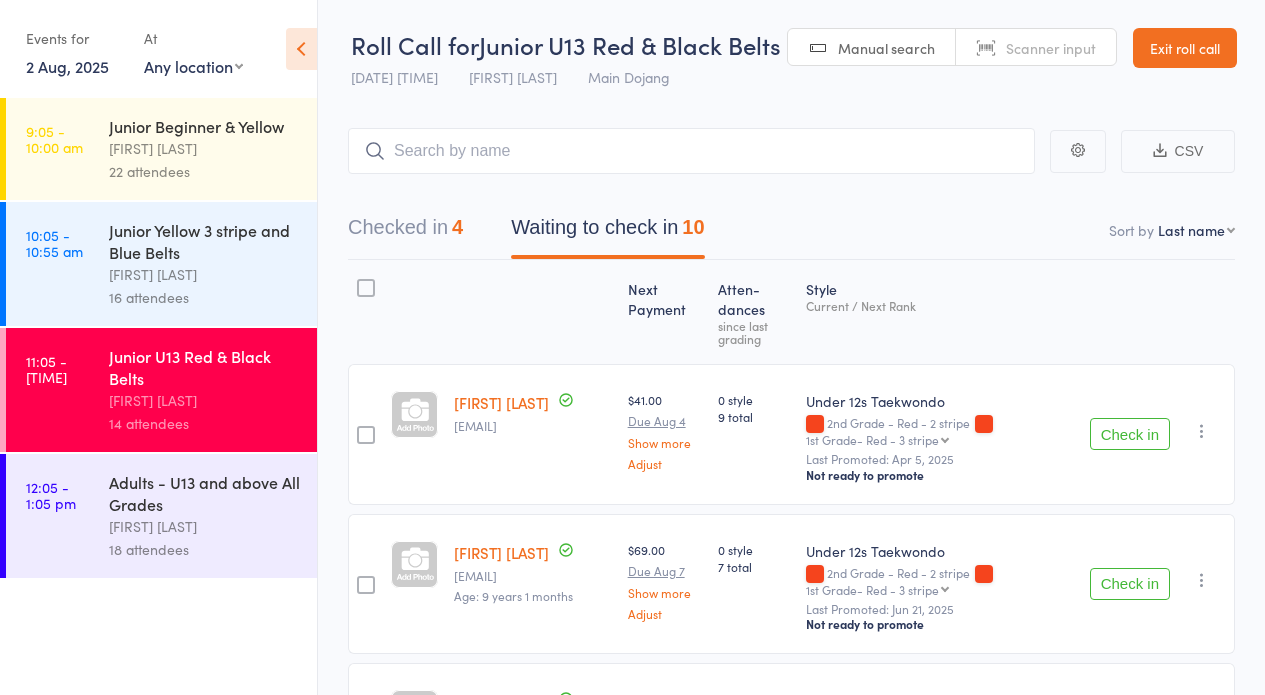 drag, startPoint x: 388, startPoint y: 217, endPoint x: 402, endPoint y: 220, distance: 14.3178215 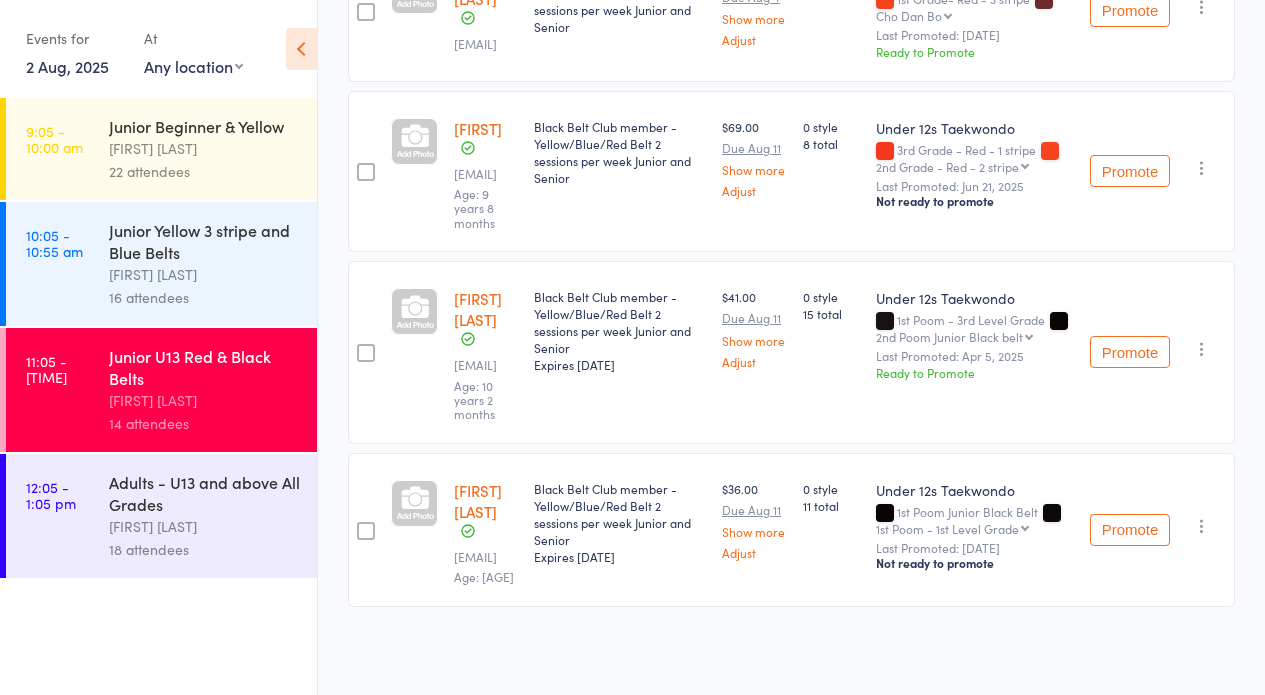 scroll, scrollTop: 0, scrollLeft: 0, axis: both 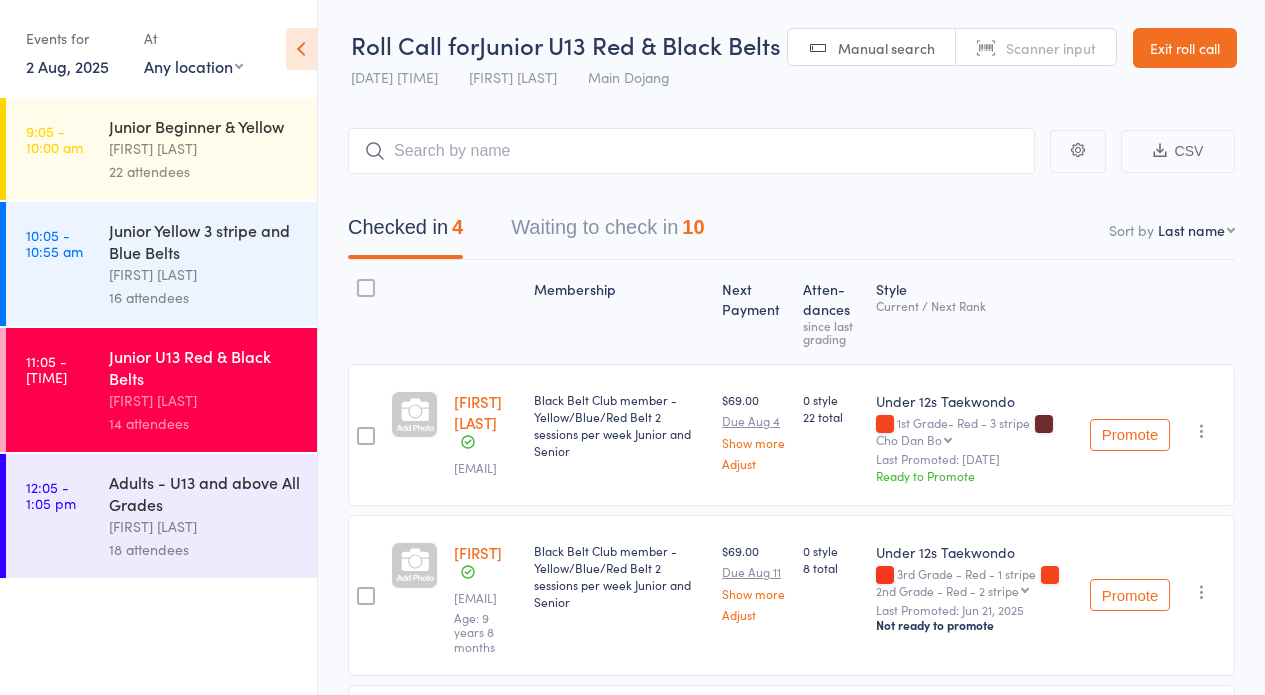 drag, startPoint x: 581, startPoint y: 223, endPoint x: 634, endPoint y: 246, distance: 57.77543 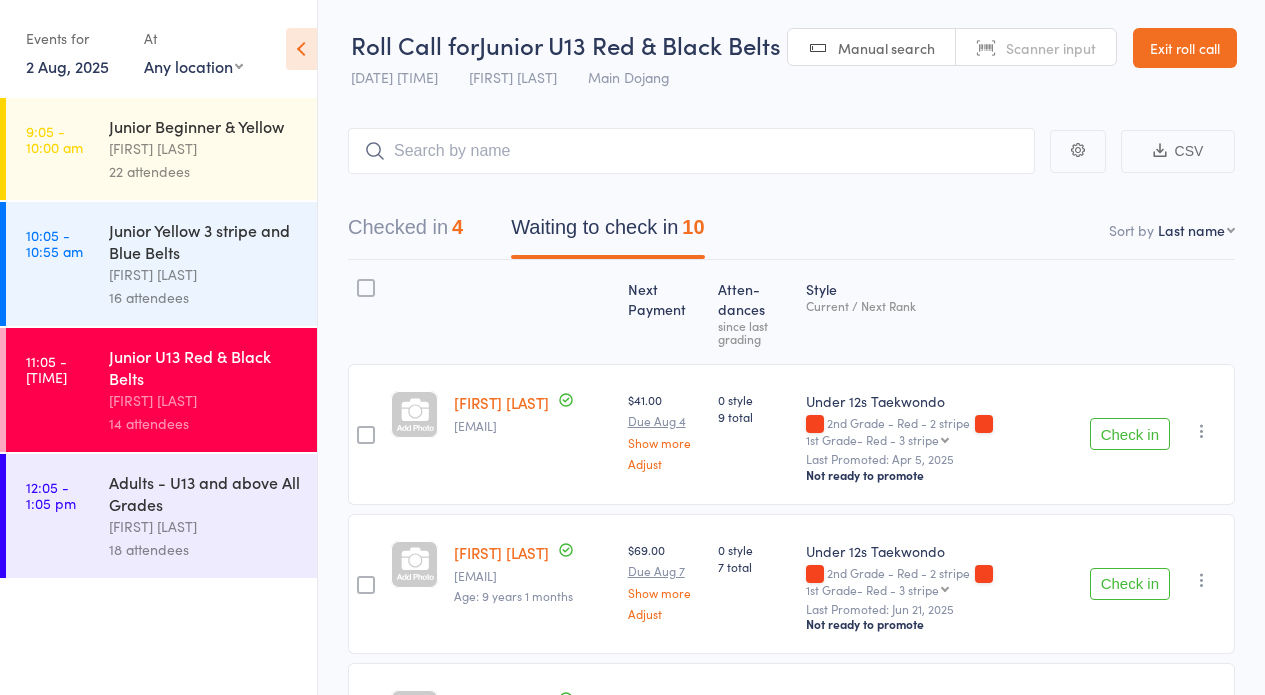 click on "Check in" at bounding box center [1130, 434] 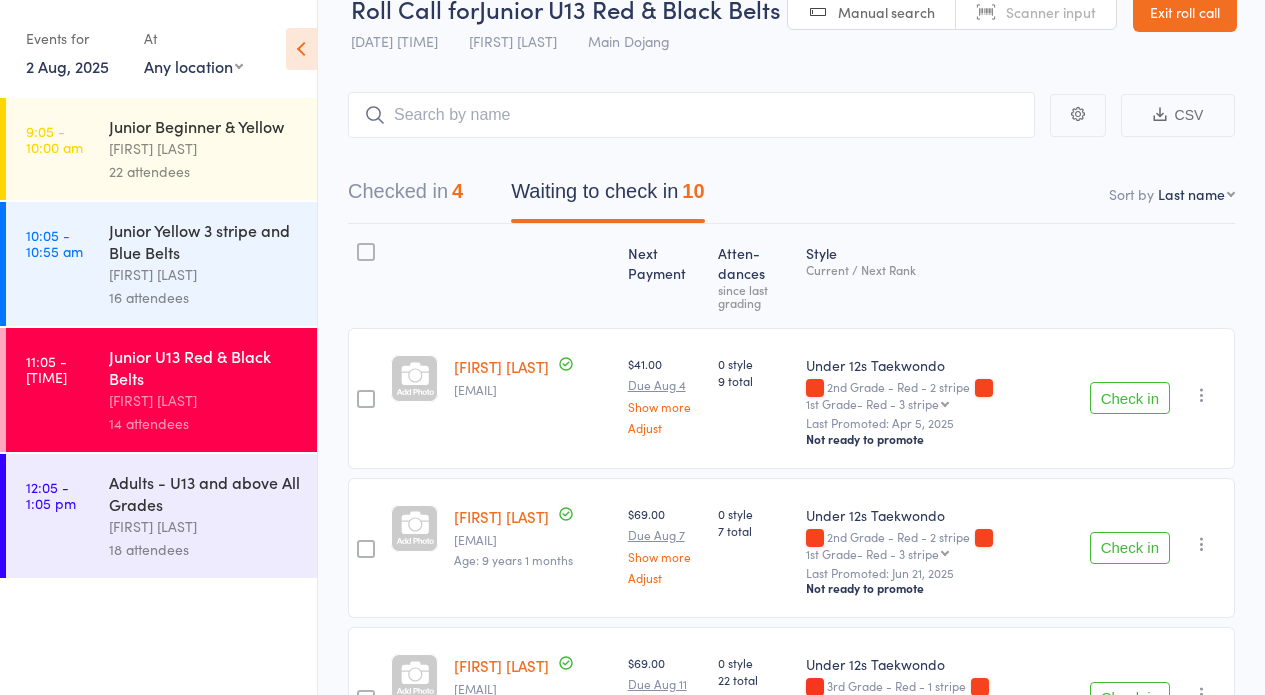 scroll, scrollTop: 118, scrollLeft: 0, axis: vertical 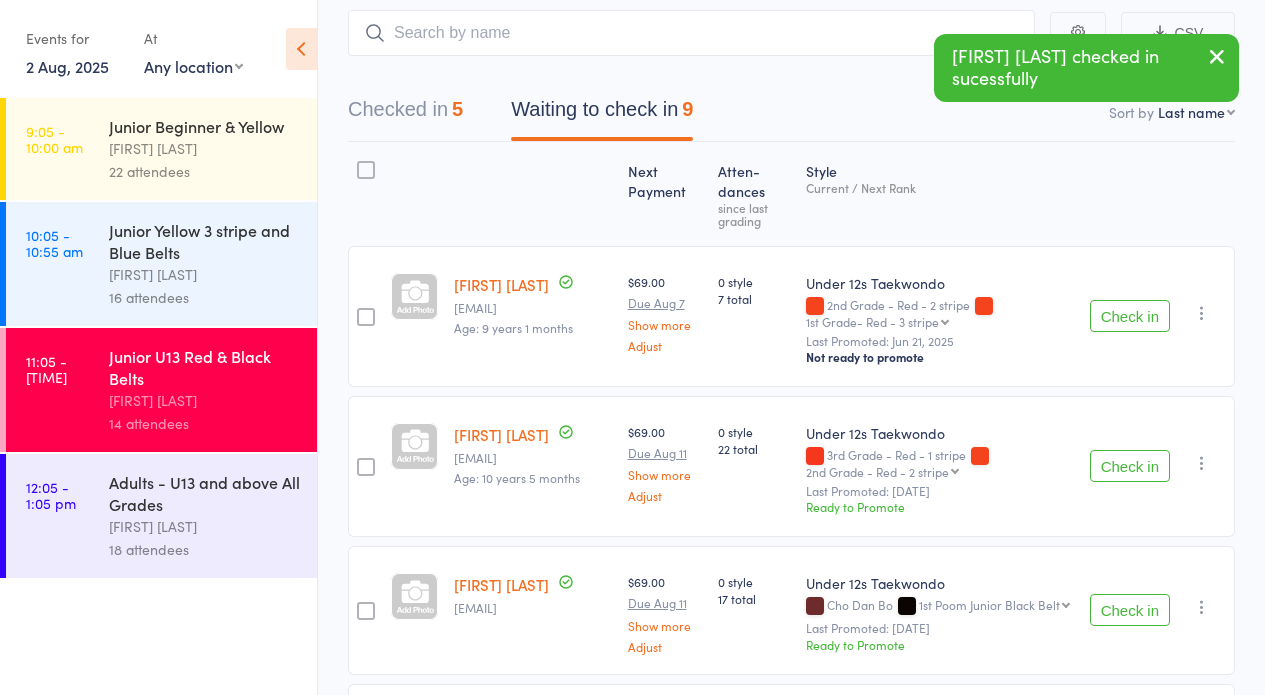 click on "Check in" at bounding box center (1130, 316) 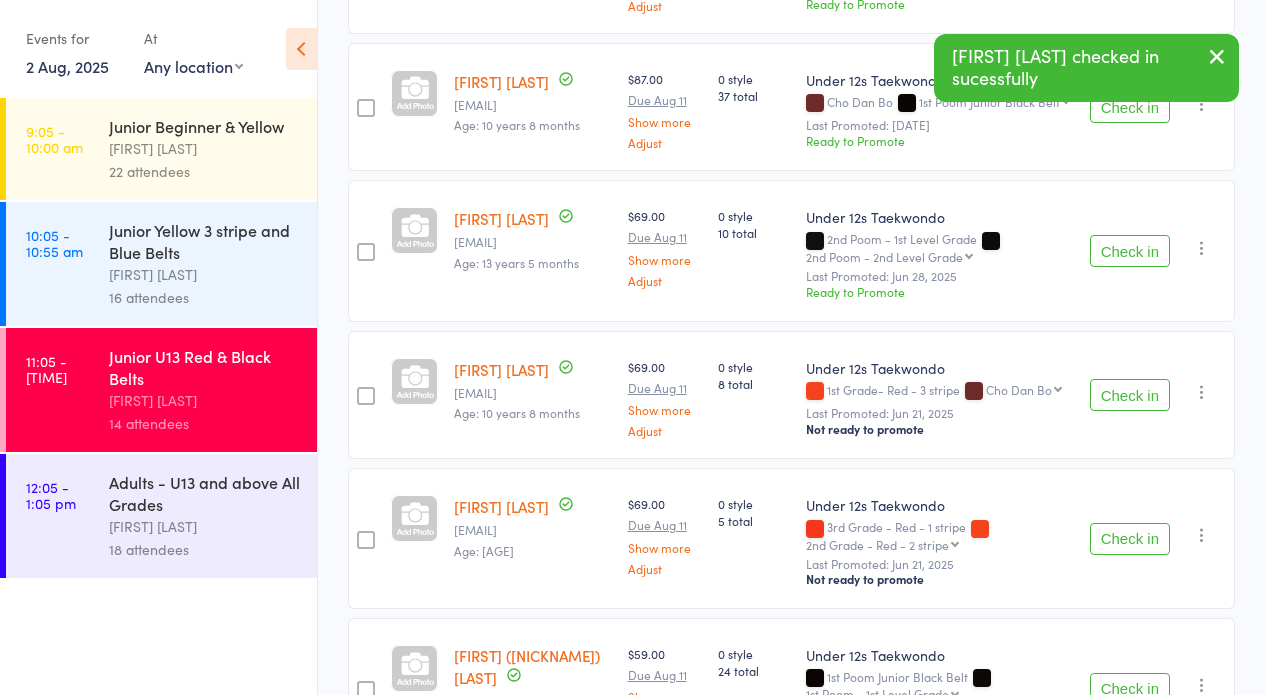 scroll, scrollTop: 766, scrollLeft: 0, axis: vertical 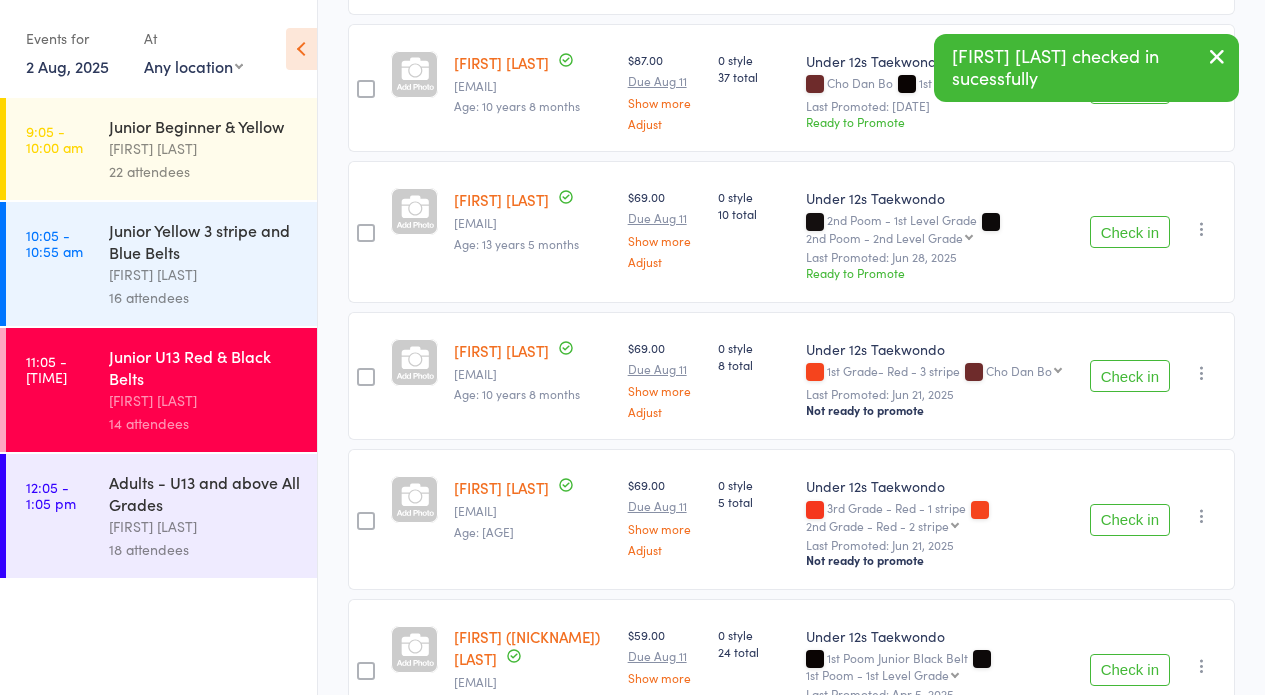 click on "Check in" at bounding box center [1130, 376] 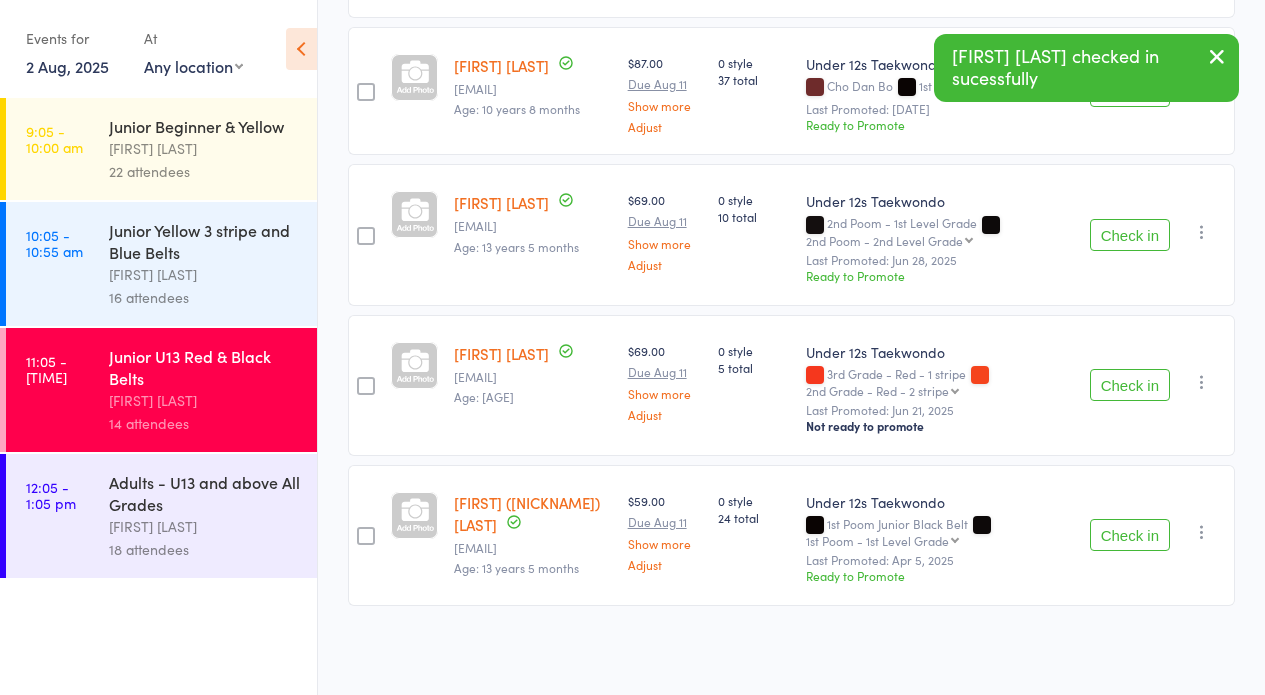 click on "Check in" at bounding box center (1130, 385) 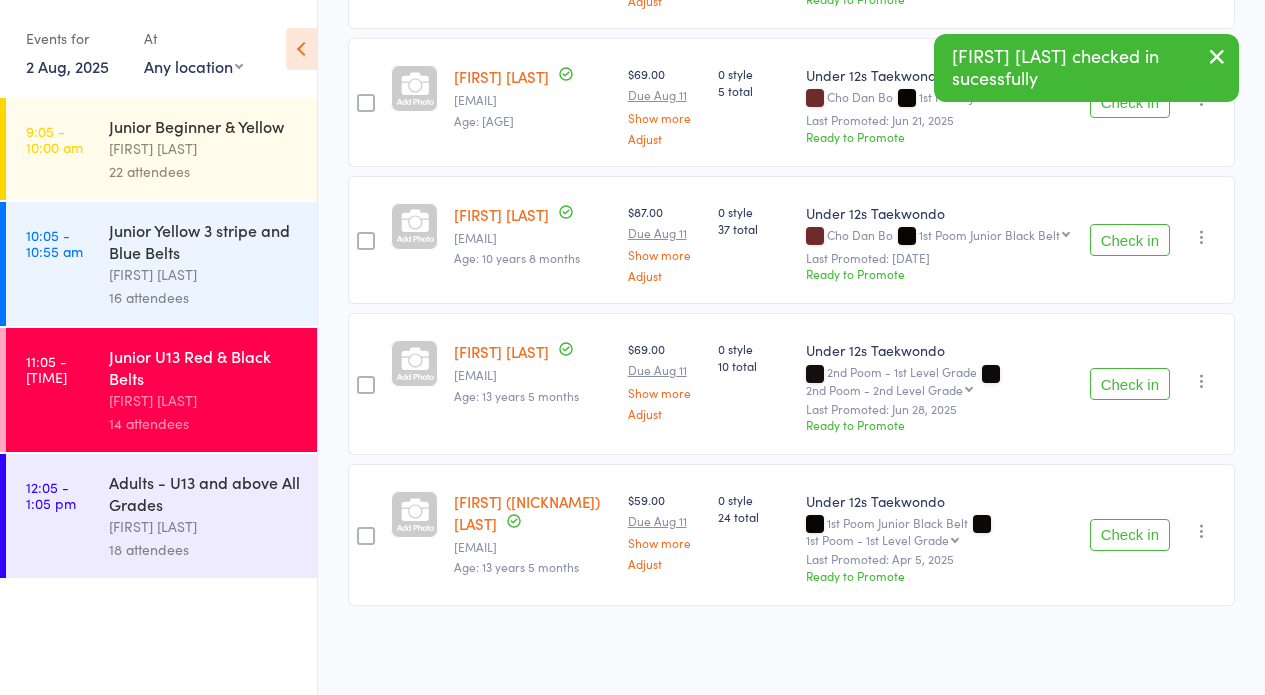 click on "Check in" at bounding box center (1130, 535) 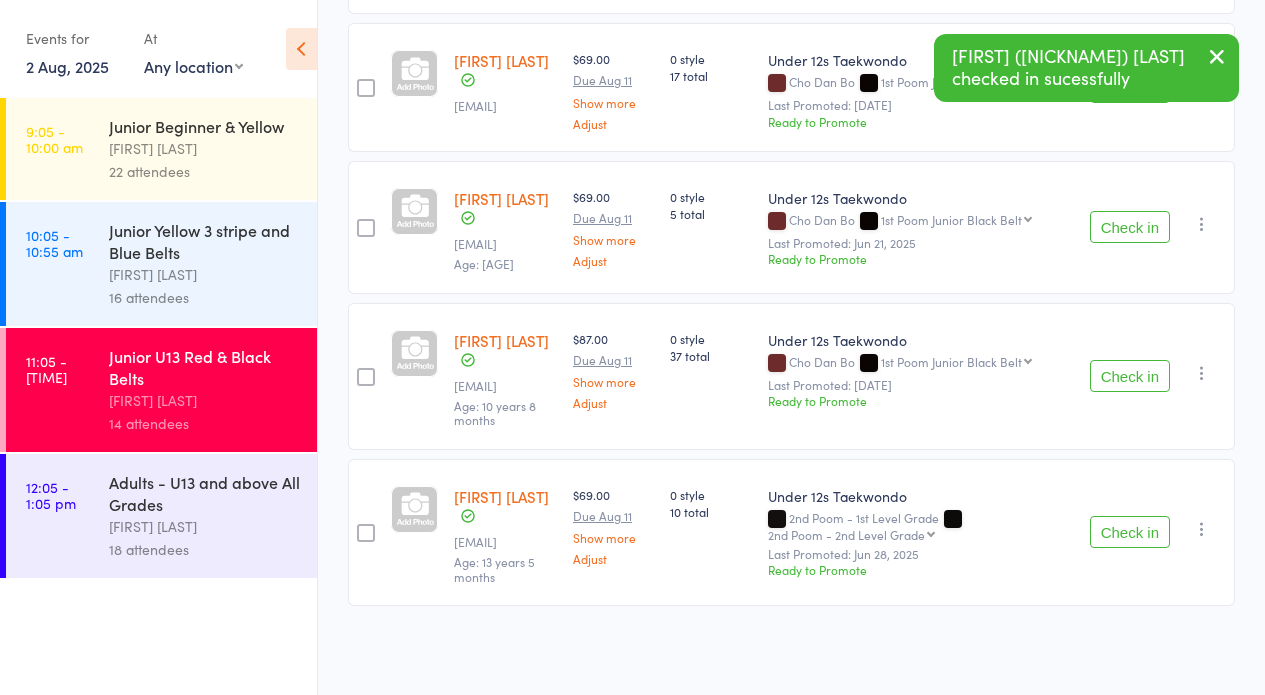 scroll, scrollTop: 0, scrollLeft: 0, axis: both 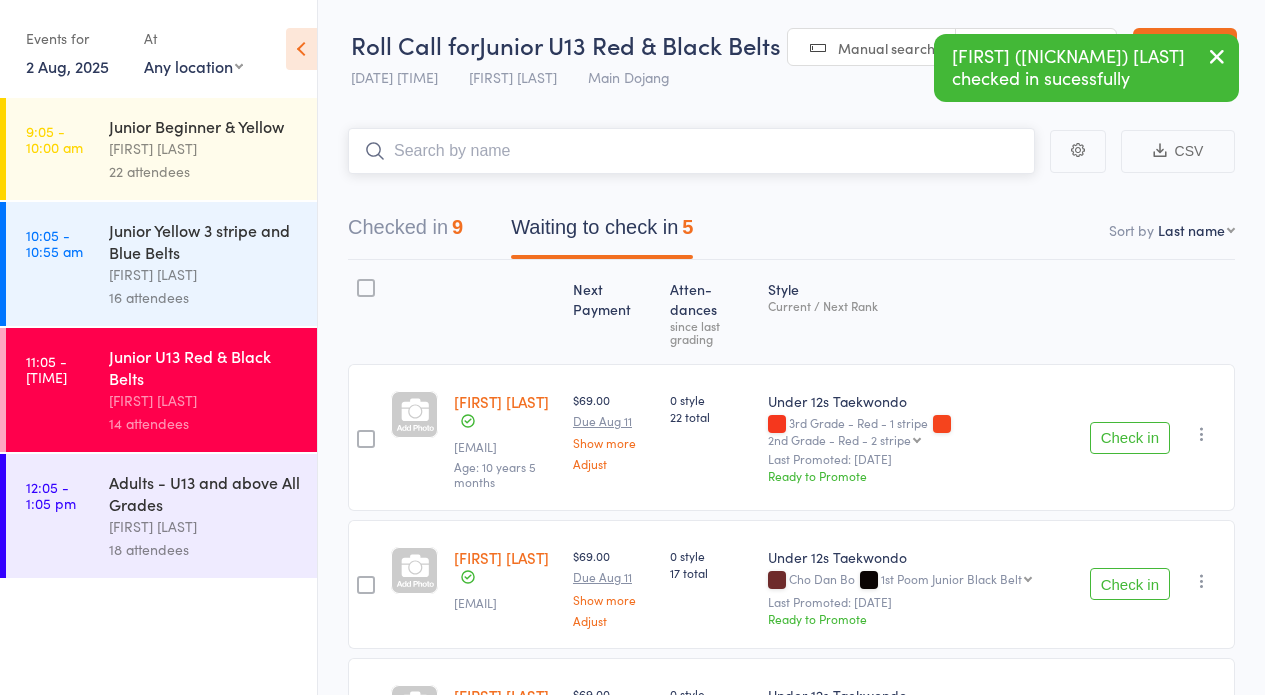 click at bounding box center (691, 151) 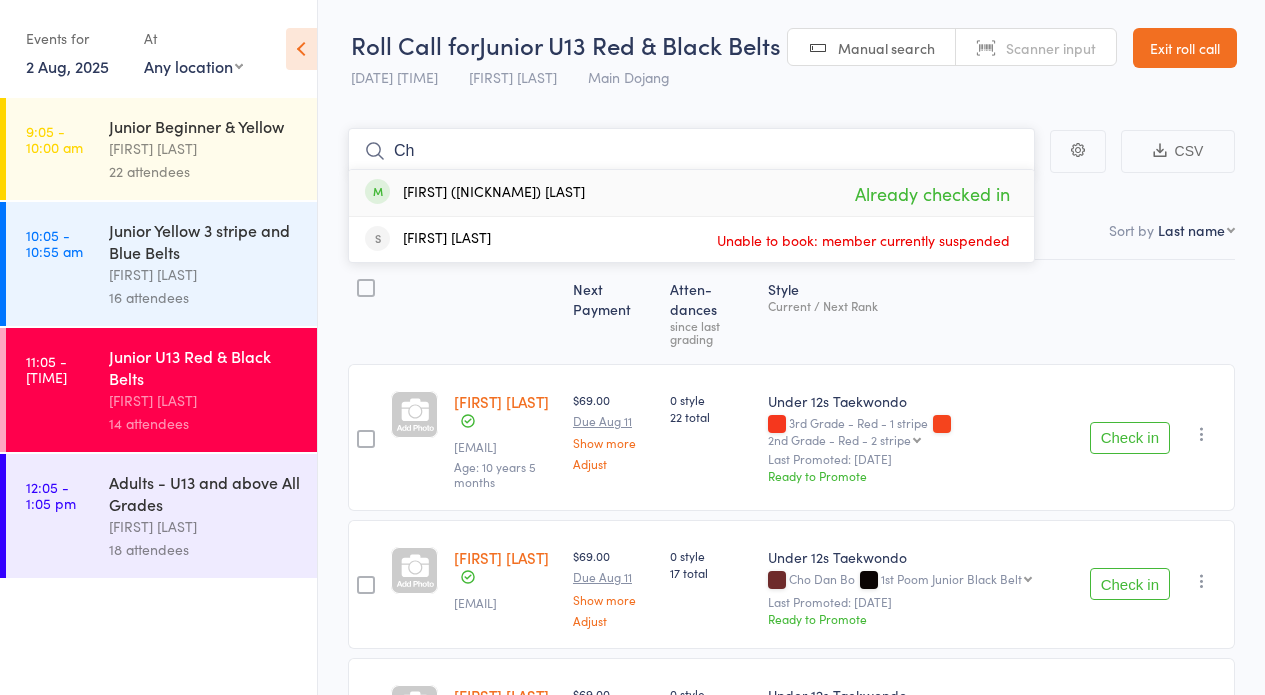type on "C" 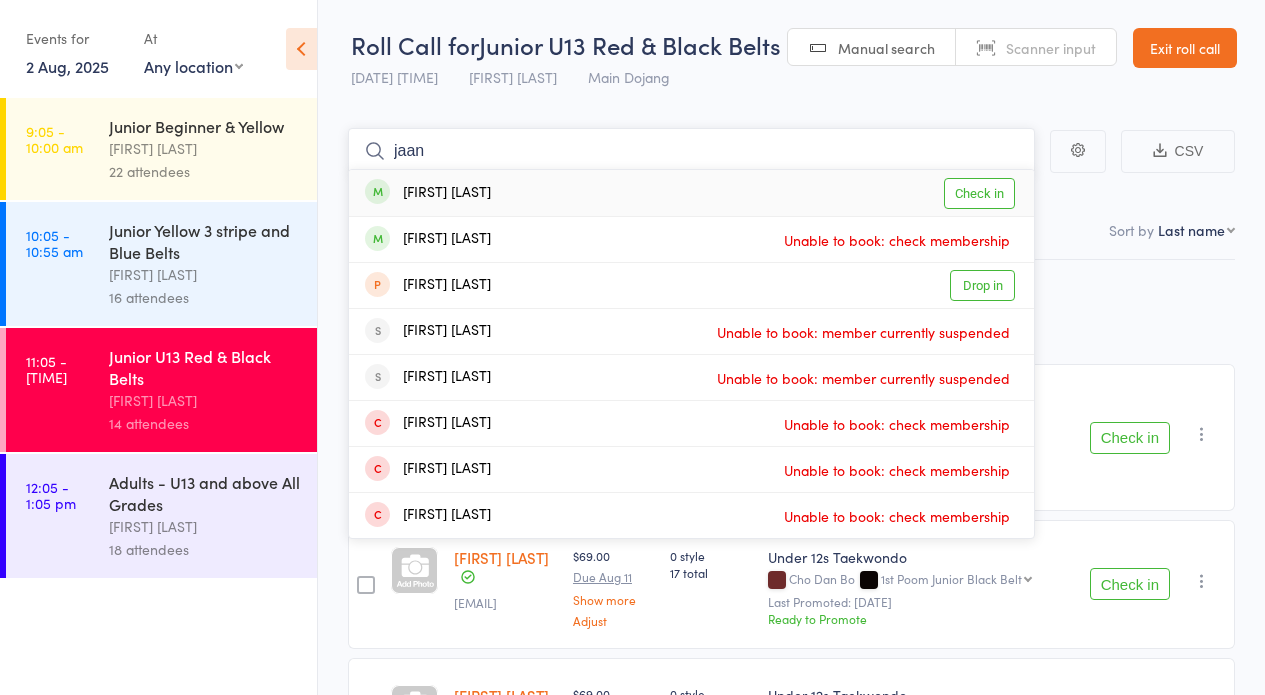 type on "jaan" 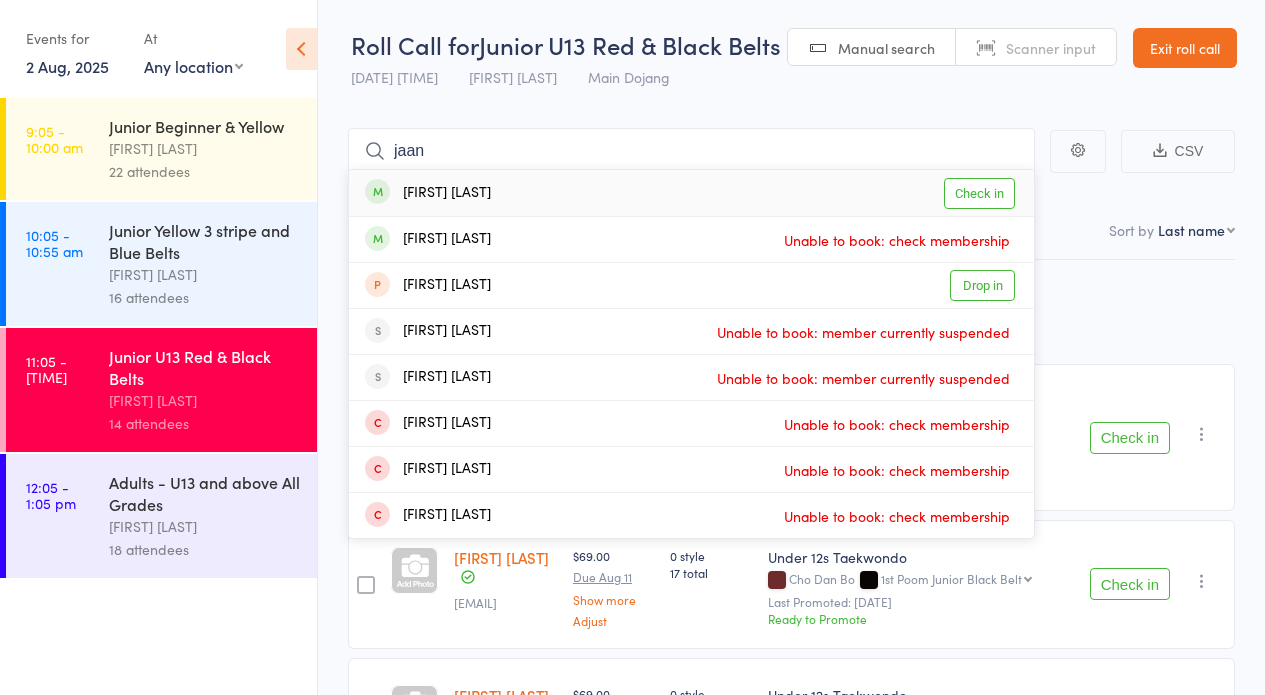 click on "Check in" at bounding box center (979, 193) 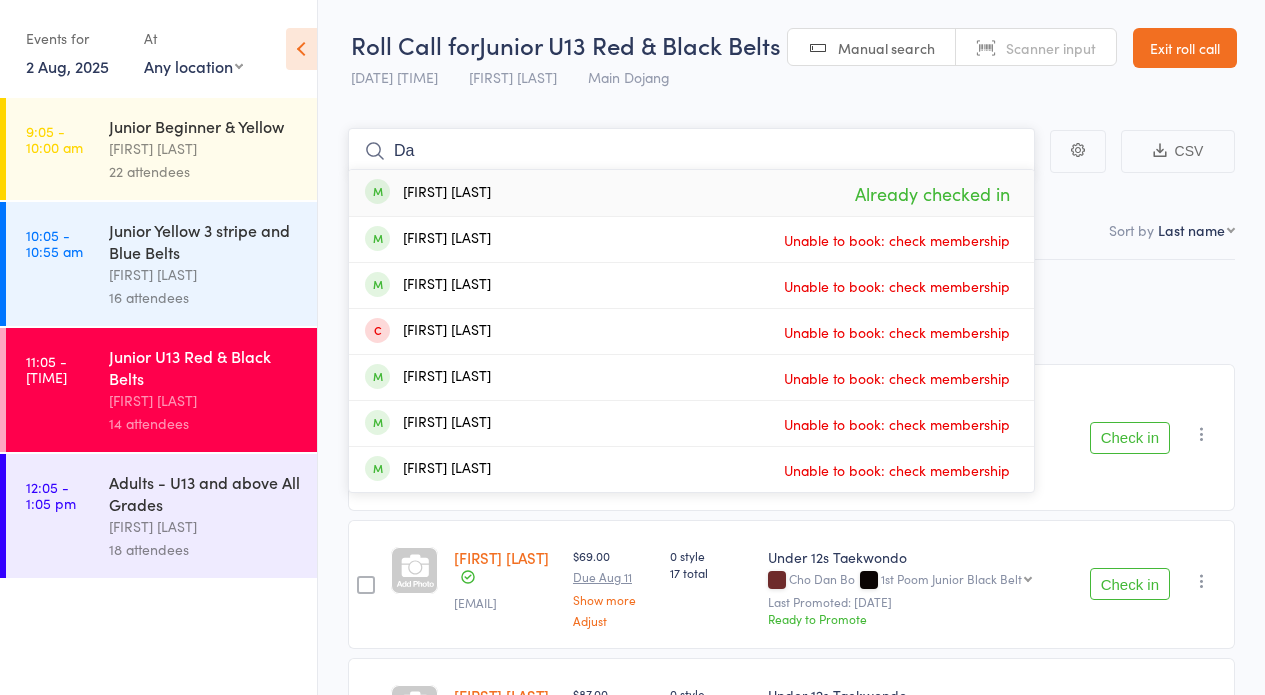 type on "D" 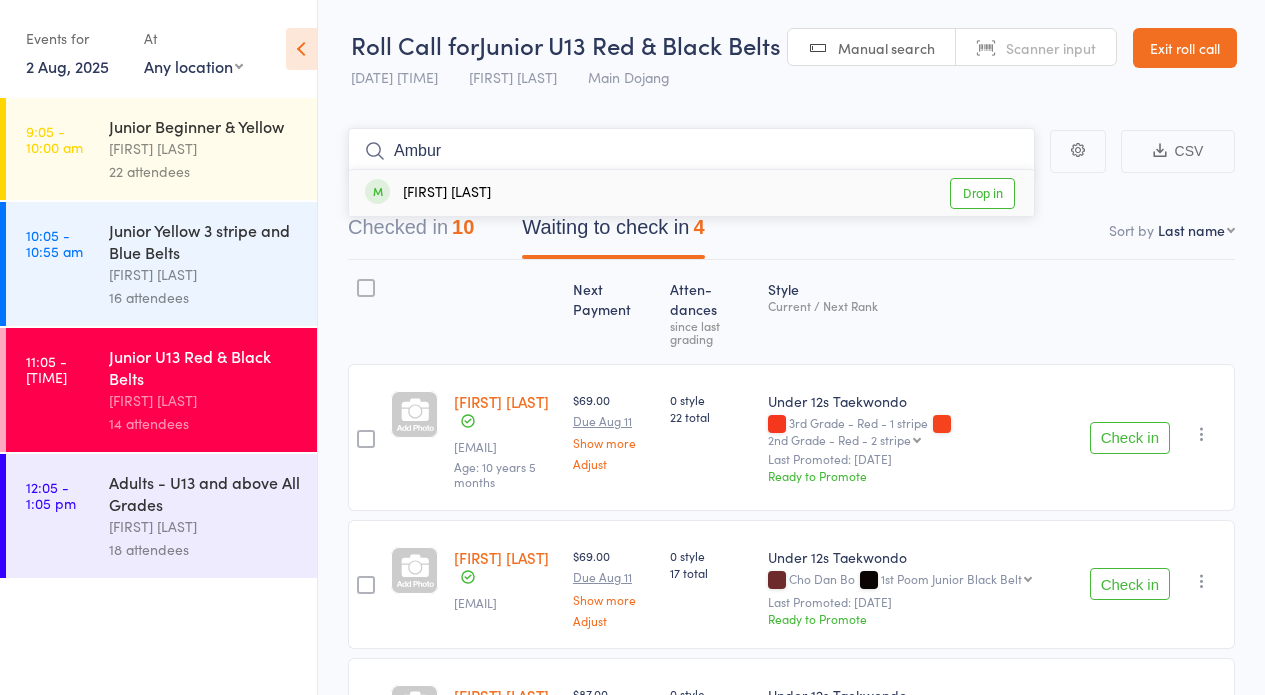 type on "Ambur" 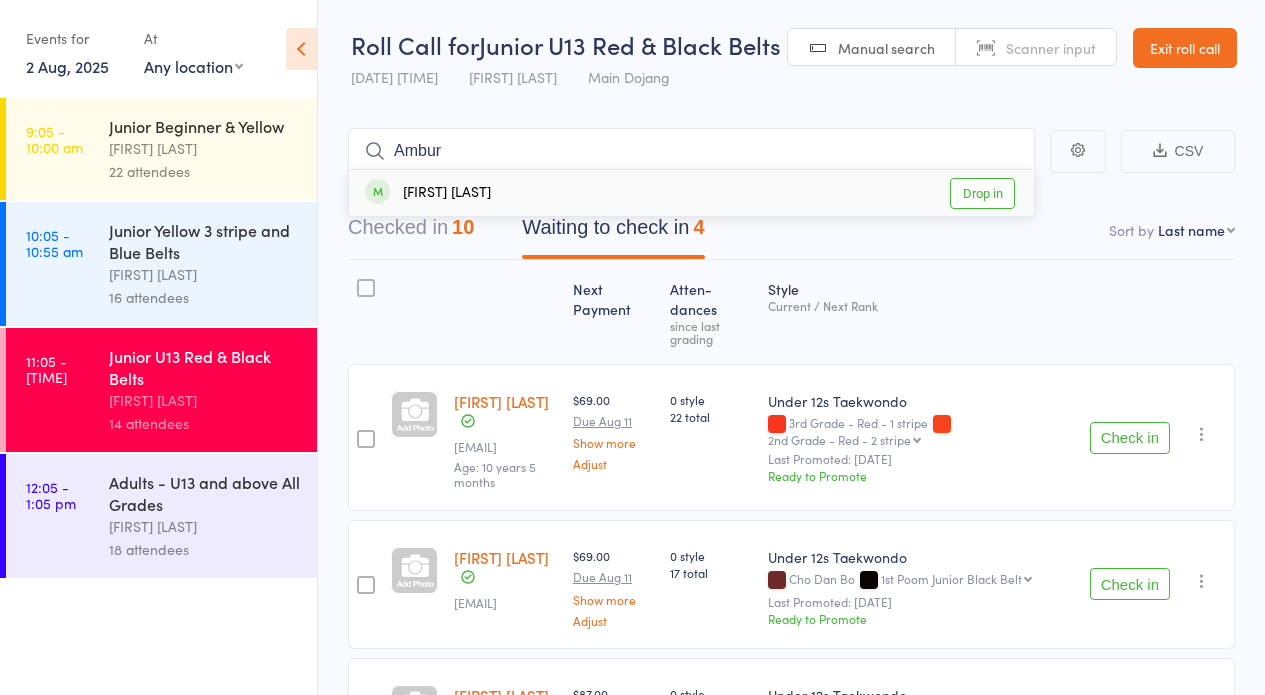 click on "Drop in" at bounding box center [982, 193] 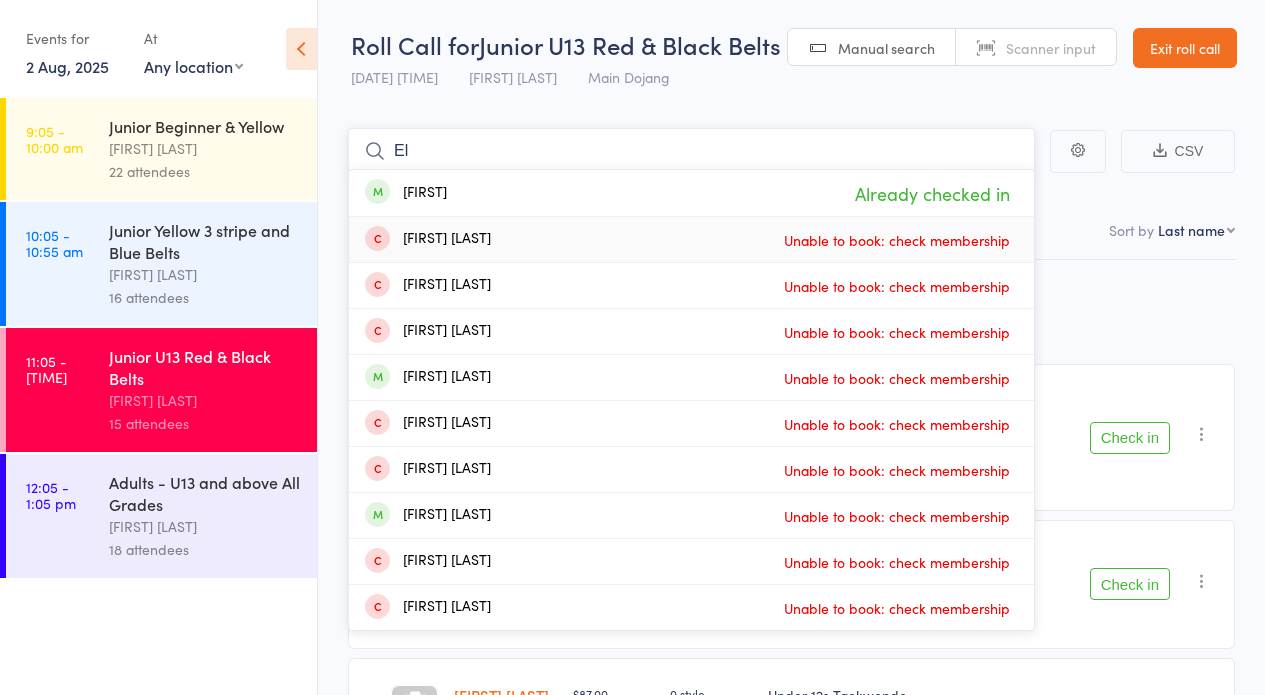 type on "E" 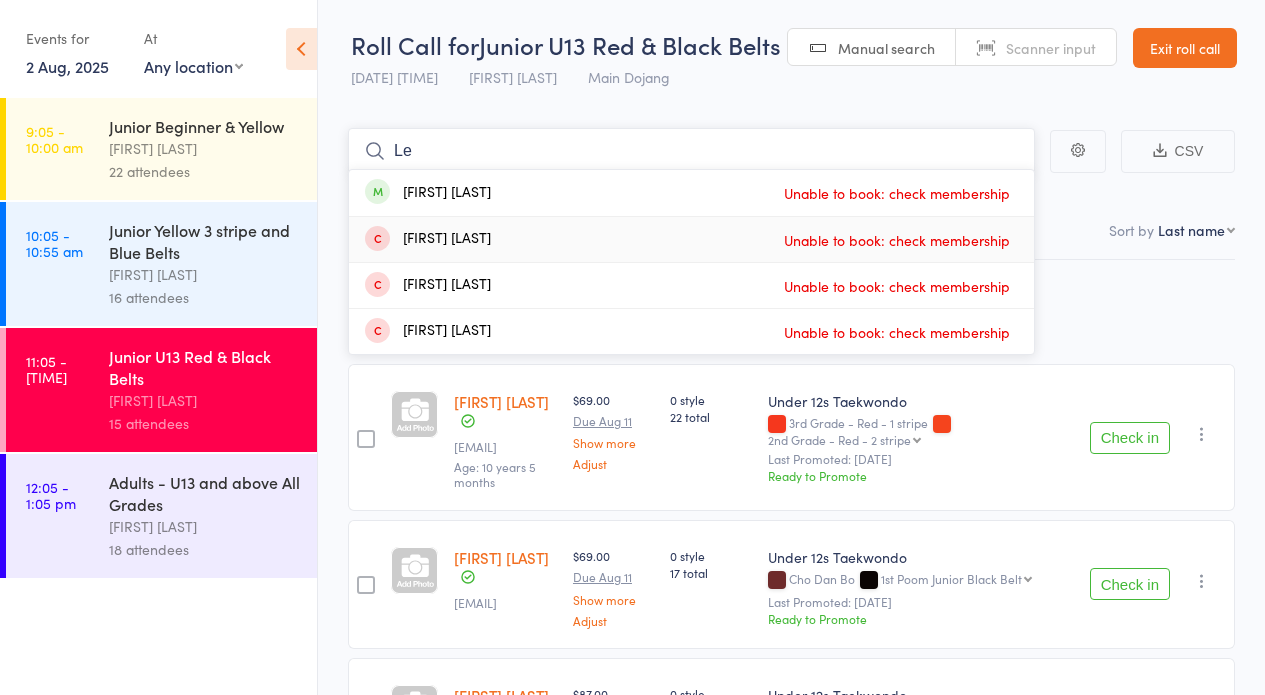 type on "L" 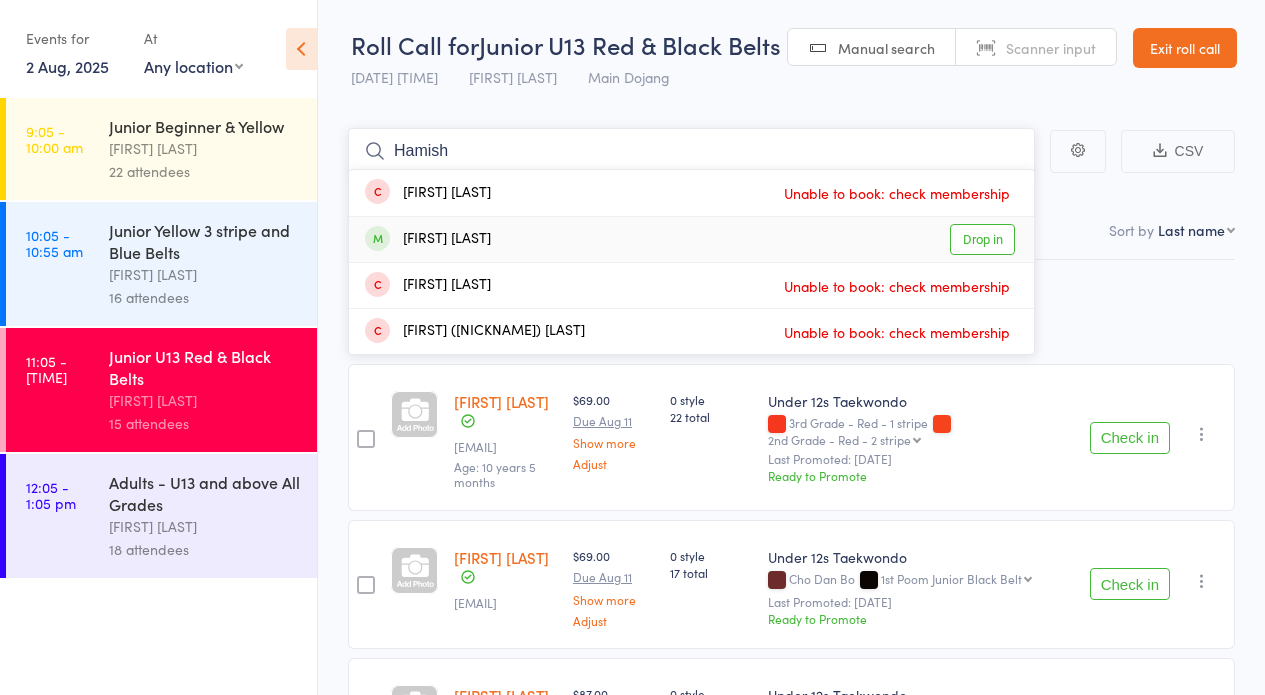 type on "Hamish" 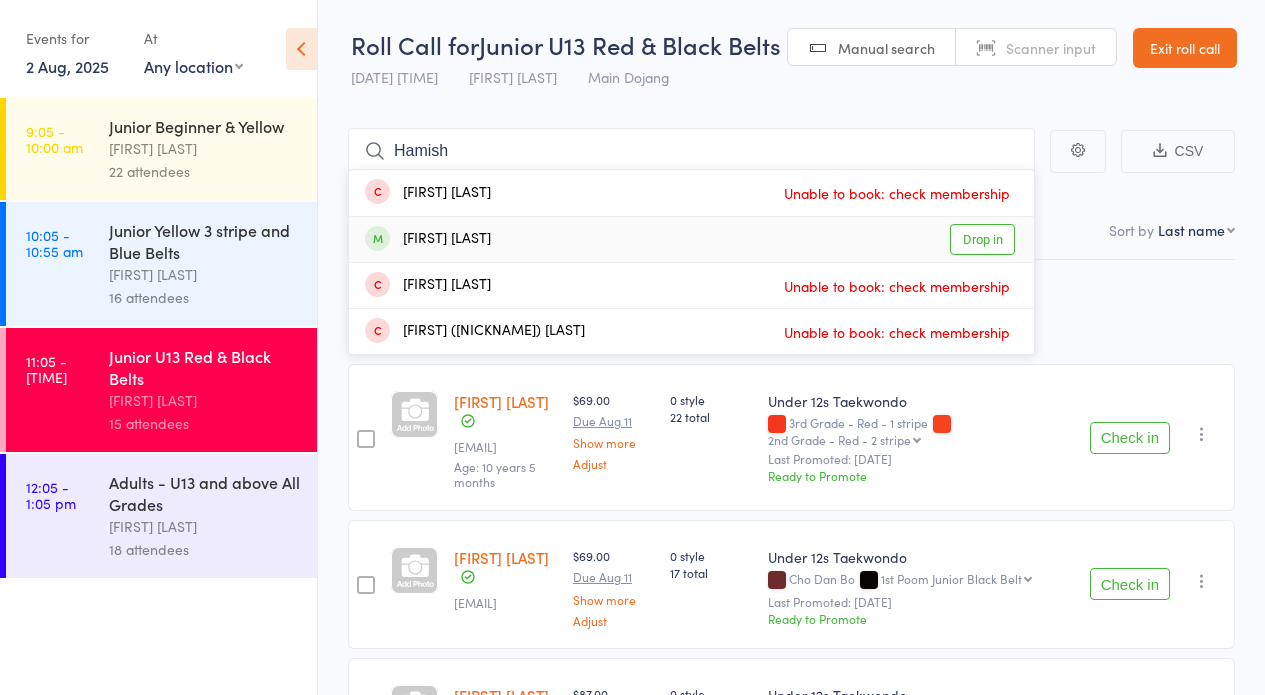 click on "Drop in" at bounding box center (982, 239) 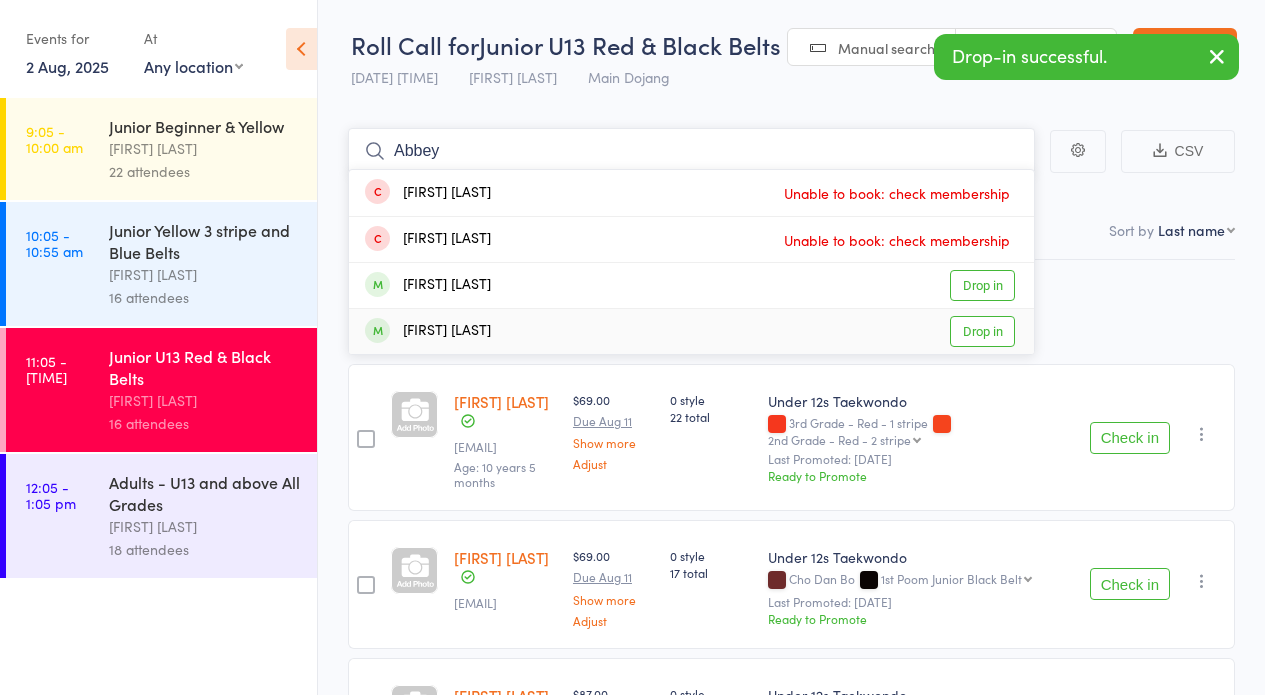 type on "Abbey" 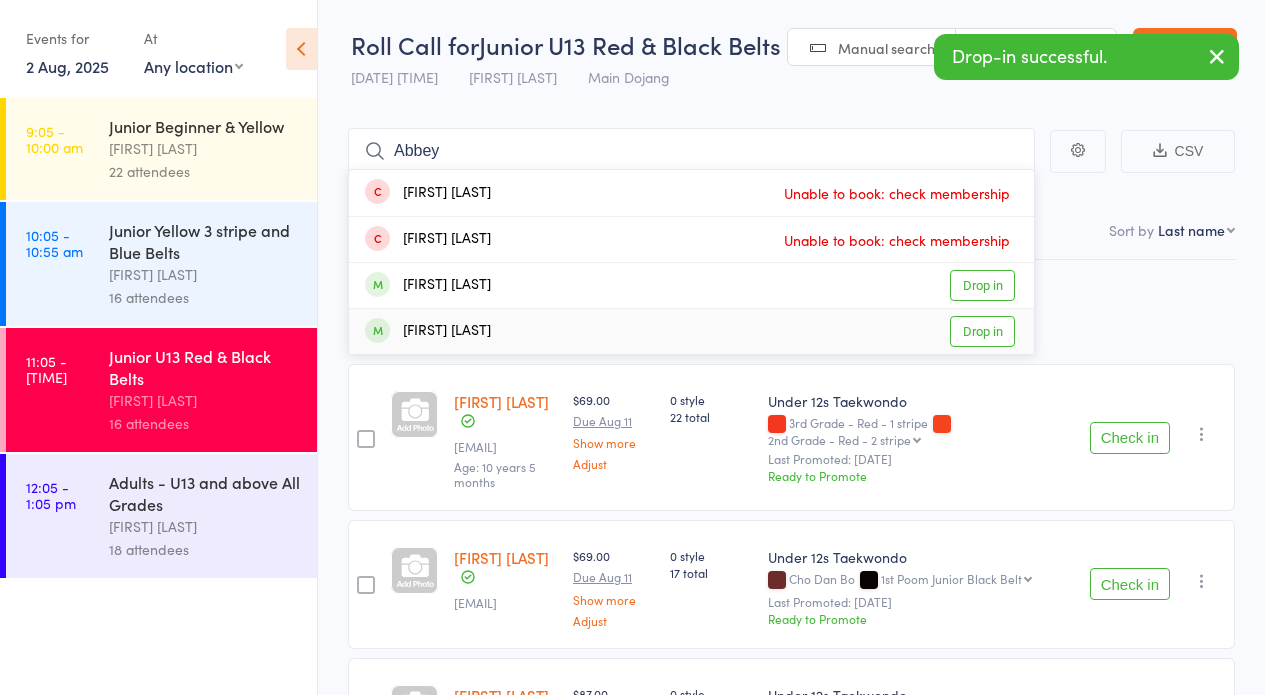 click on "Drop in" at bounding box center (982, 331) 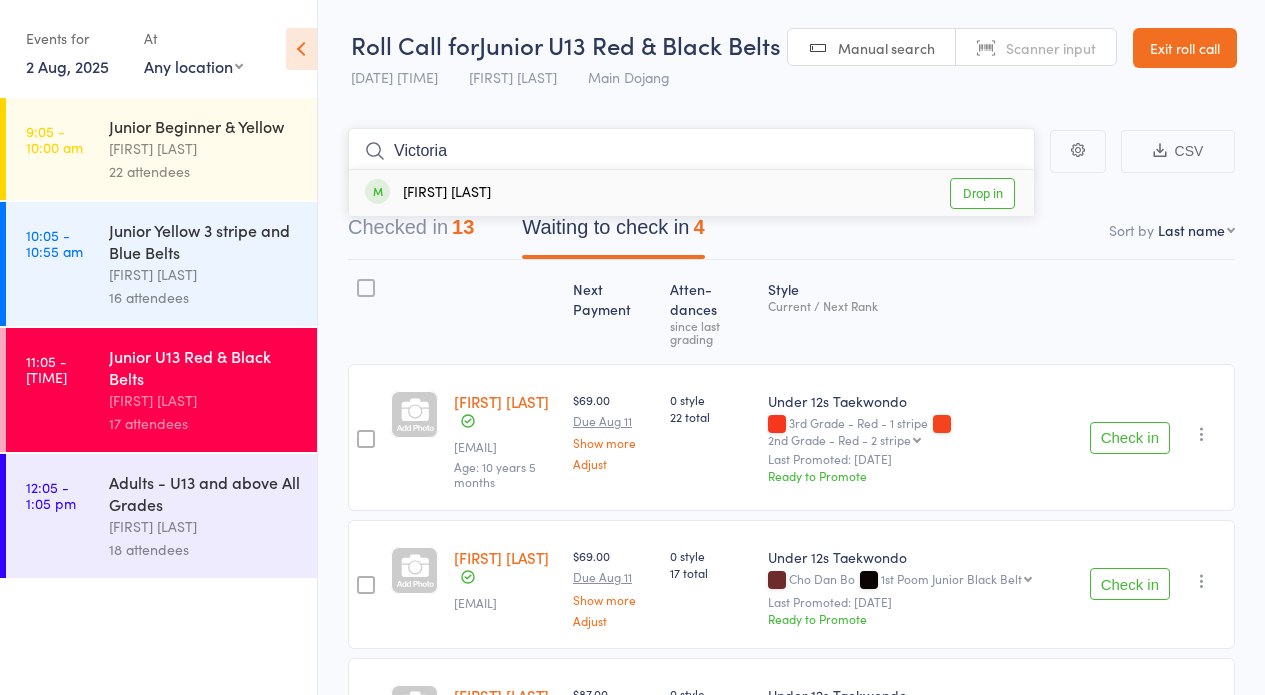 type on "Victoria" 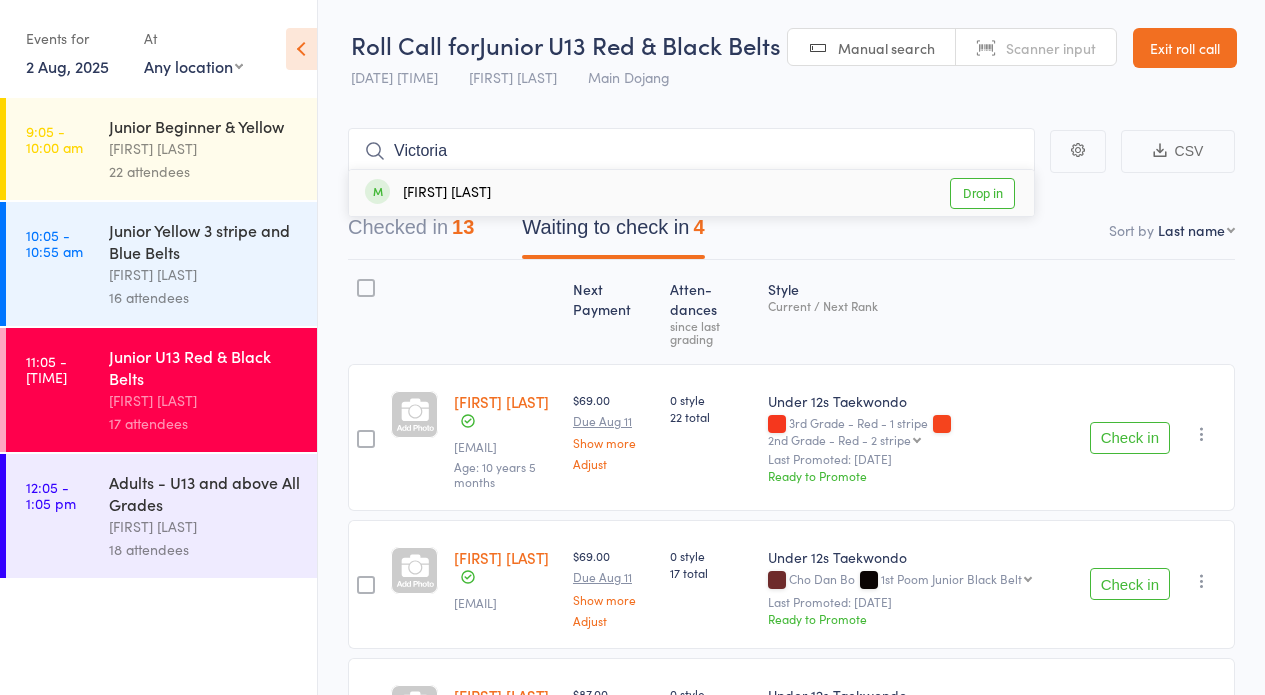 click on "Drop in" at bounding box center [982, 193] 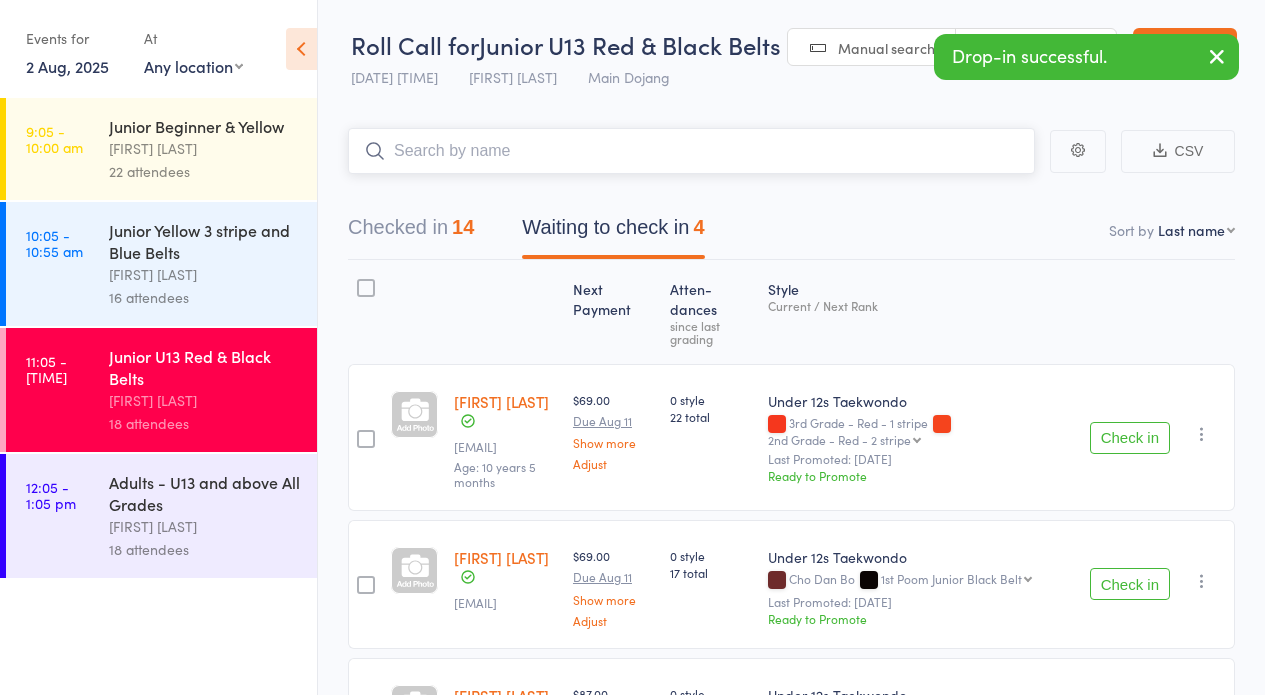 click on "Waiting to check in  4" at bounding box center [613, 232] 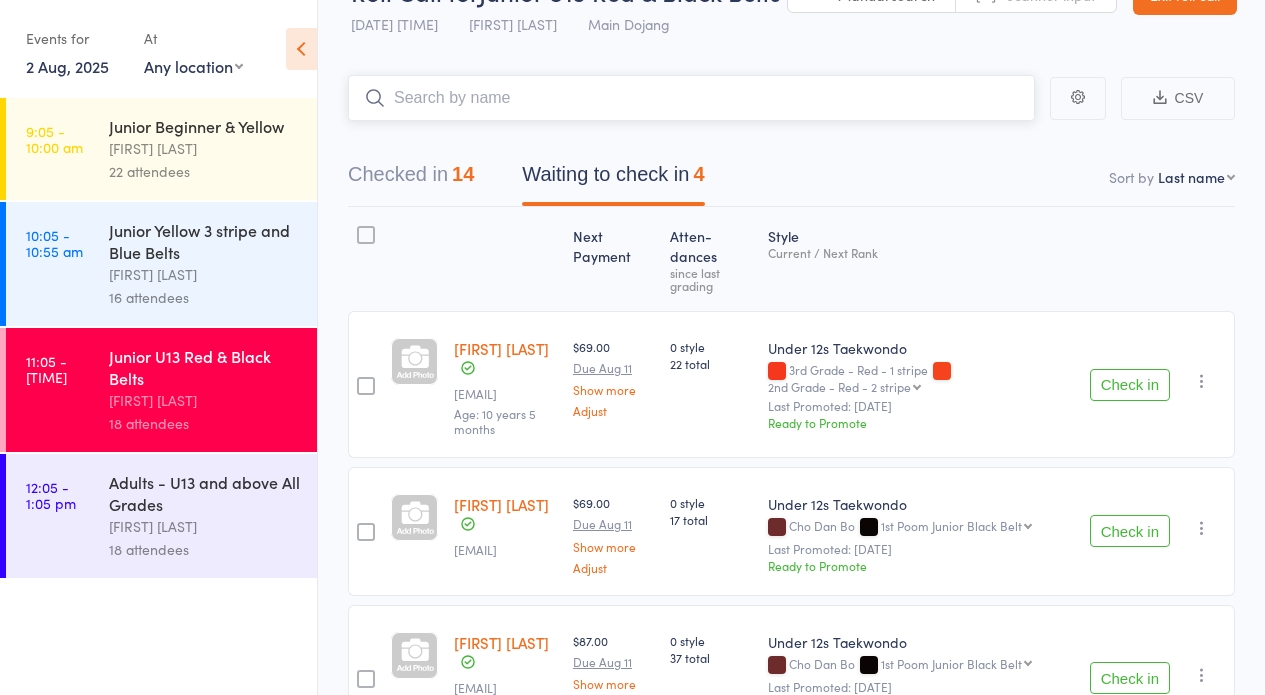 scroll, scrollTop: 57, scrollLeft: 0, axis: vertical 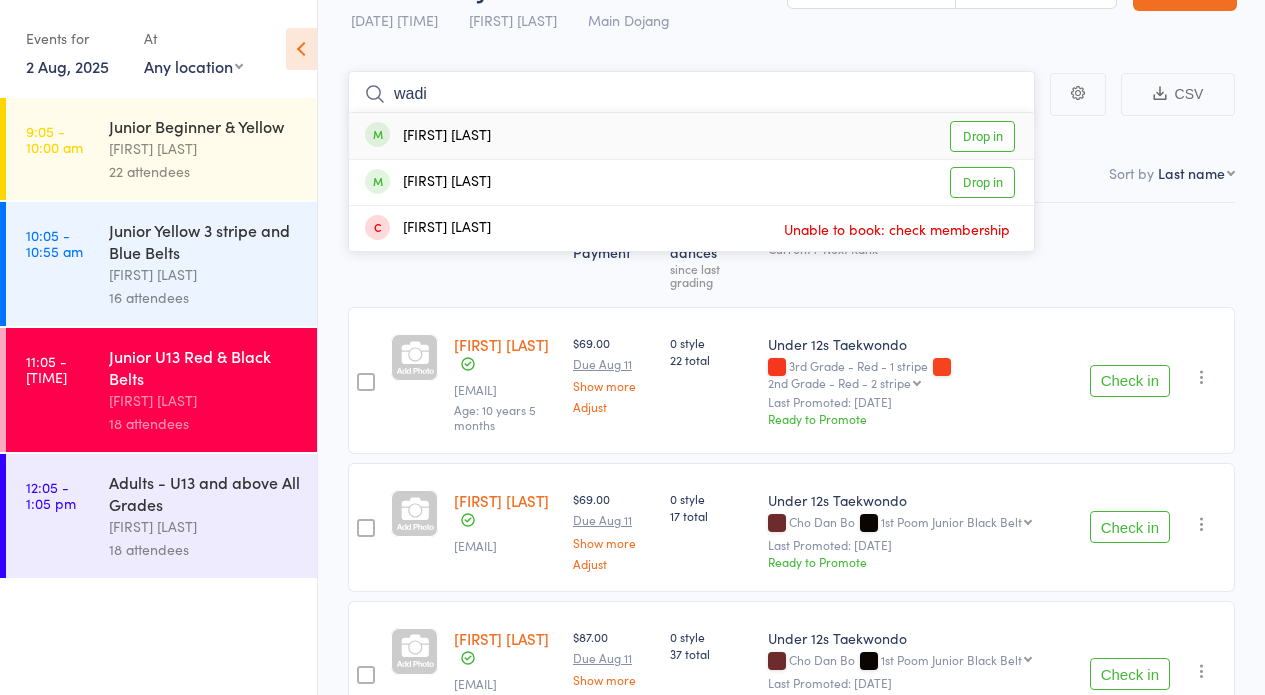 type on "wadi" 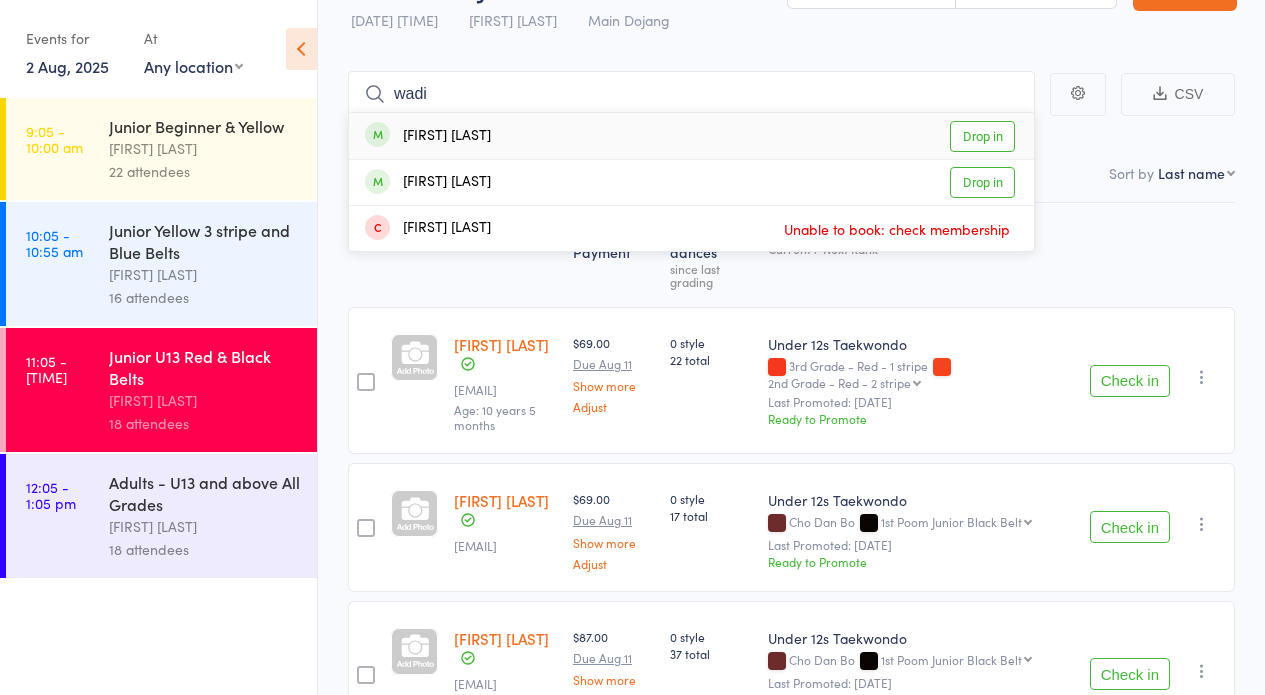 drag, startPoint x: 495, startPoint y: 66, endPoint x: 979, endPoint y: 132, distance: 488.47928 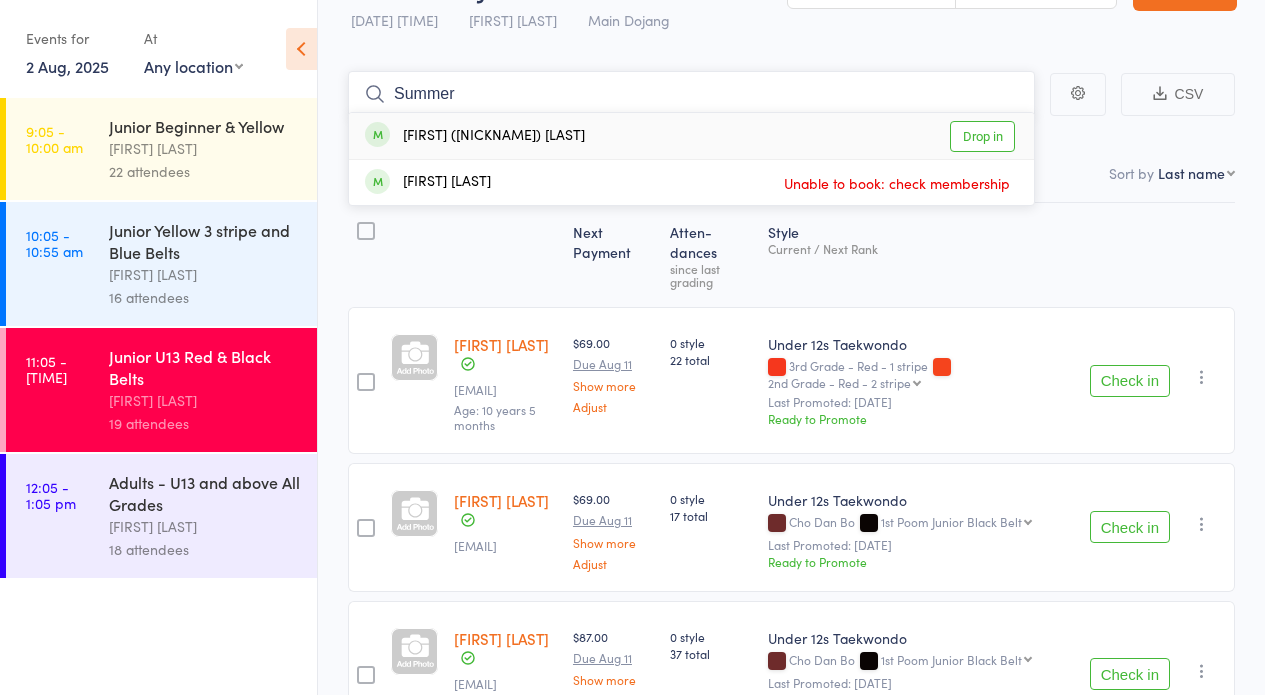 type on "Summer" 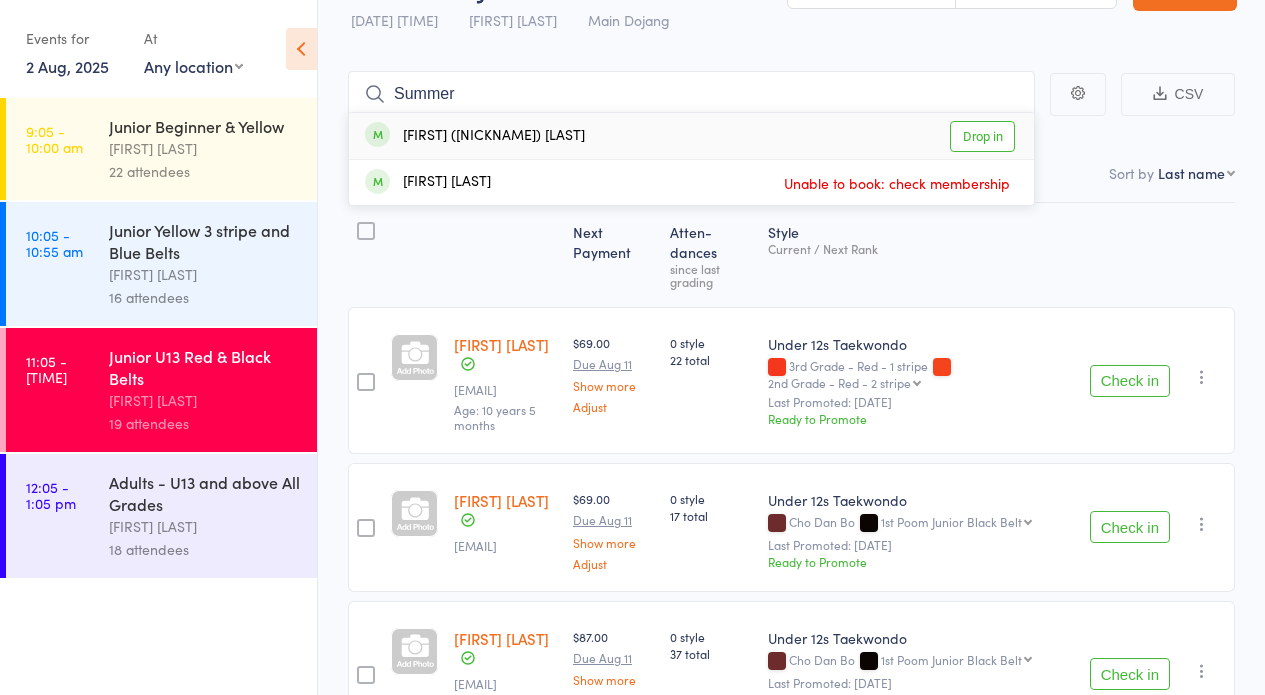 click on "Drop in" at bounding box center (982, 136) 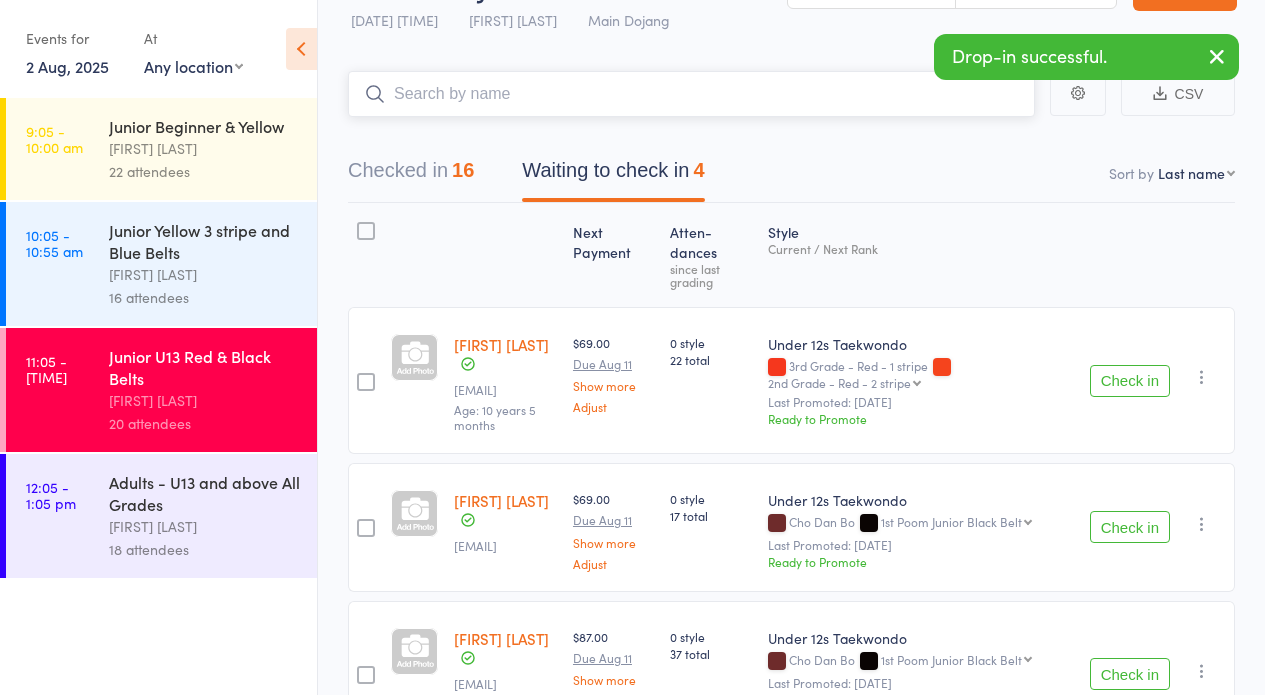 scroll, scrollTop: 0, scrollLeft: 0, axis: both 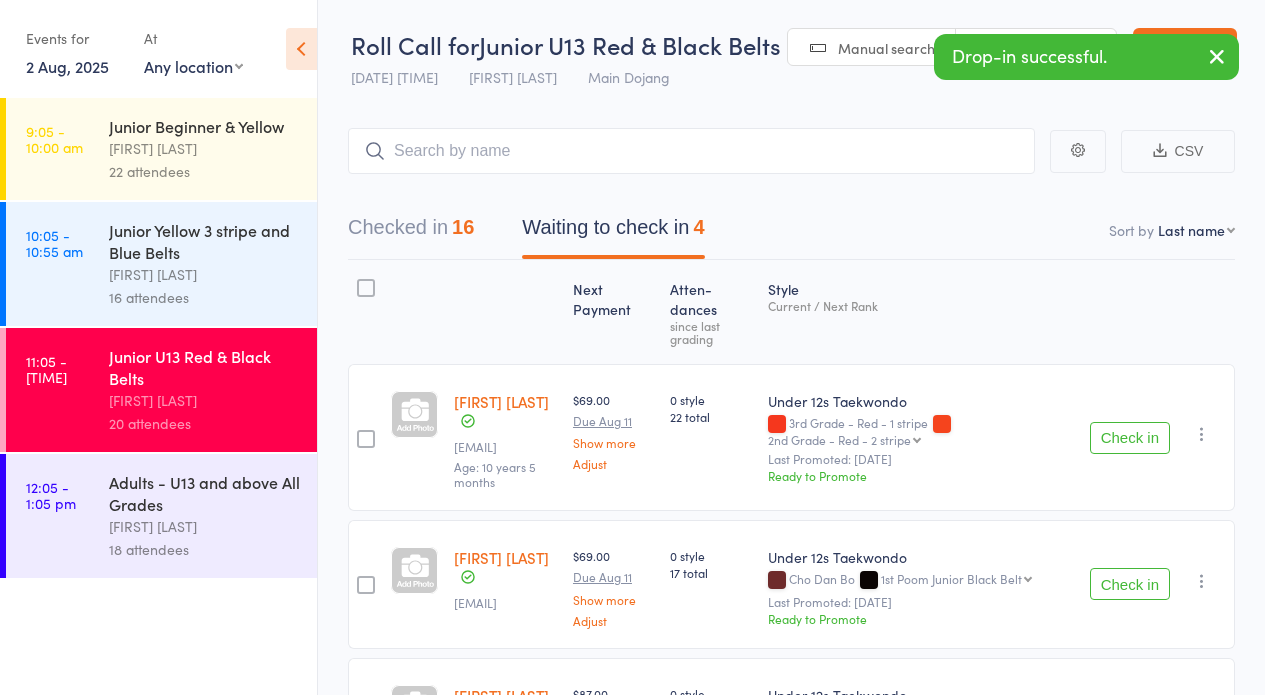 click at bounding box center (1217, 56) 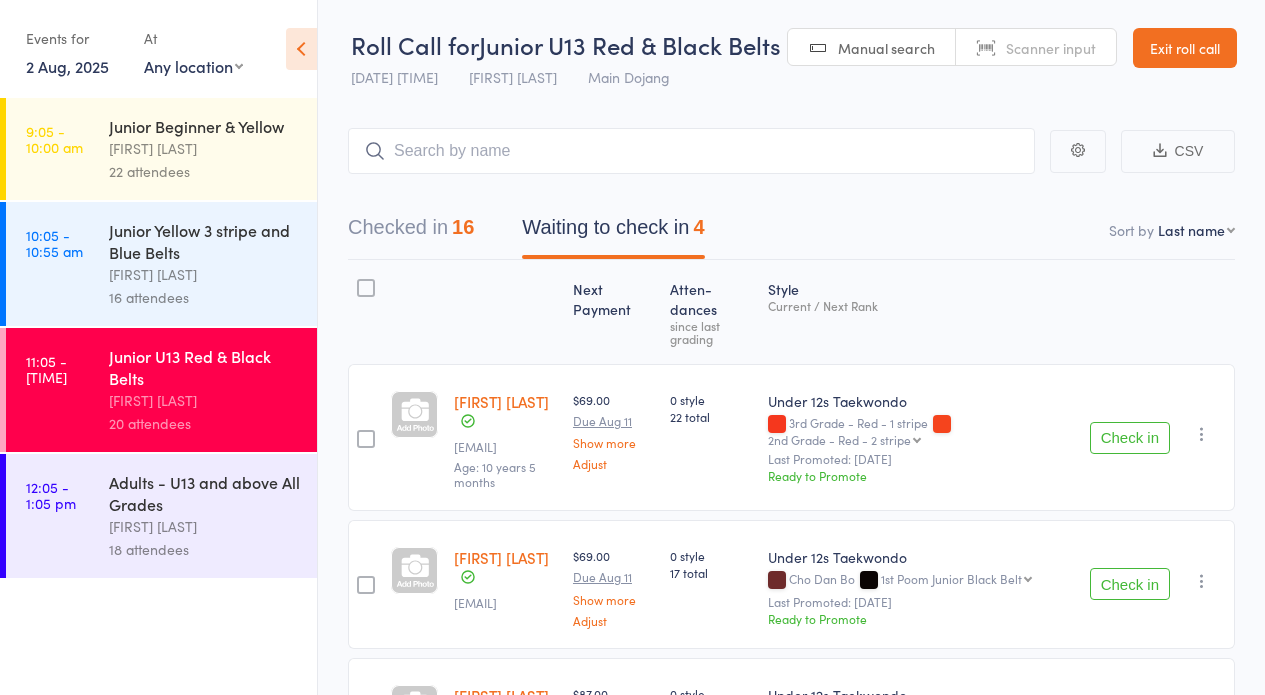 click on "Exit roll call" at bounding box center [1185, 48] 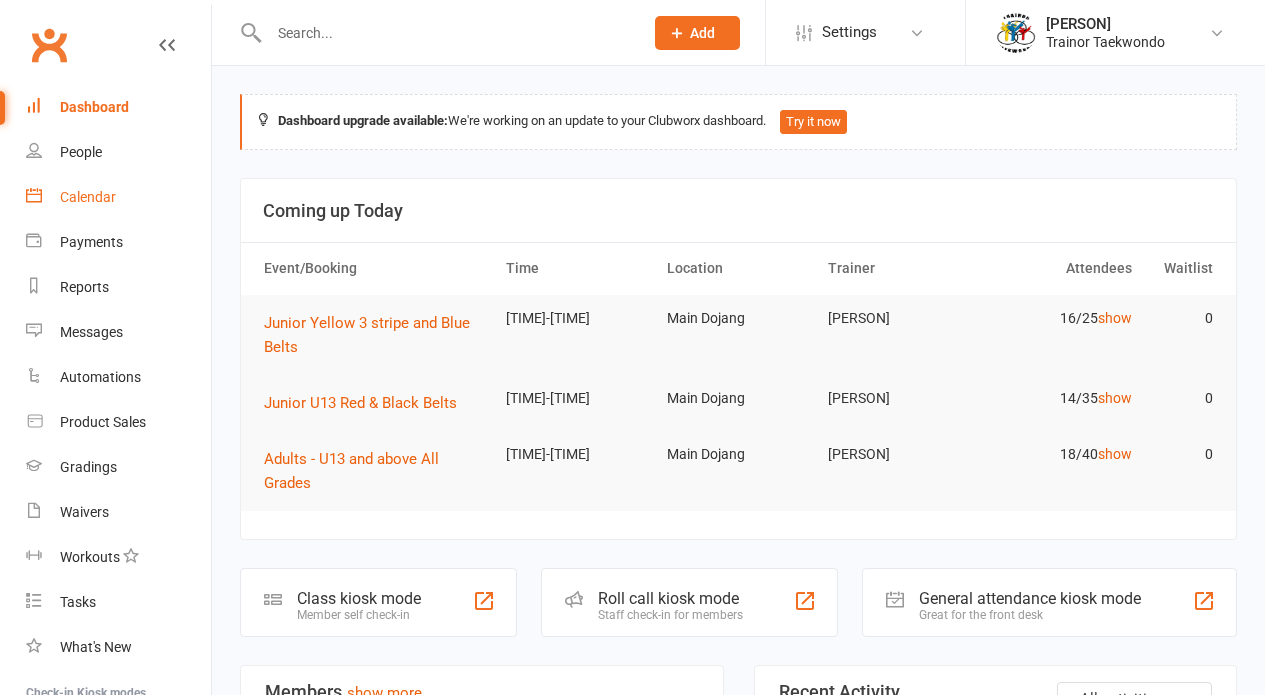 scroll, scrollTop: 0, scrollLeft: 0, axis: both 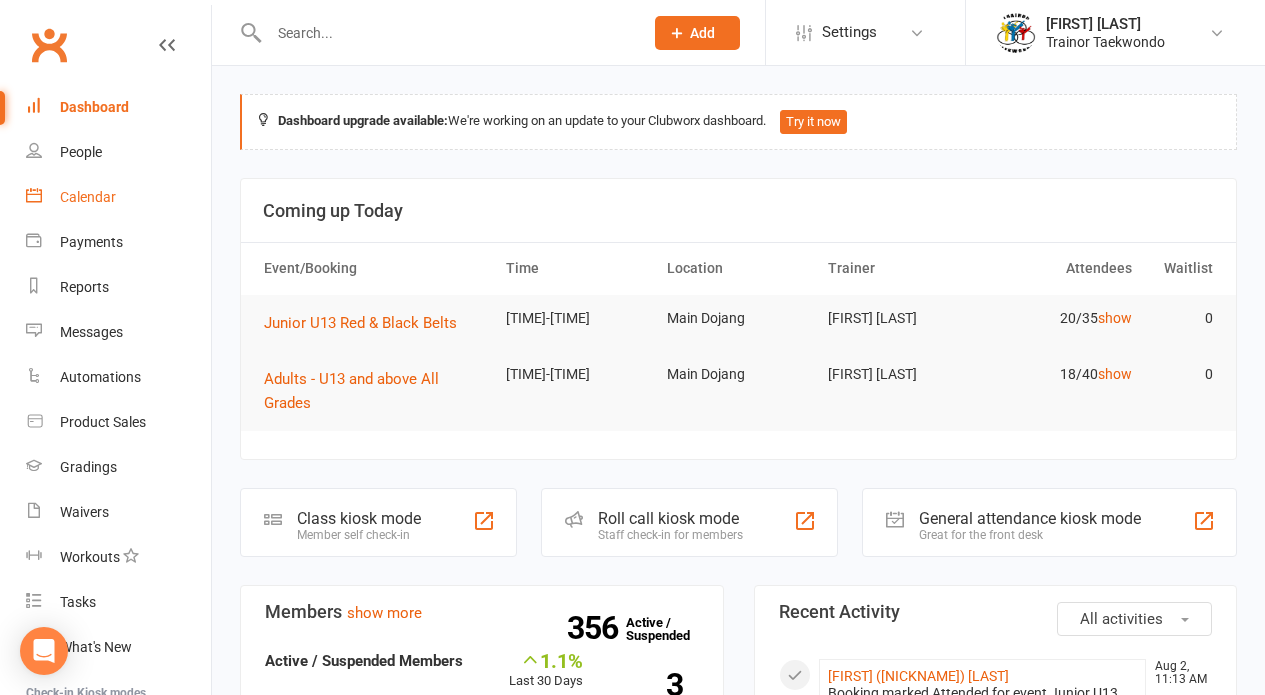 click on "Calendar" at bounding box center (88, 197) 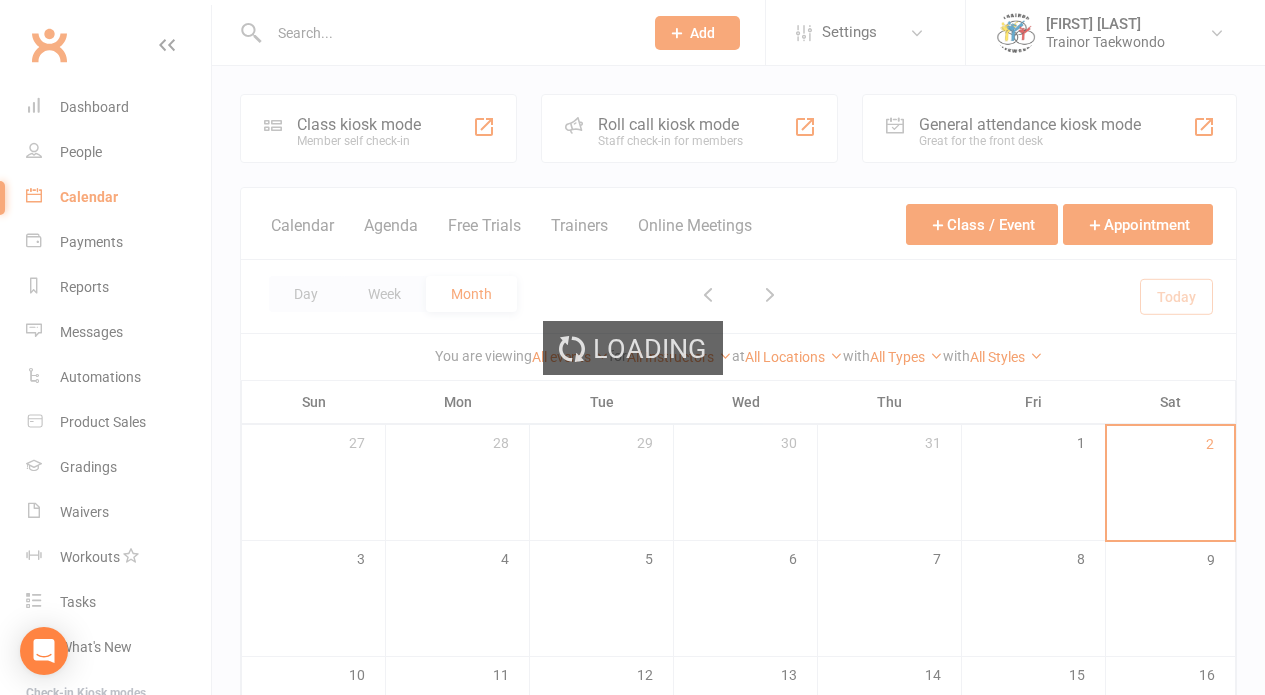 scroll, scrollTop: 165, scrollLeft: 0, axis: vertical 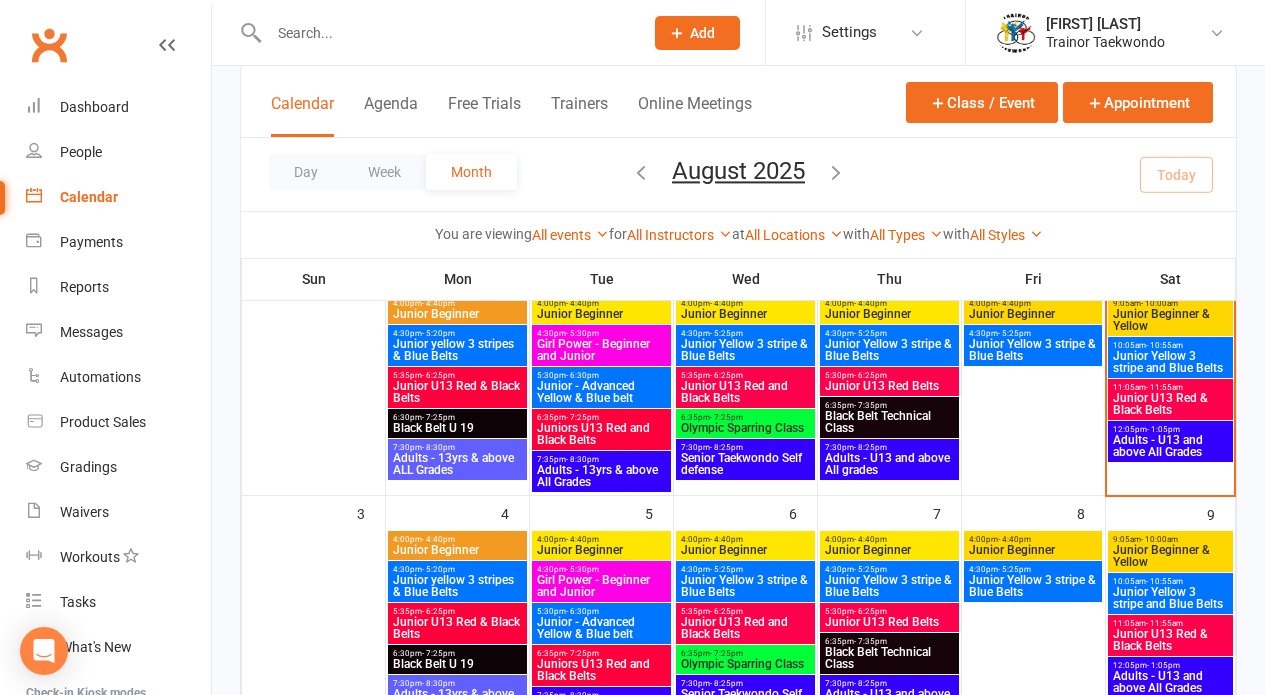 click on "Junior U13 Red & Black  Belts" at bounding box center (1170, 404) 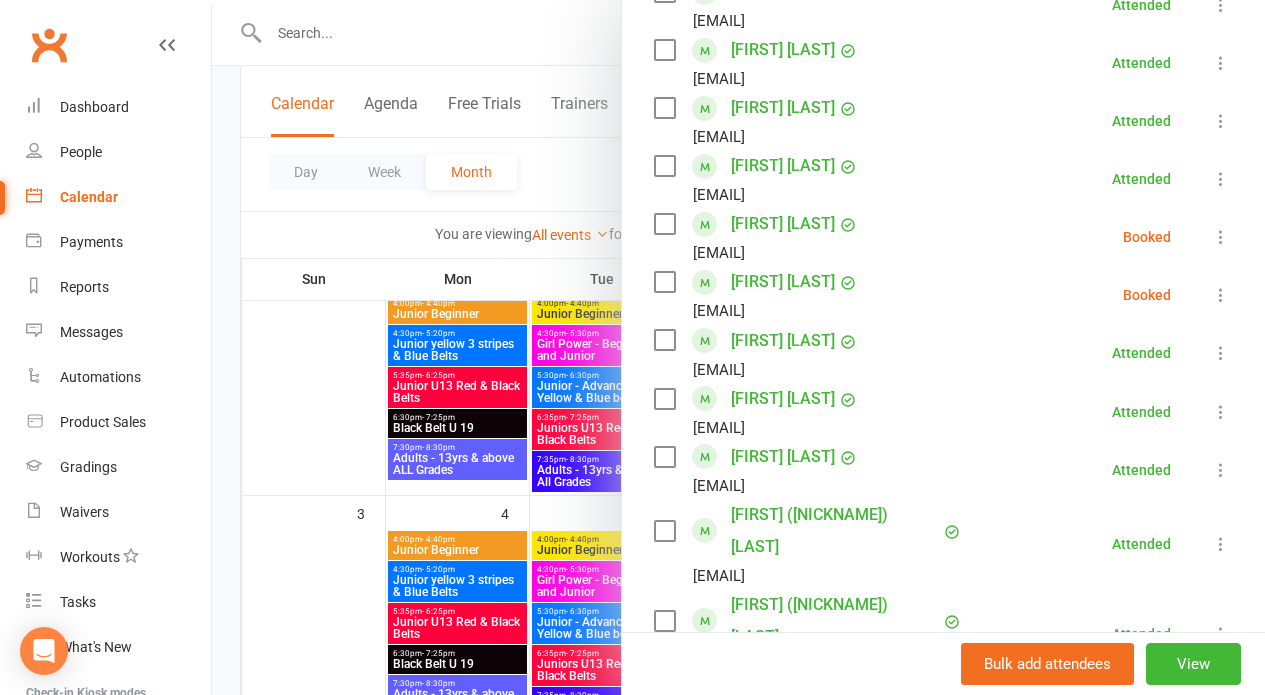 scroll, scrollTop: 1260, scrollLeft: 0, axis: vertical 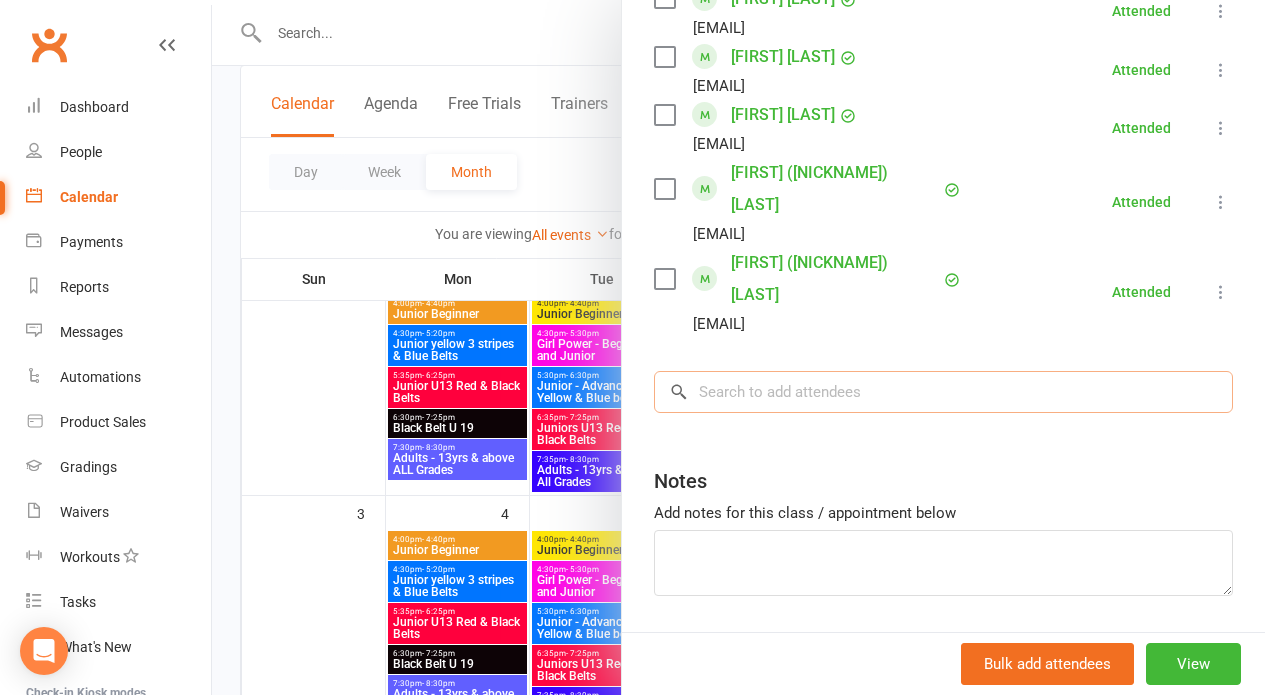 click at bounding box center [943, 392] 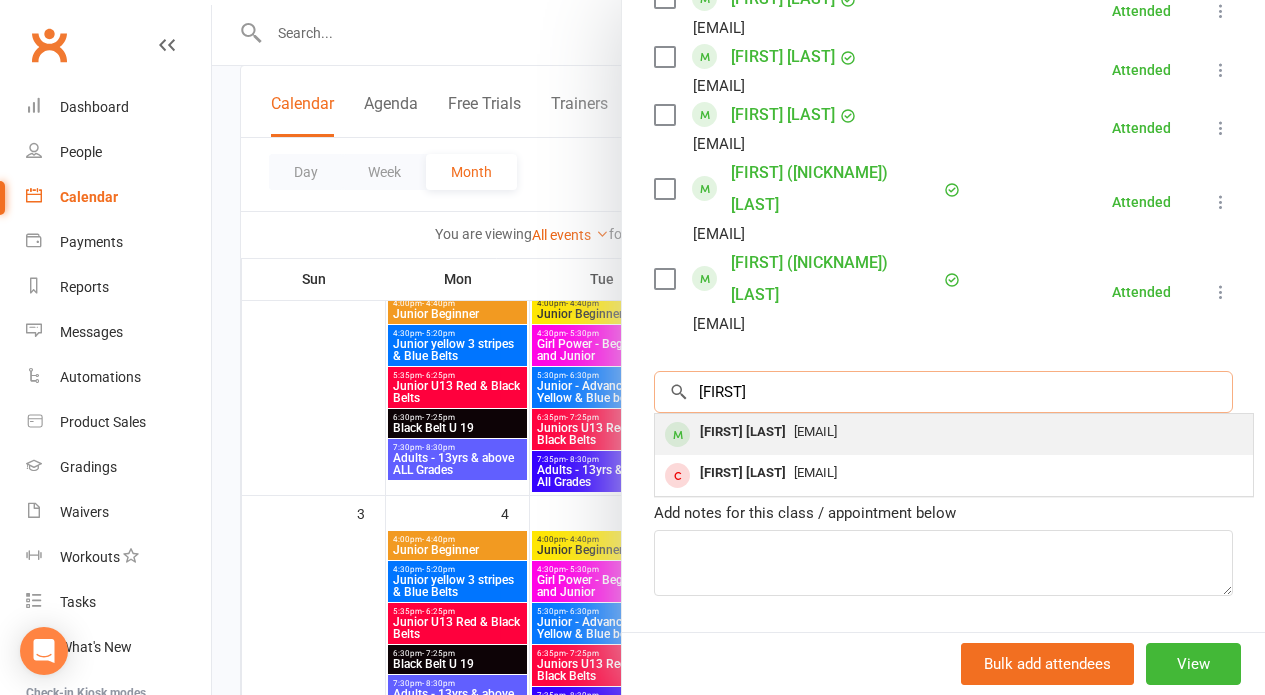 type on "Leanne" 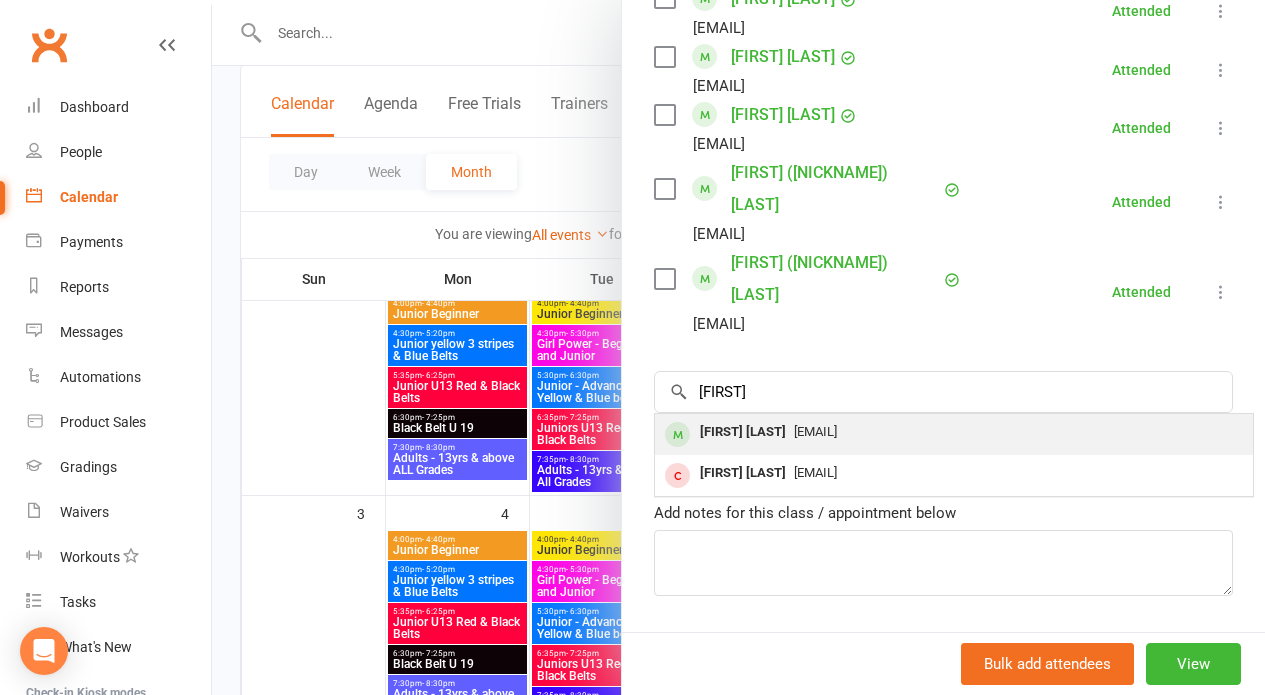 click on "myletran264@icloud.com" at bounding box center [815, 431] 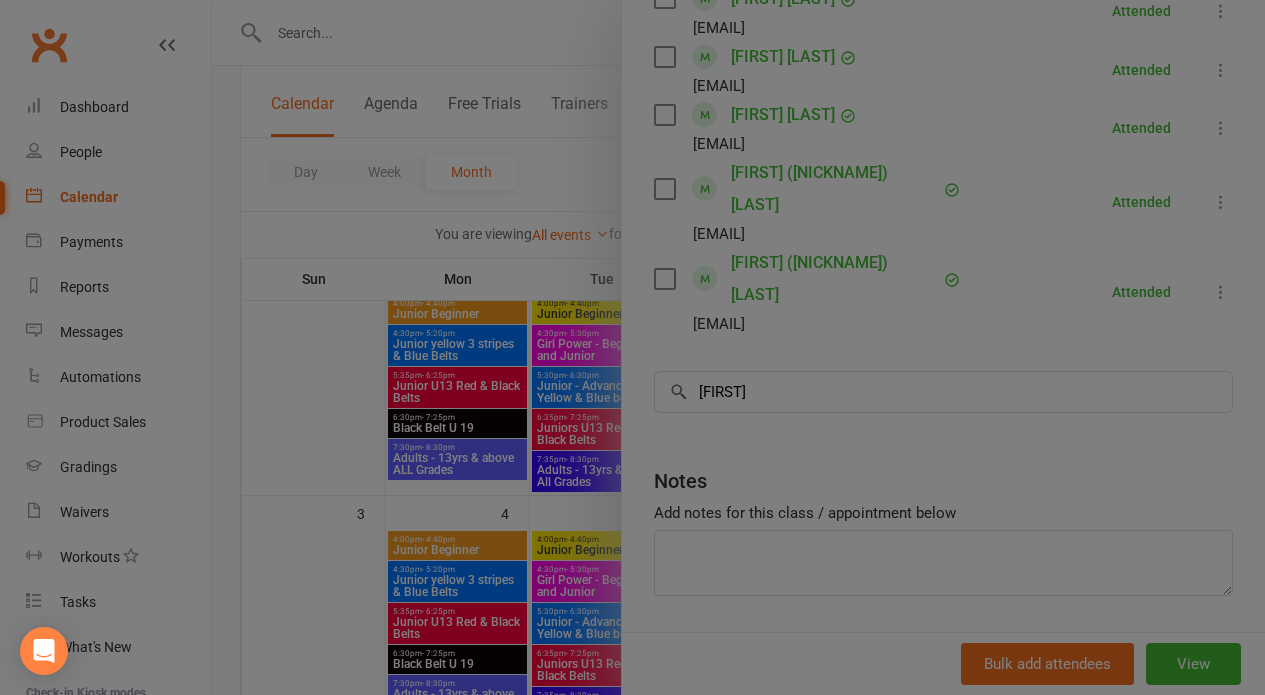 type 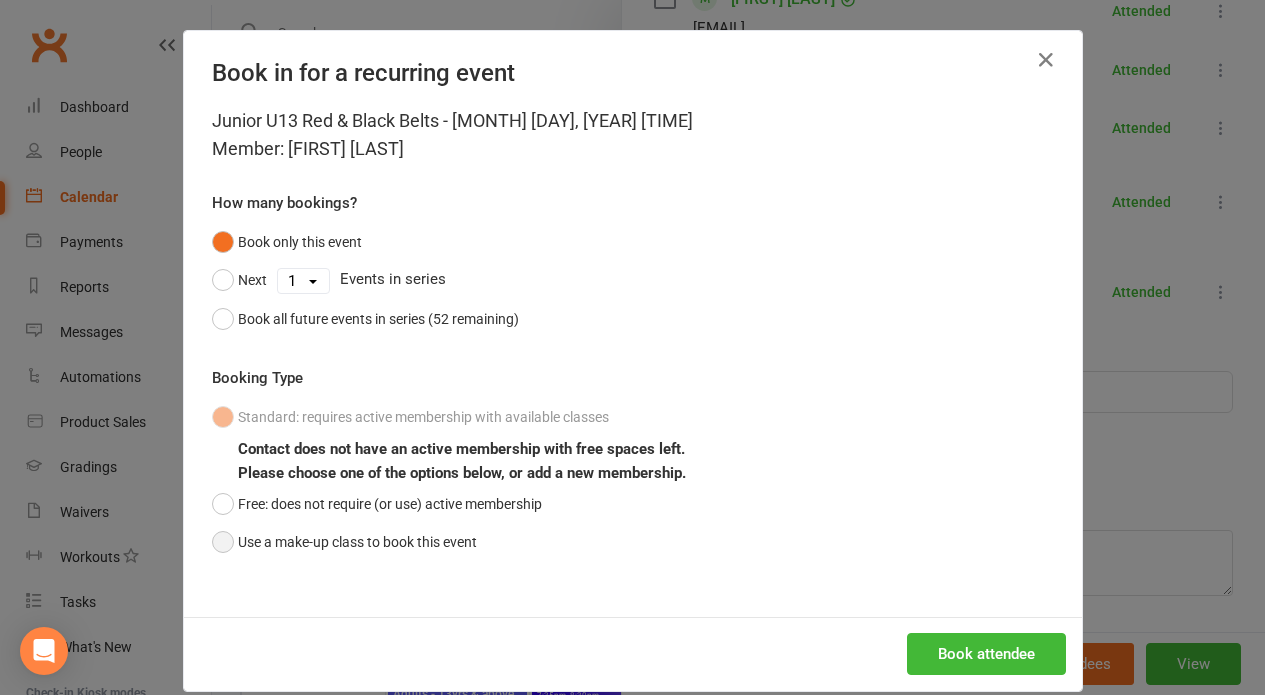 drag, startPoint x: 210, startPoint y: 535, endPoint x: 318, endPoint y: 536, distance: 108.00463 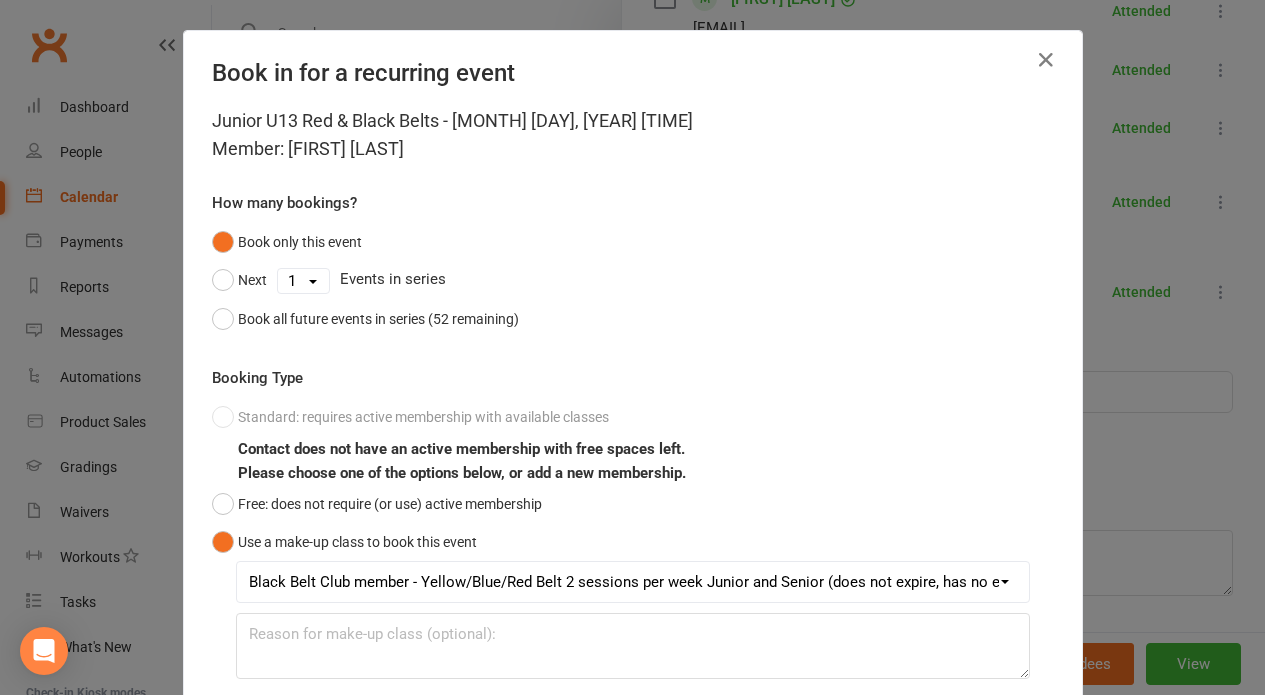 scroll, scrollTop: 143, scrollLeft: 0, axis: vertical 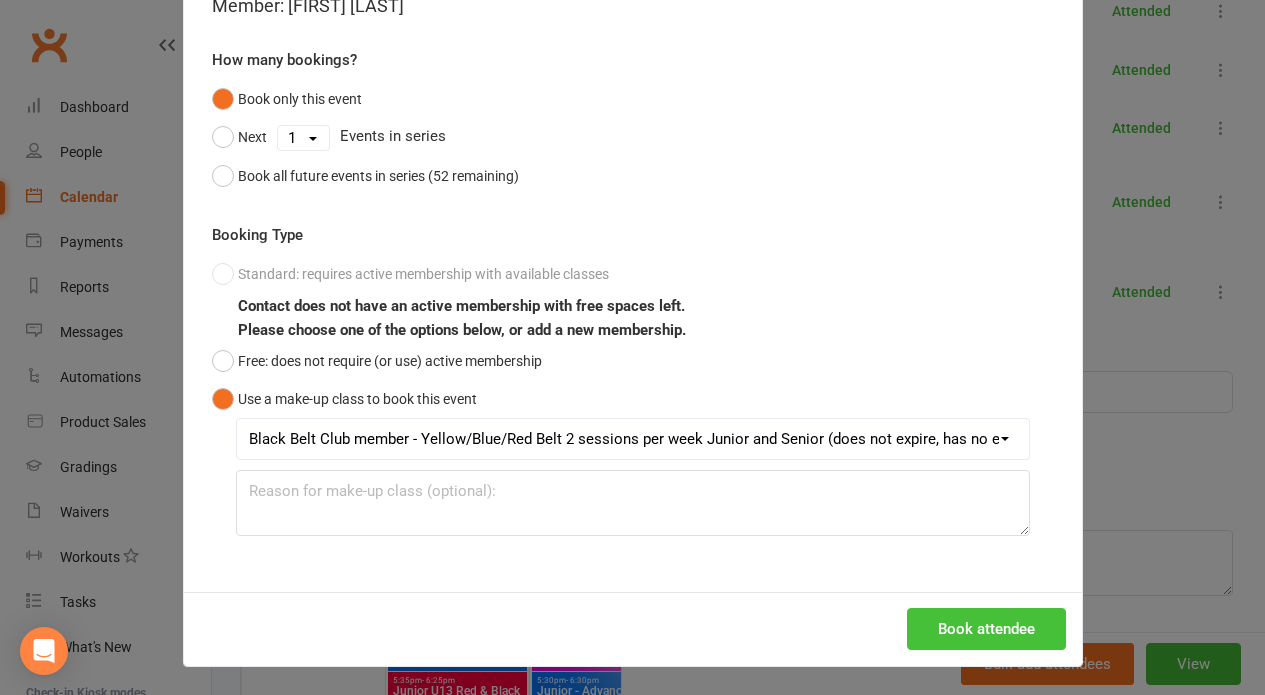 click on "Book attendee" at bounding box center (986, 629) 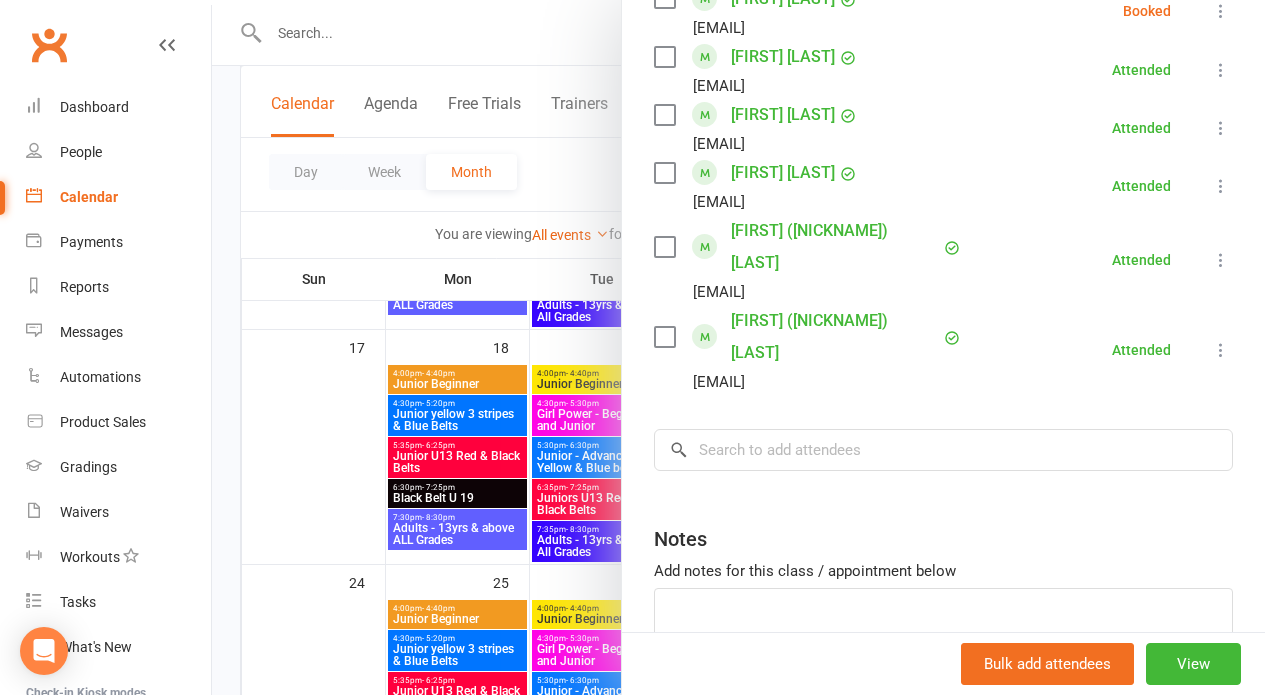 scroll, scrollTop: 766, scrollLeft: 0, axis: vertical 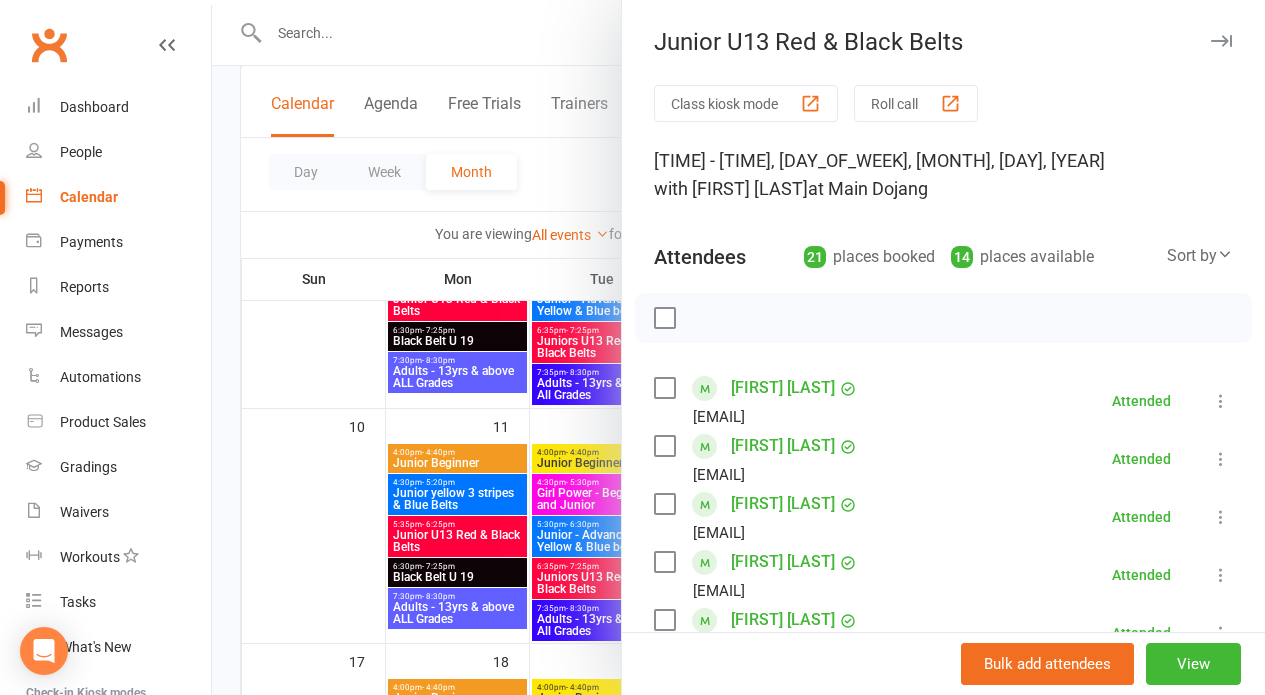 click on "Roll call" at bounding box center (916, 103) 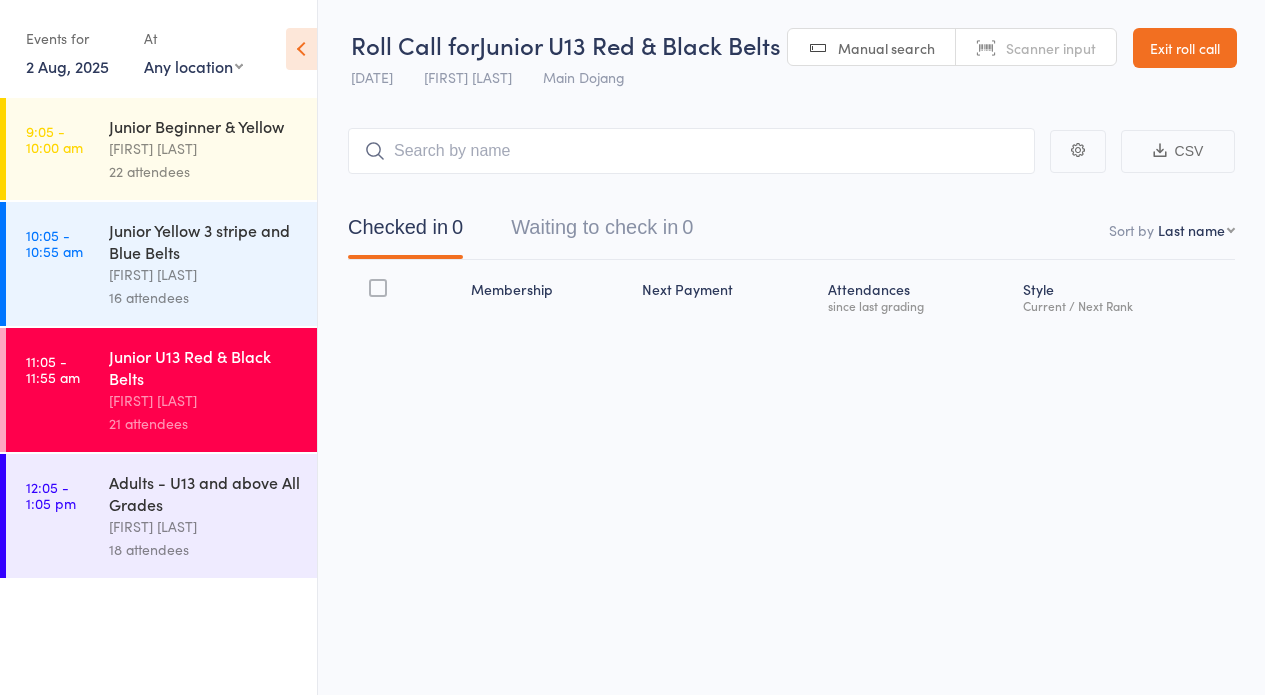 scroll, scrollTop: 0, scrollLeft: 0, axis: both 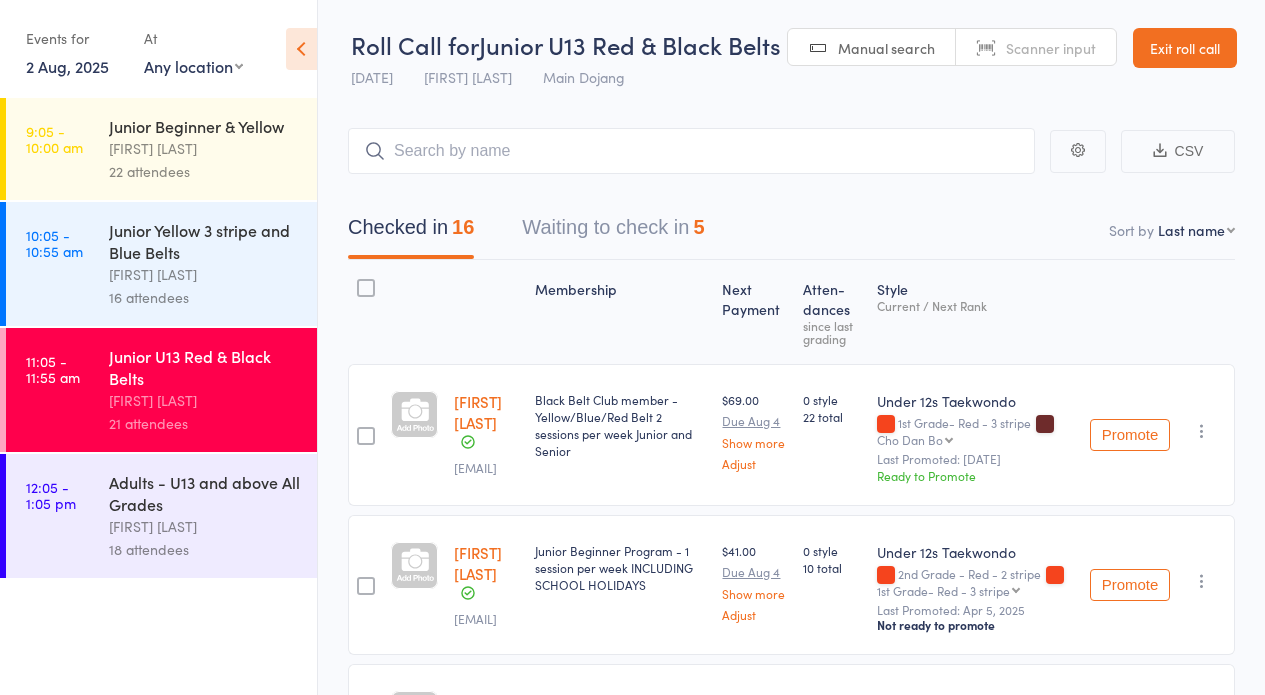 click on "Adults - U13 and above All Grades" at bounding box center [204, 493] 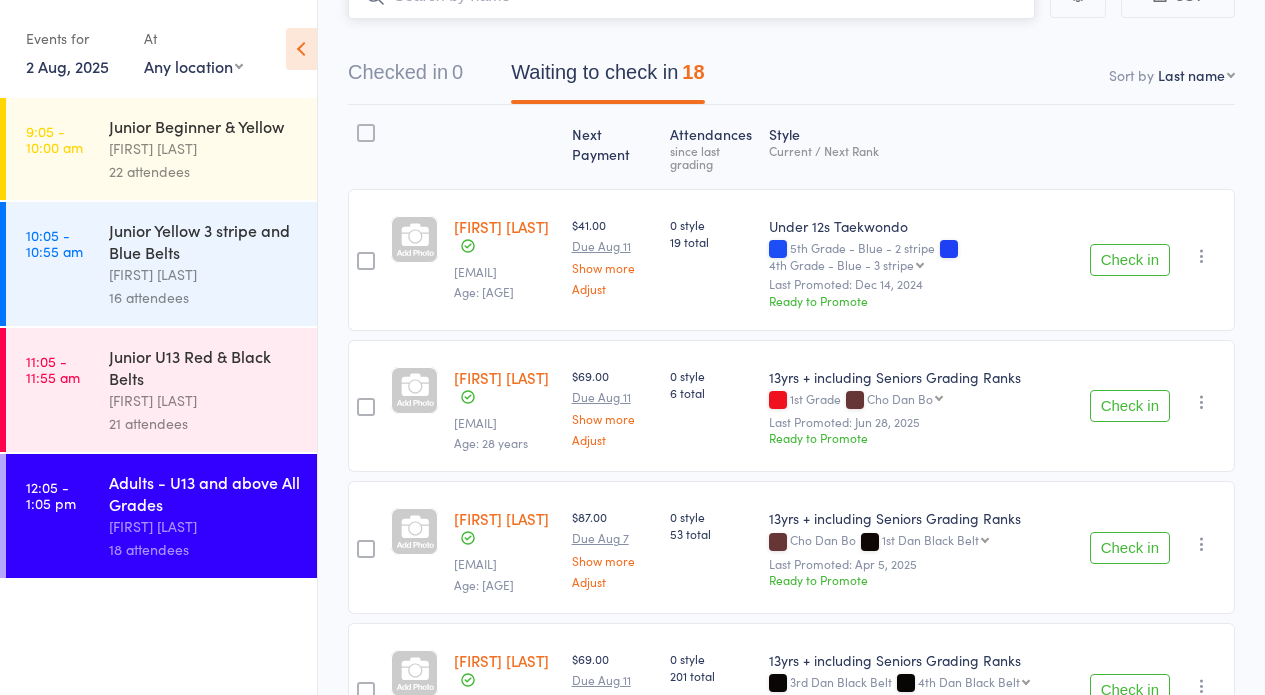scroll, scrollTop: 345, scrollLeft: 0, axis: vertical 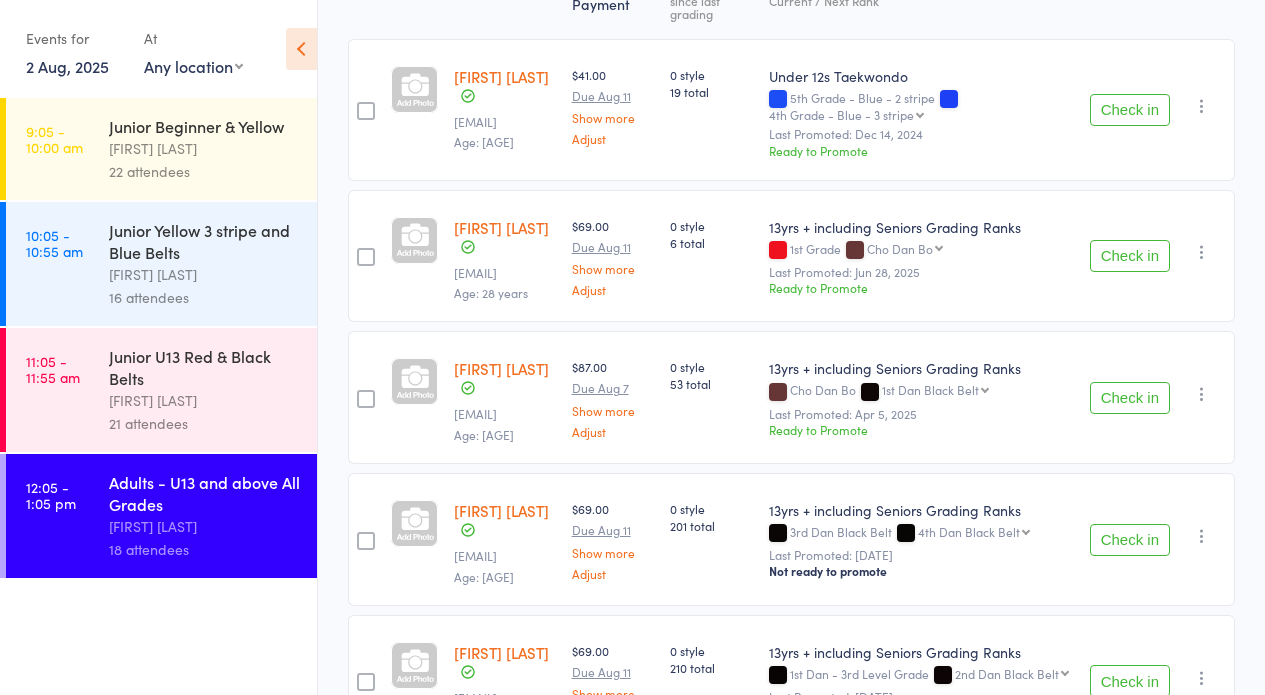 click at bounding box center (1202, 394) 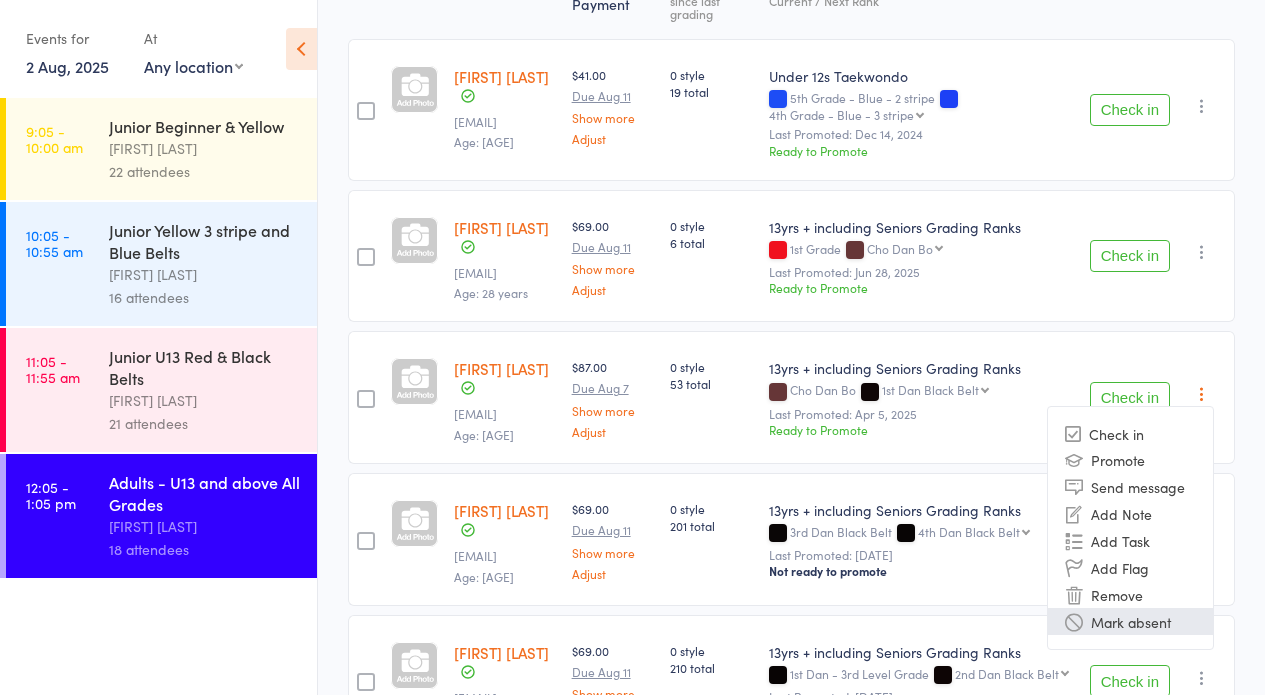 click on "Mark absent" at bounding box center (1130, 621) 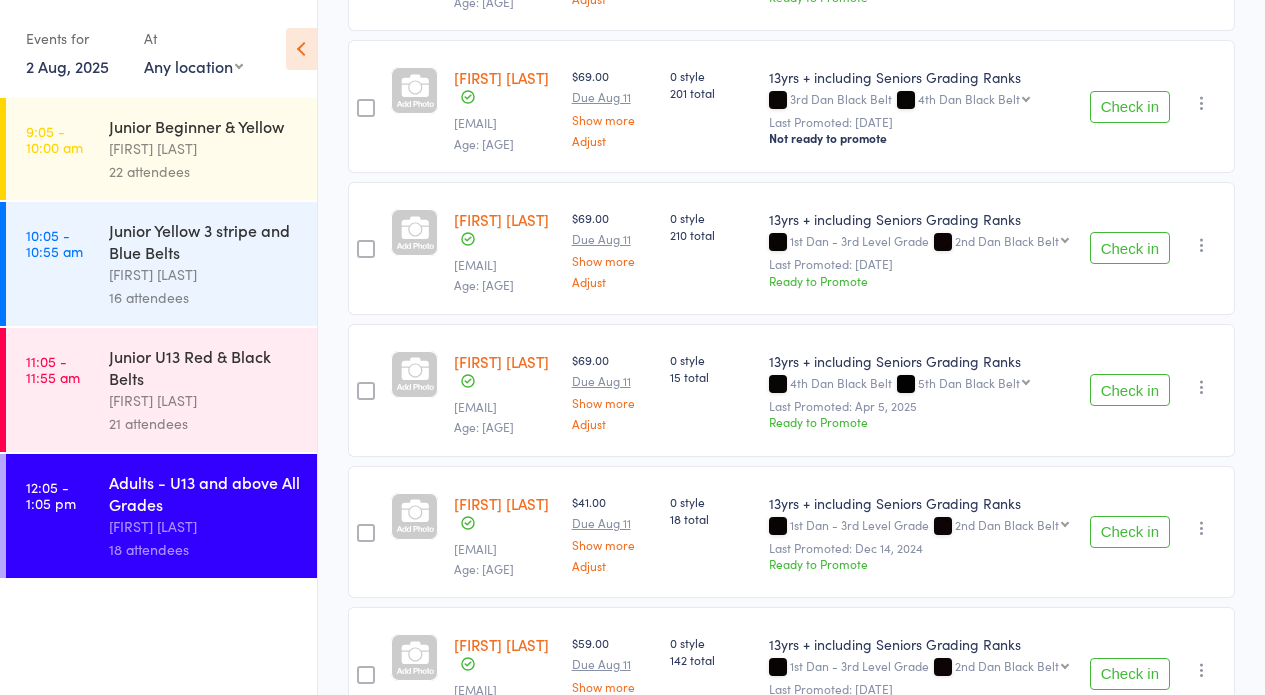 scroll, scrollTop: 803, scrollLeft: 0, axis: vertical 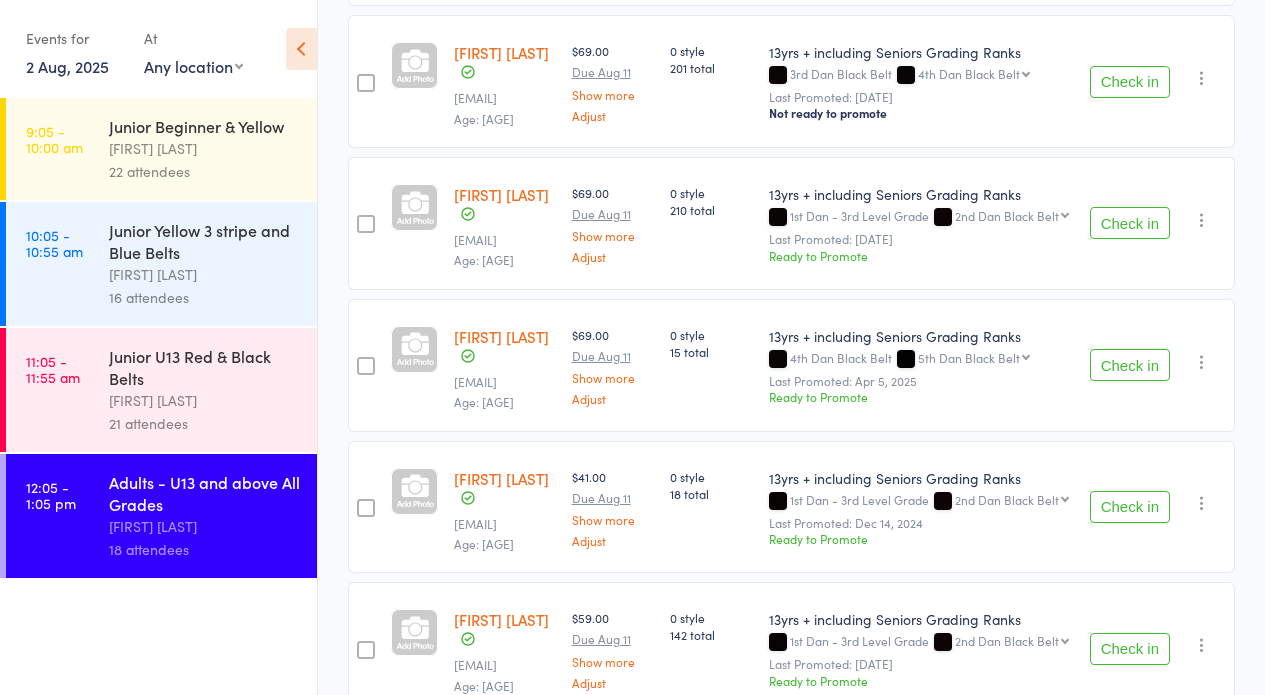 click on "Check in" at bounding box center (1130, 507) 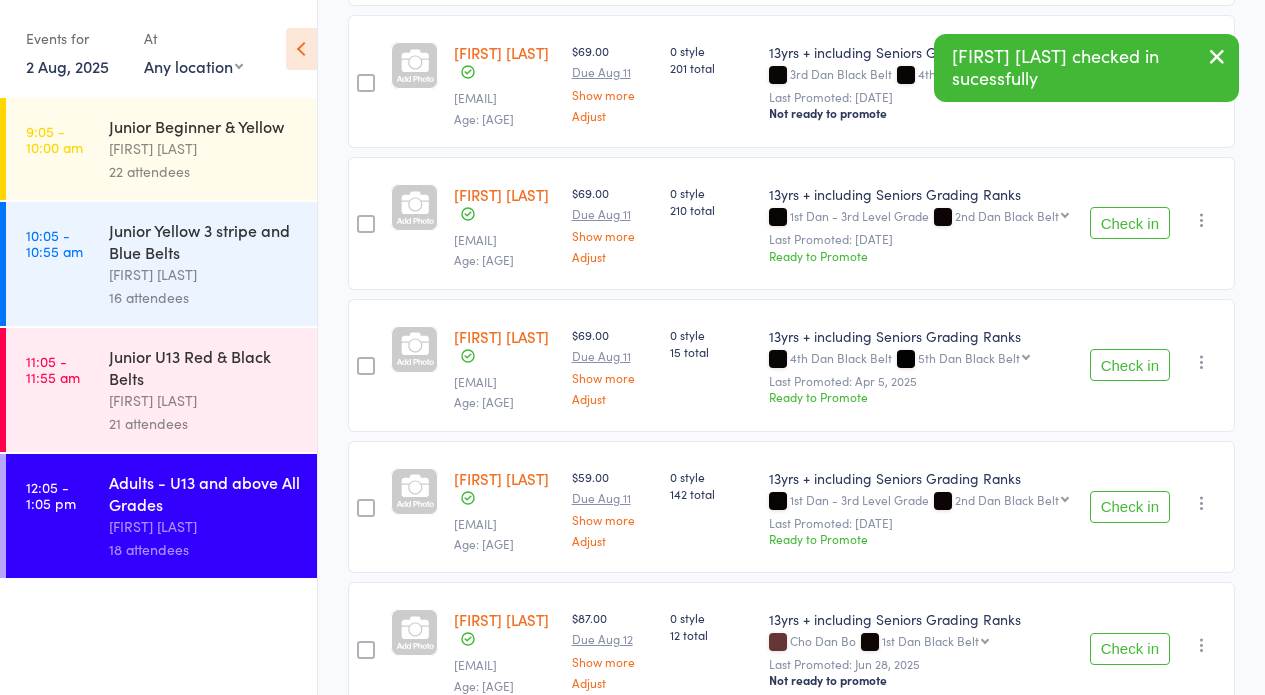 click on "Check in" at bounding box center [1130, 507] 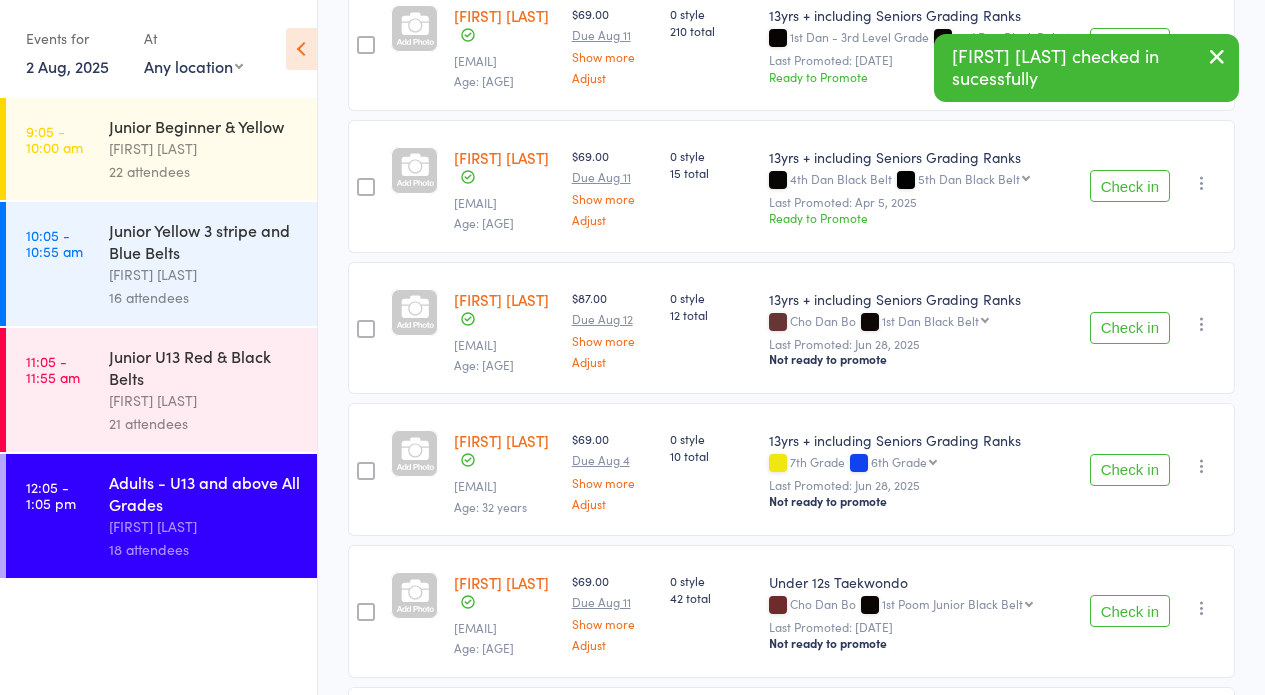 scroll, scrollTop: 986, scrollLeft: 0, axis: vertical 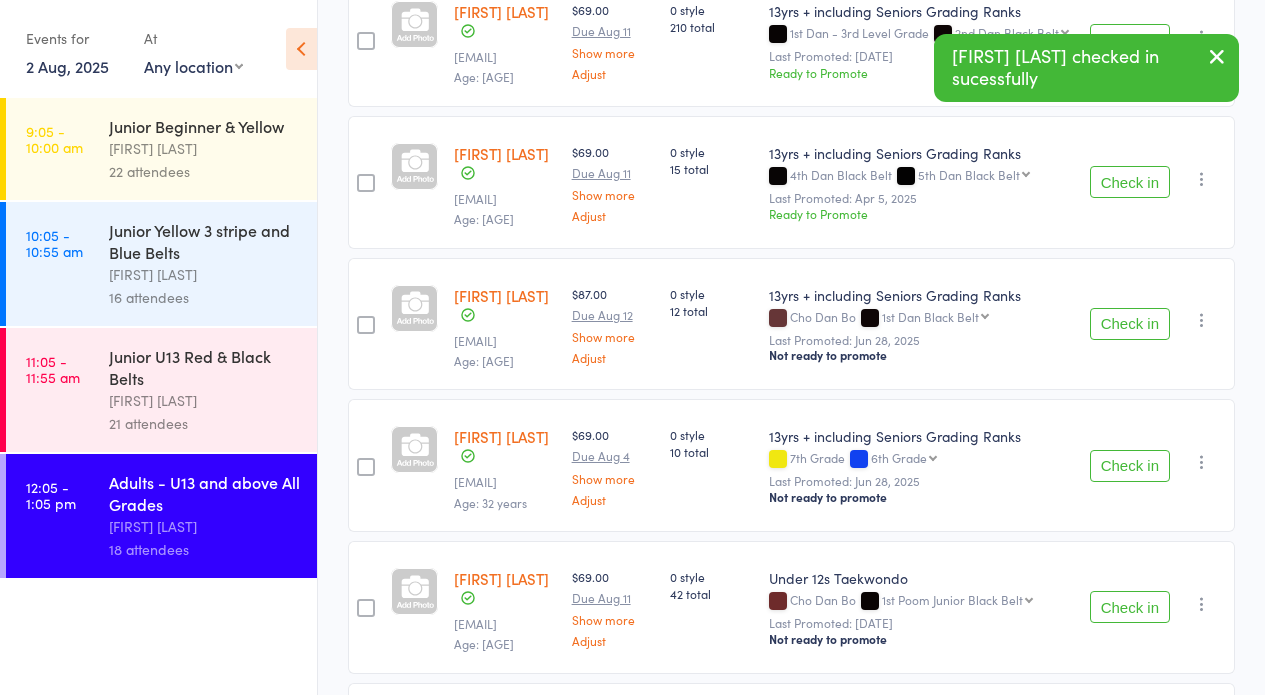 click on "Check in" at bounding box center [1130, 466] 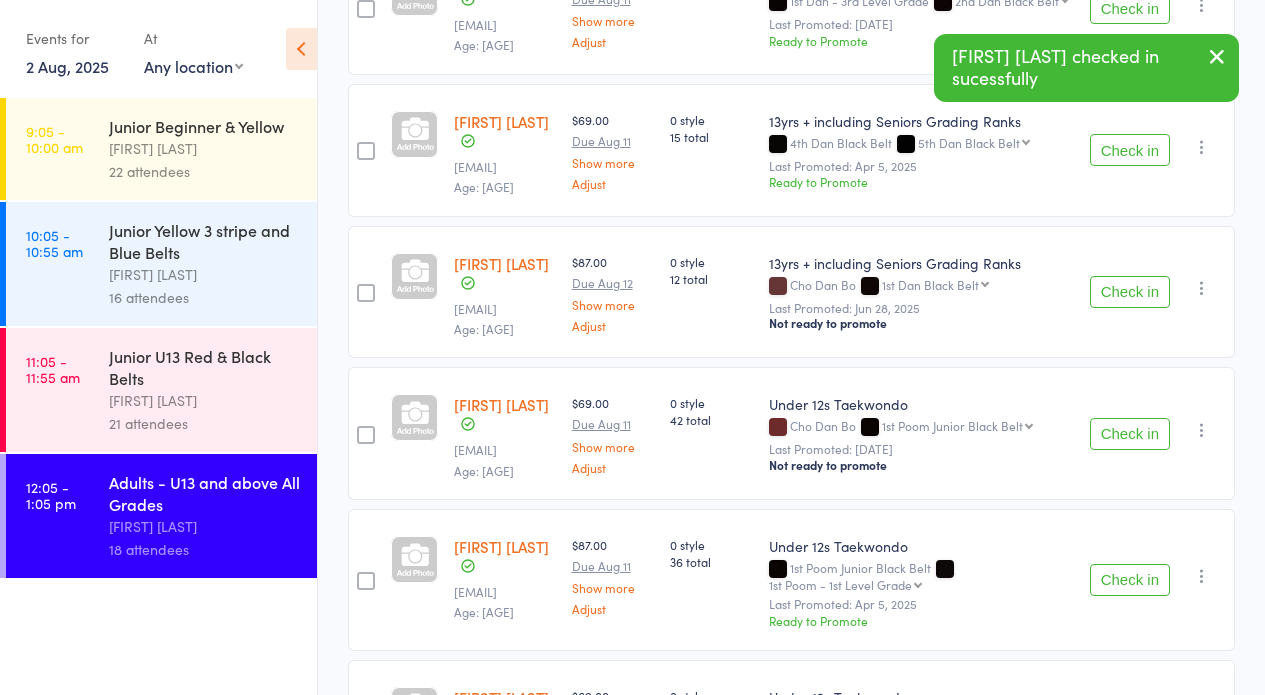 scroll, scrollTop: 1091, scrollLeft: 0, axis: vertical 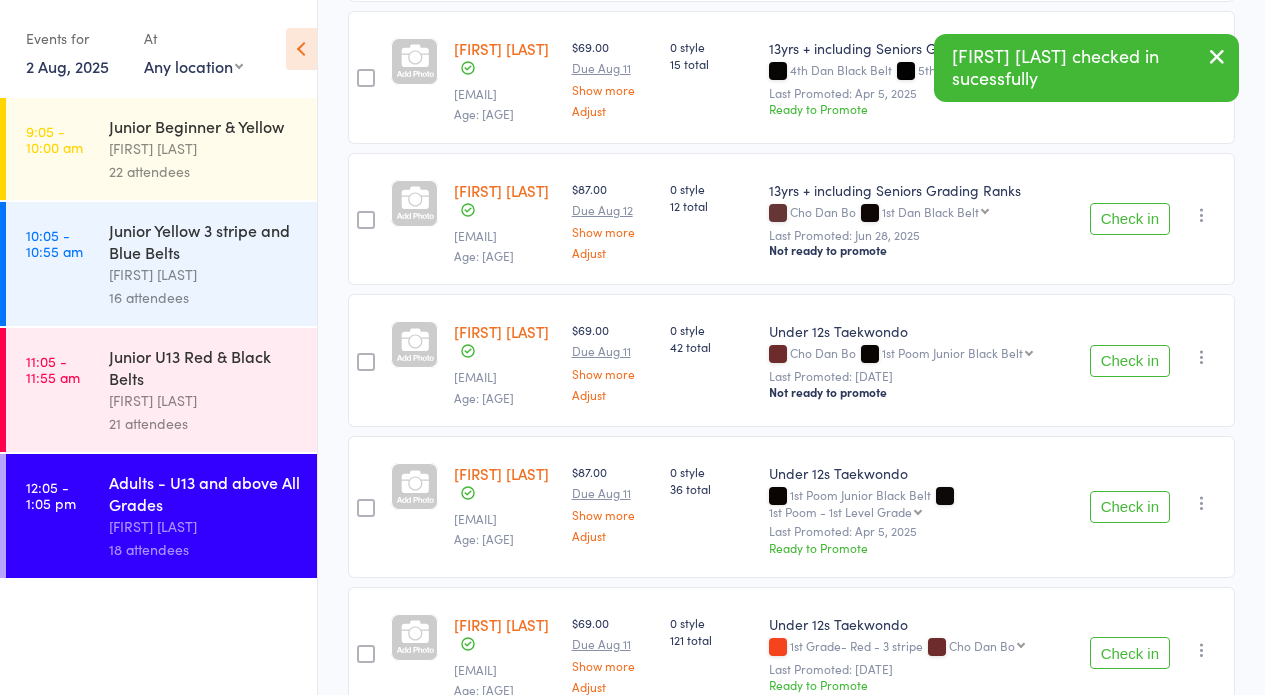 click on "Check in" at bounding box center [1130, 507] 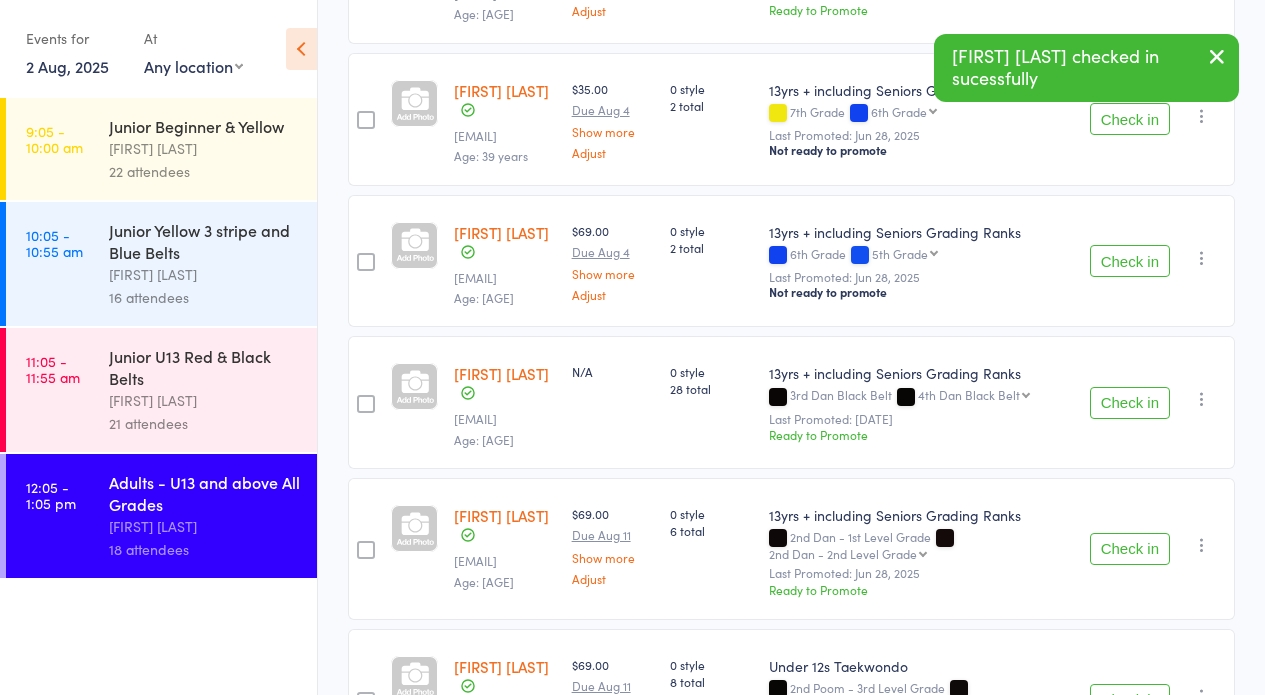 scroll, scrollTop: 1765, scrollLeft: 0, axis: vertical 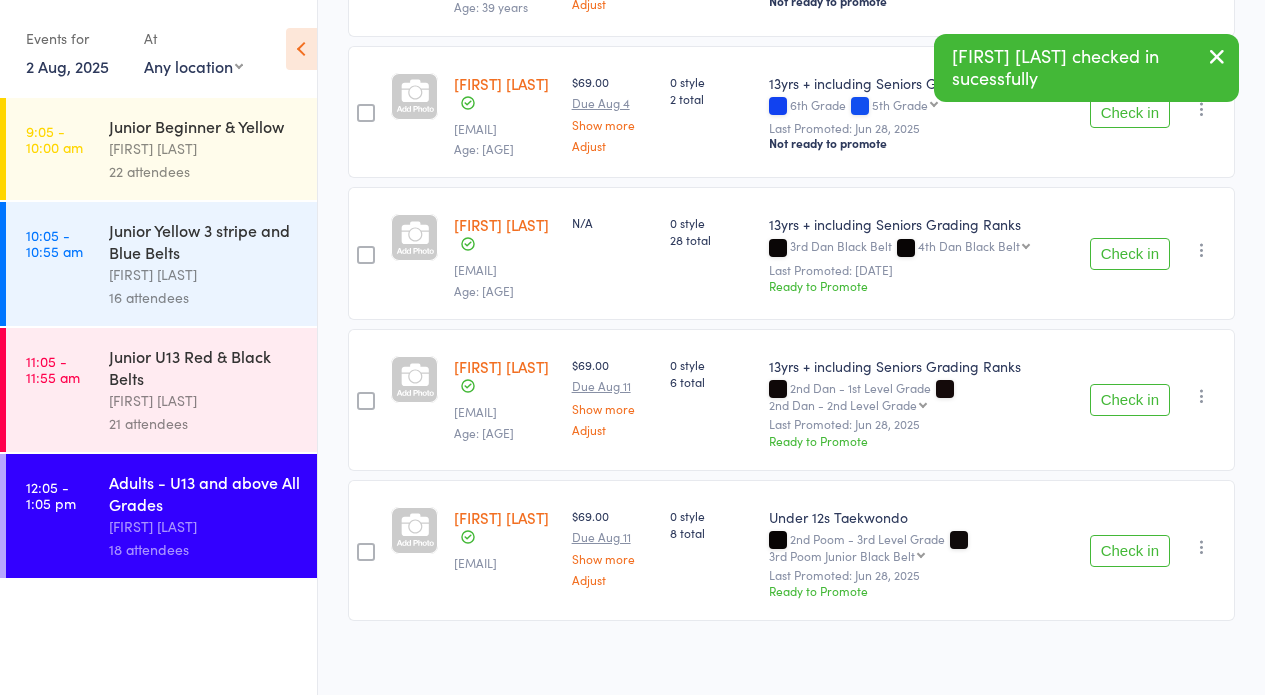 click on "Check in" at bounding box center (1130, 551) 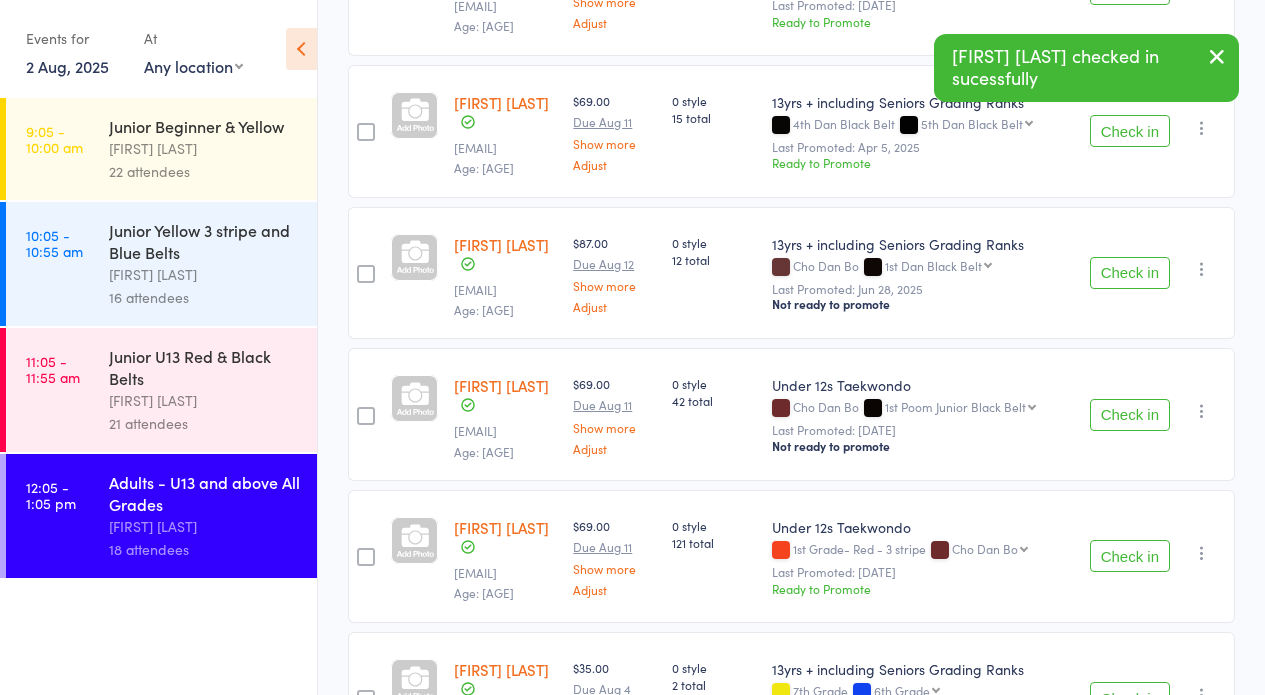 scroll, scrollTop: 0, scrollLeft: 0, axis: both 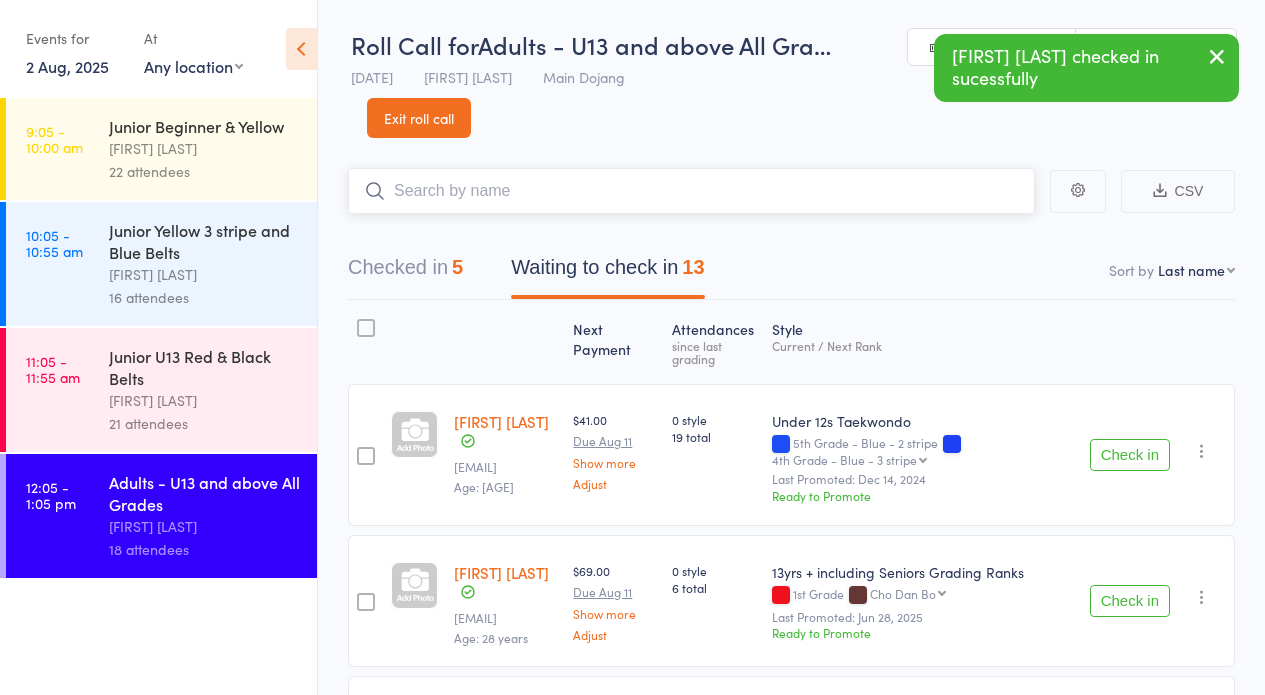 click at bounding box center (691, 191) 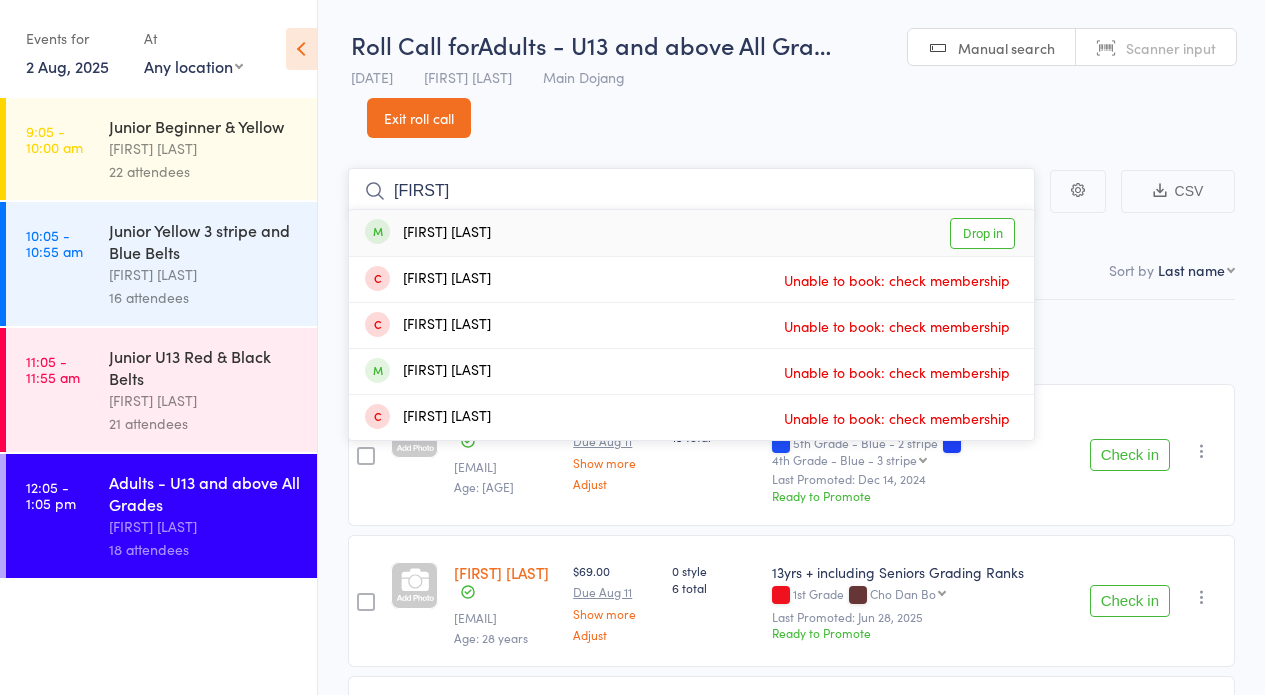 type on "patrick" 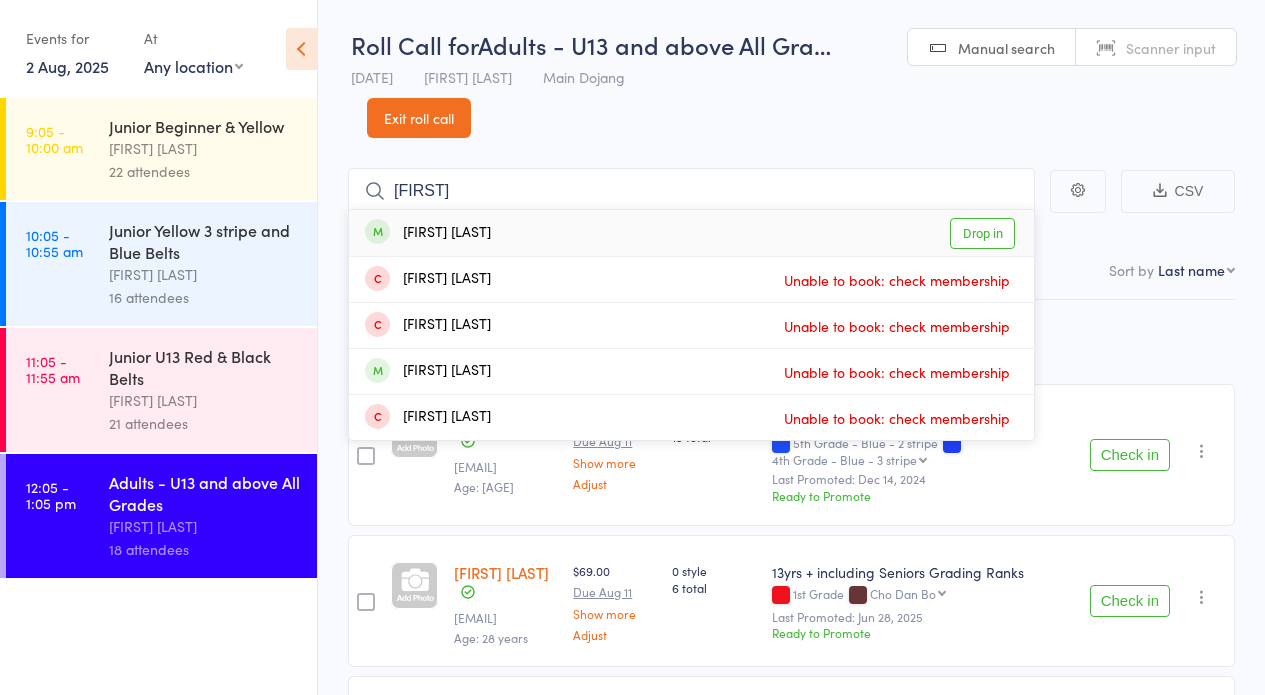 click on "Drop in" at bounding box center (982, 233) 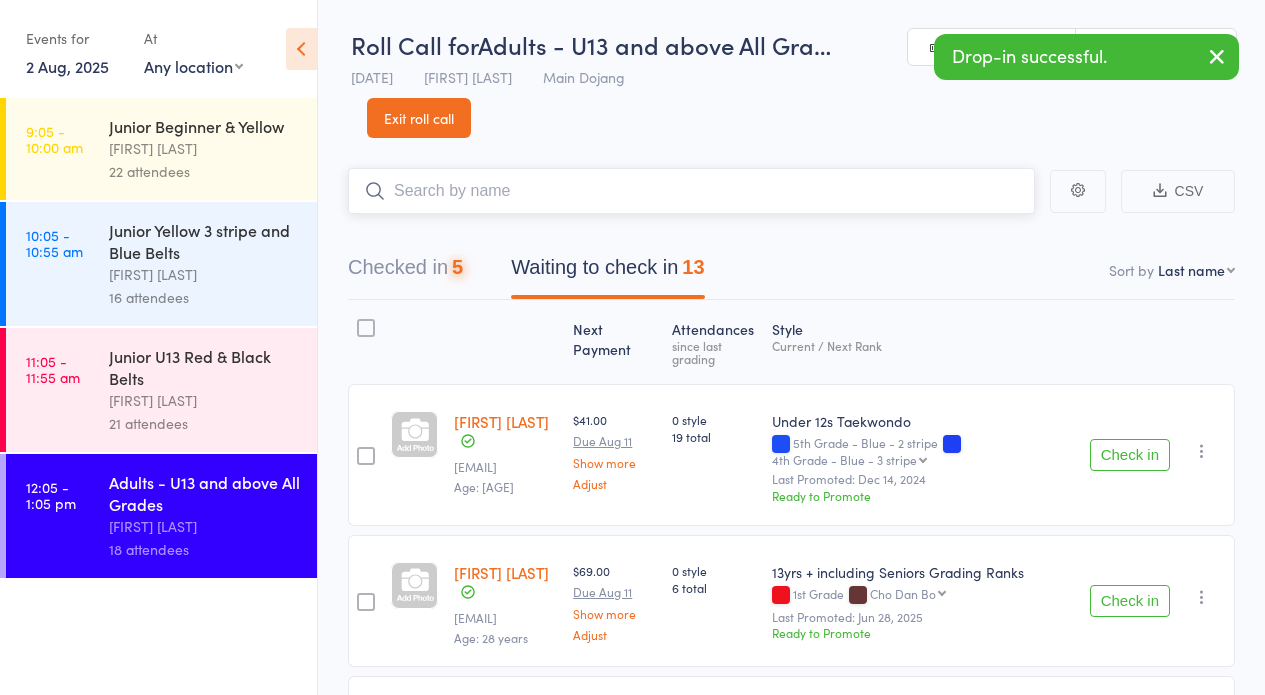 click at bounding box center (691, 191) 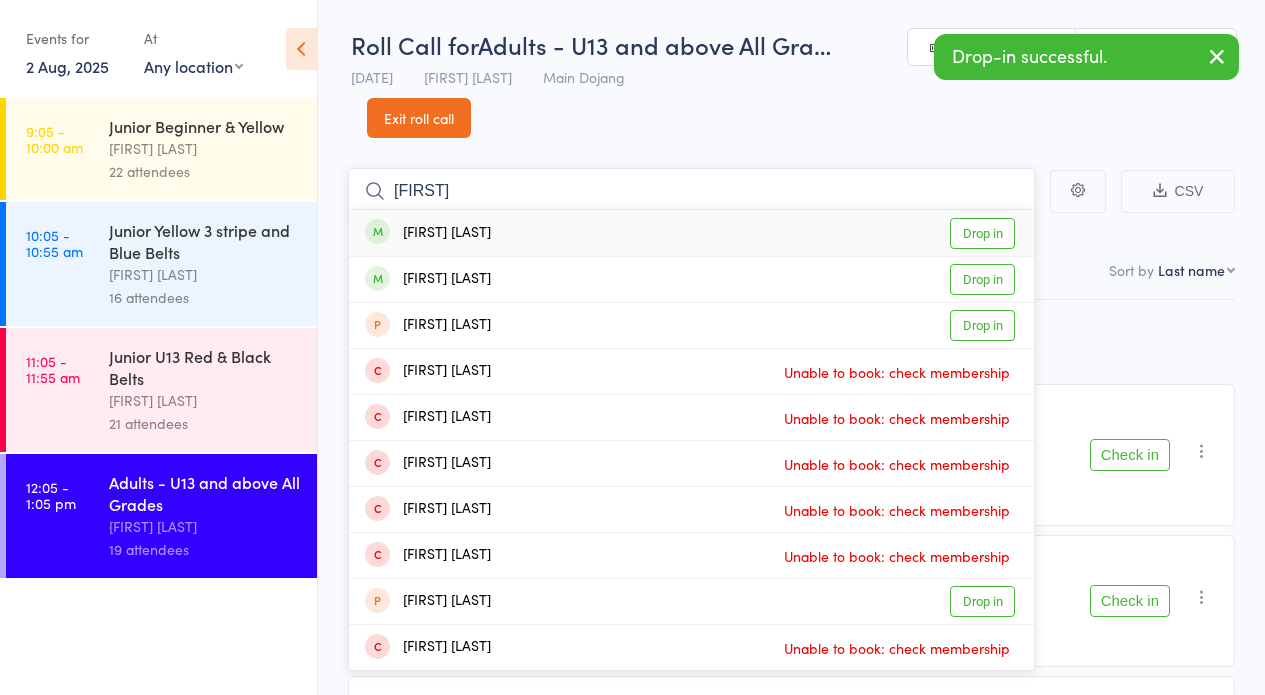 type on "Bevan" 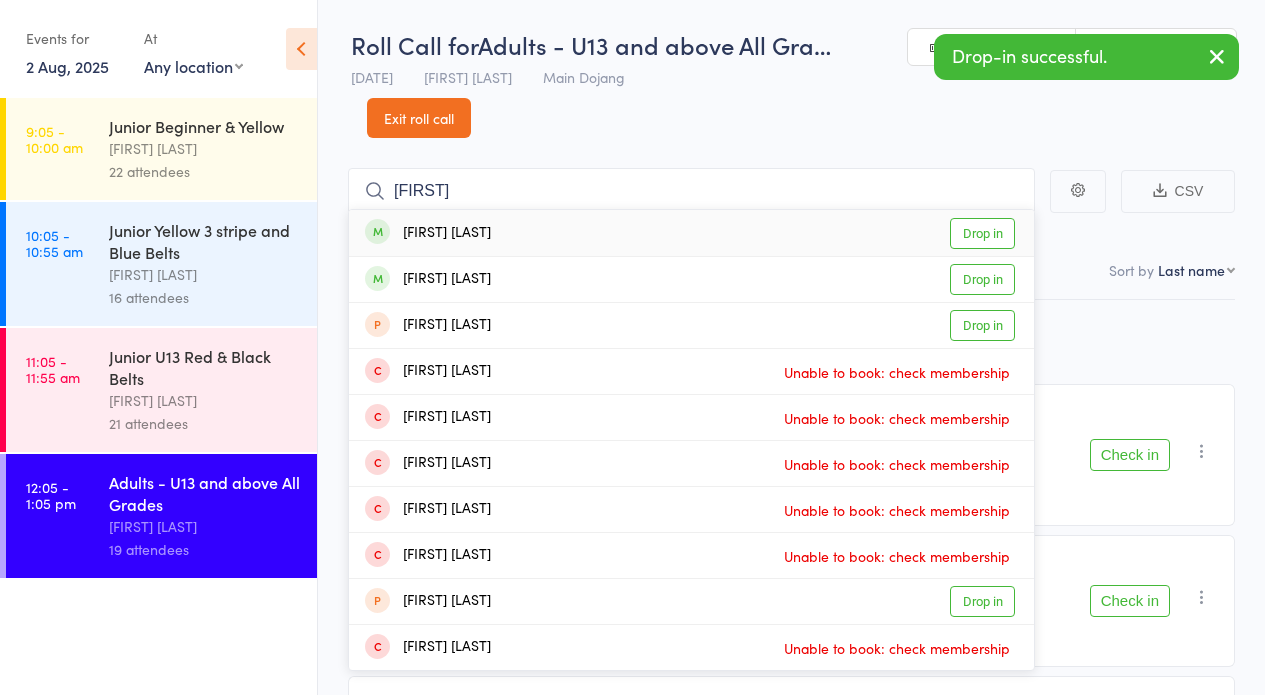 click on "Drop in" at bounding box center [982, 233] 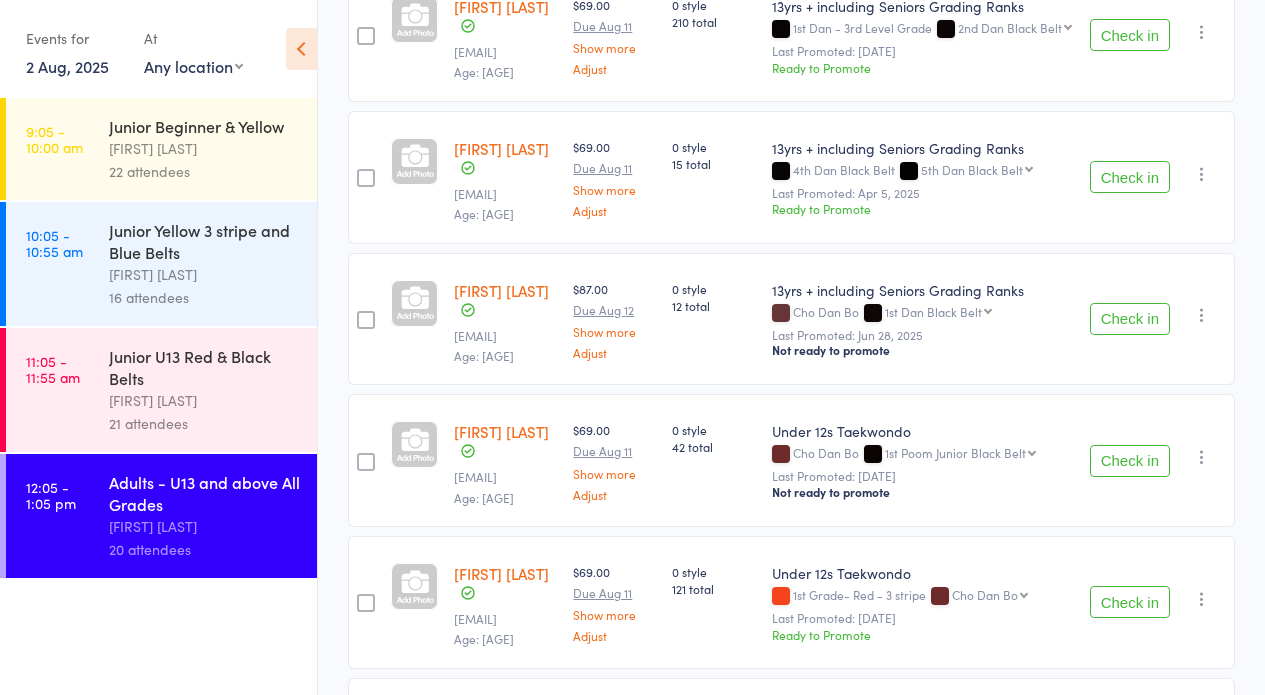 scroll, scrollTop: 0, scrollLeft: 0, axis: both 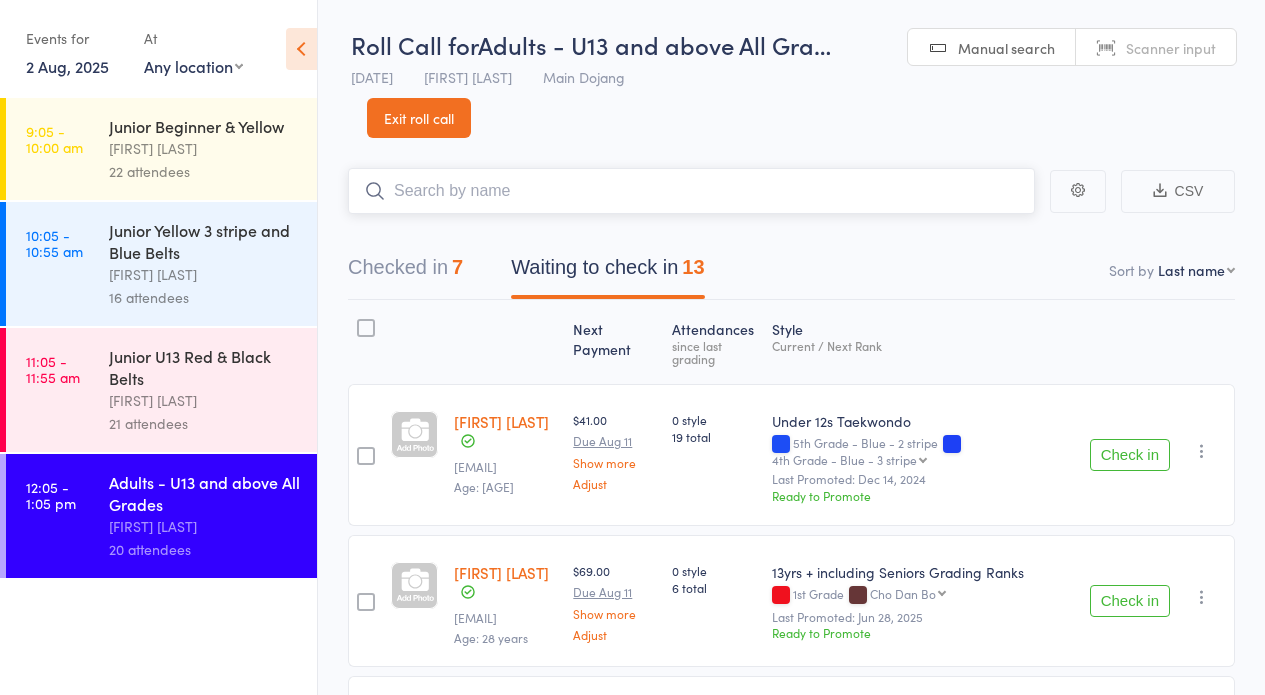 click at bounding box center (691, 191) 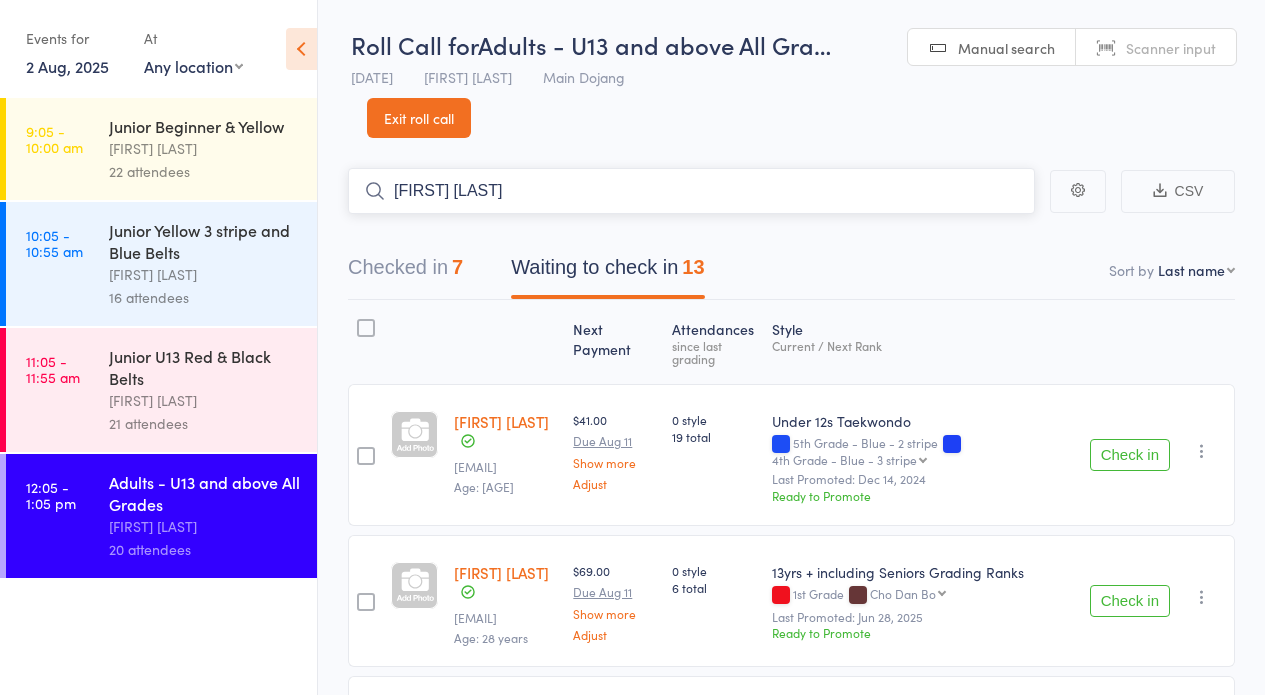 type on "kevin wu" 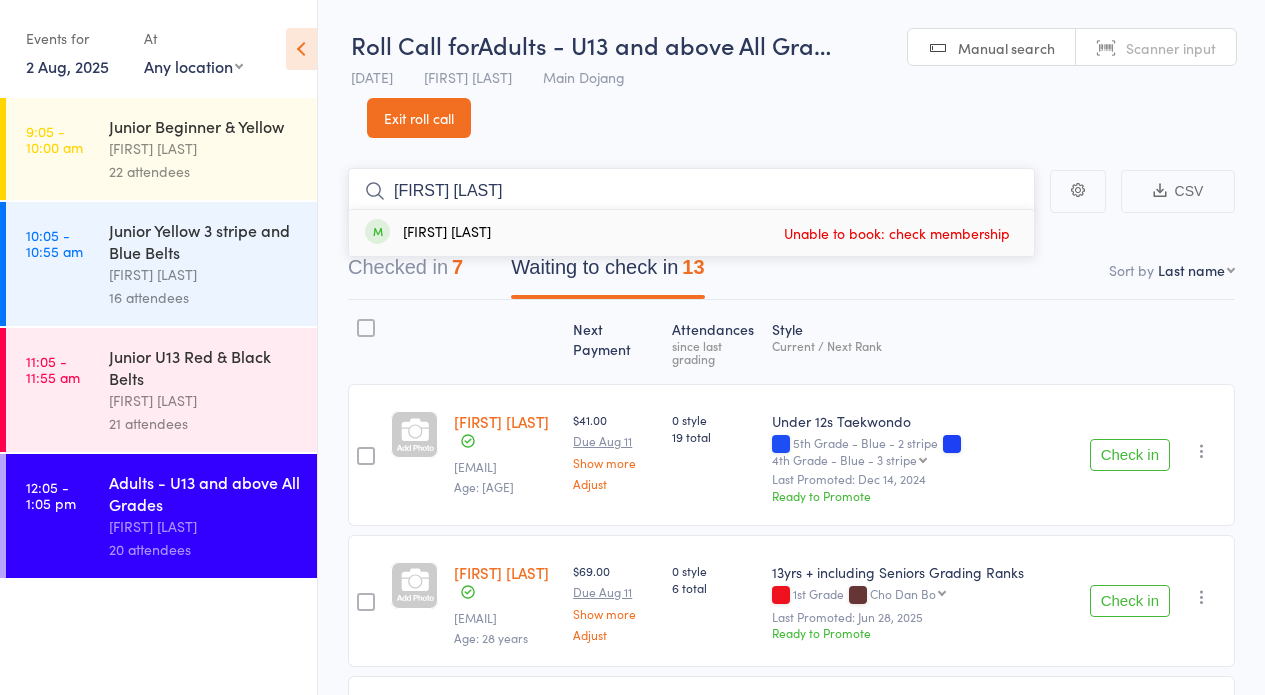 drag, startPoint x: 492, startPoint y: 183, endPoint x: 360, endPoint y: 187, distance: 132.0606 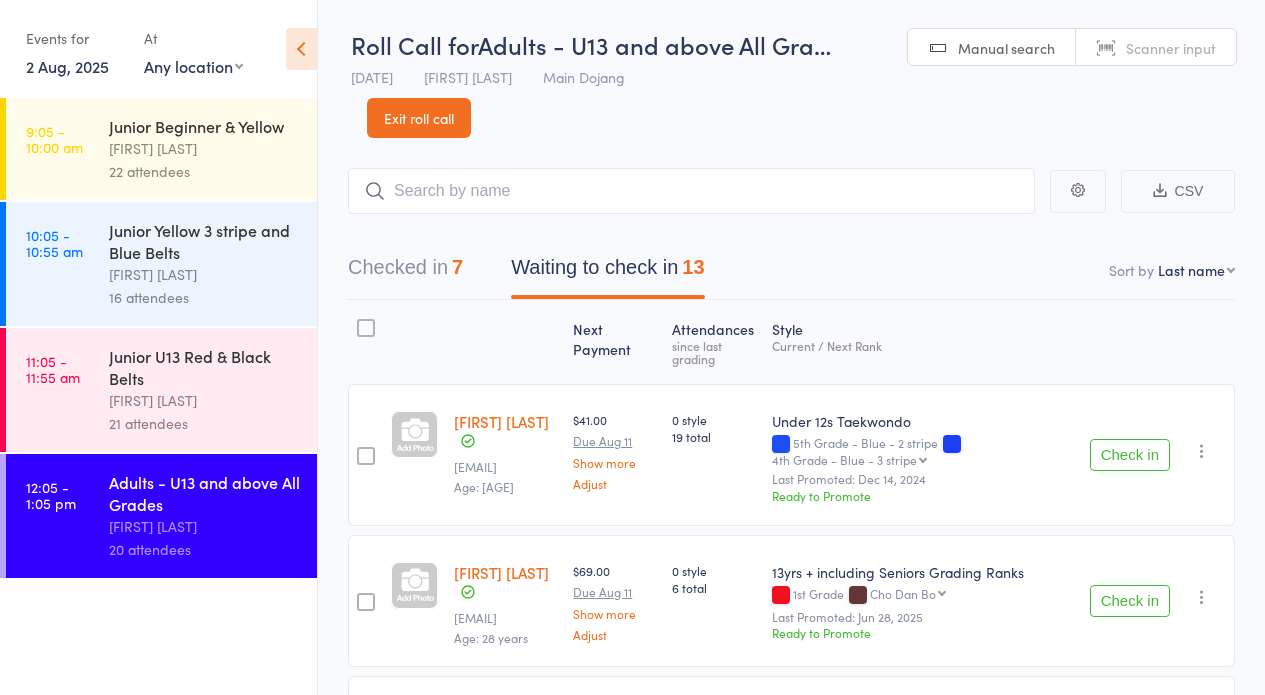 click on "Exit roll call" at bounding box center (419, 118) 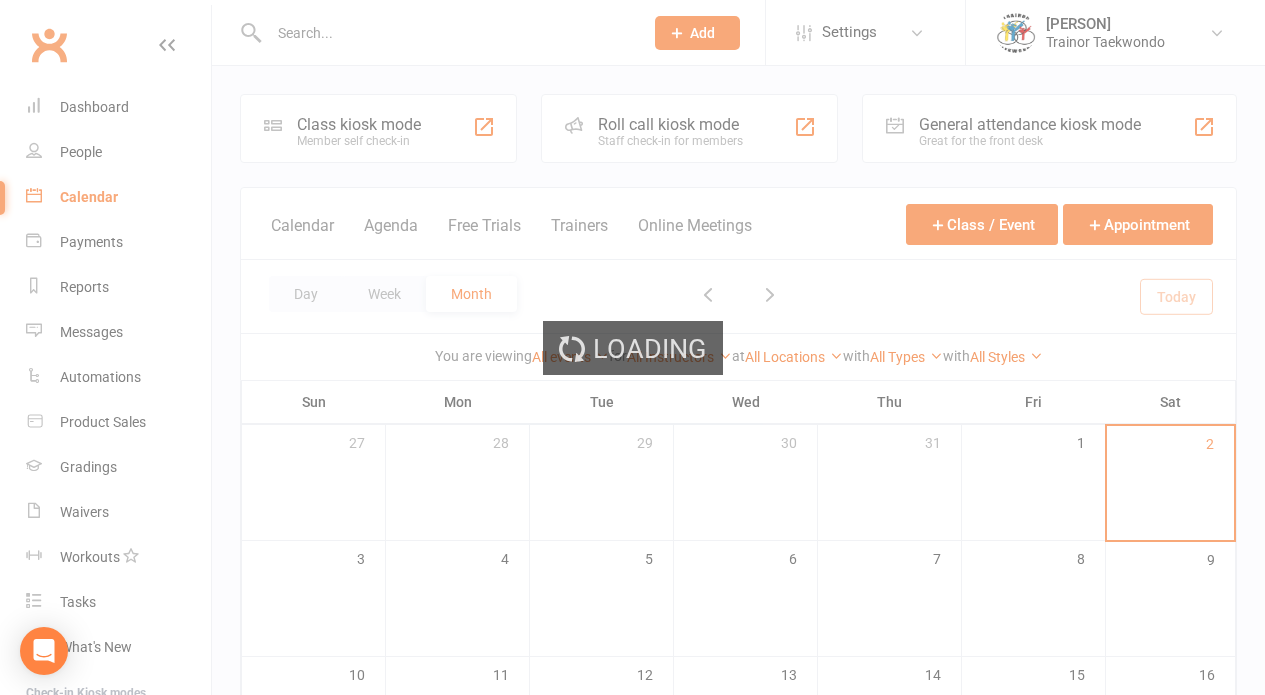 scroll, scrollTop: 0, scrollLeft: 0, axis: both 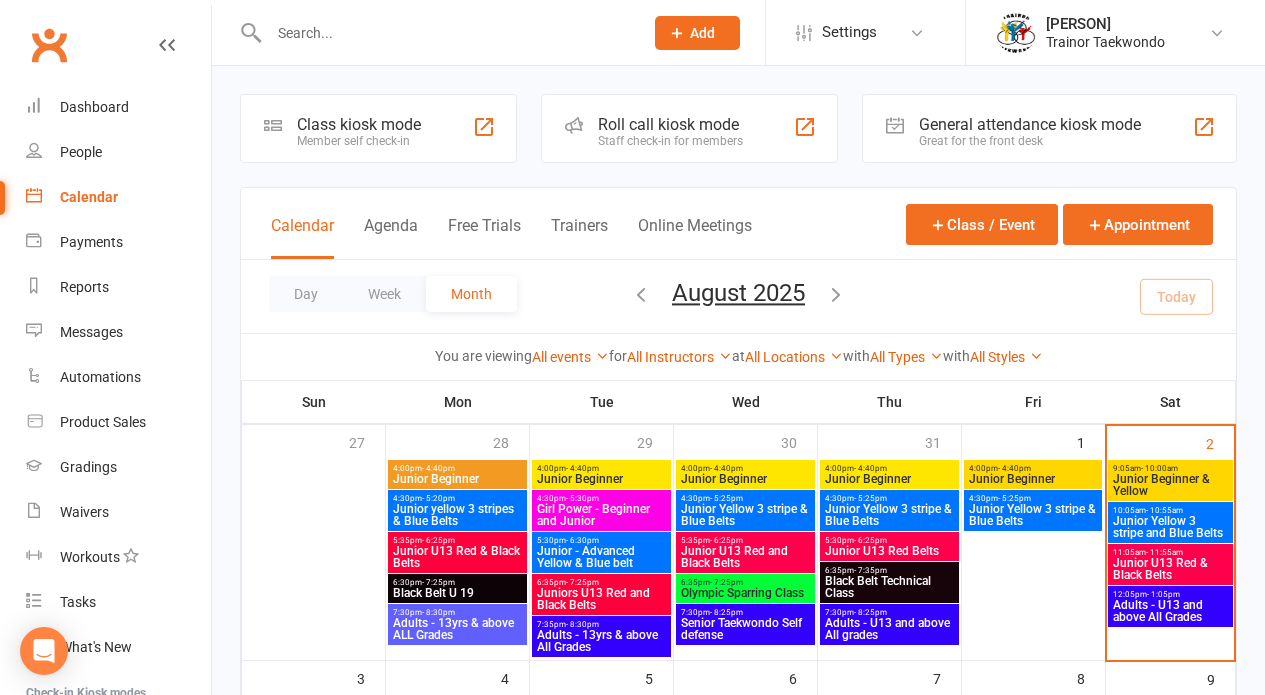 click on "Adults - U13 and above All Grades" at bounding box center (1170, 611) 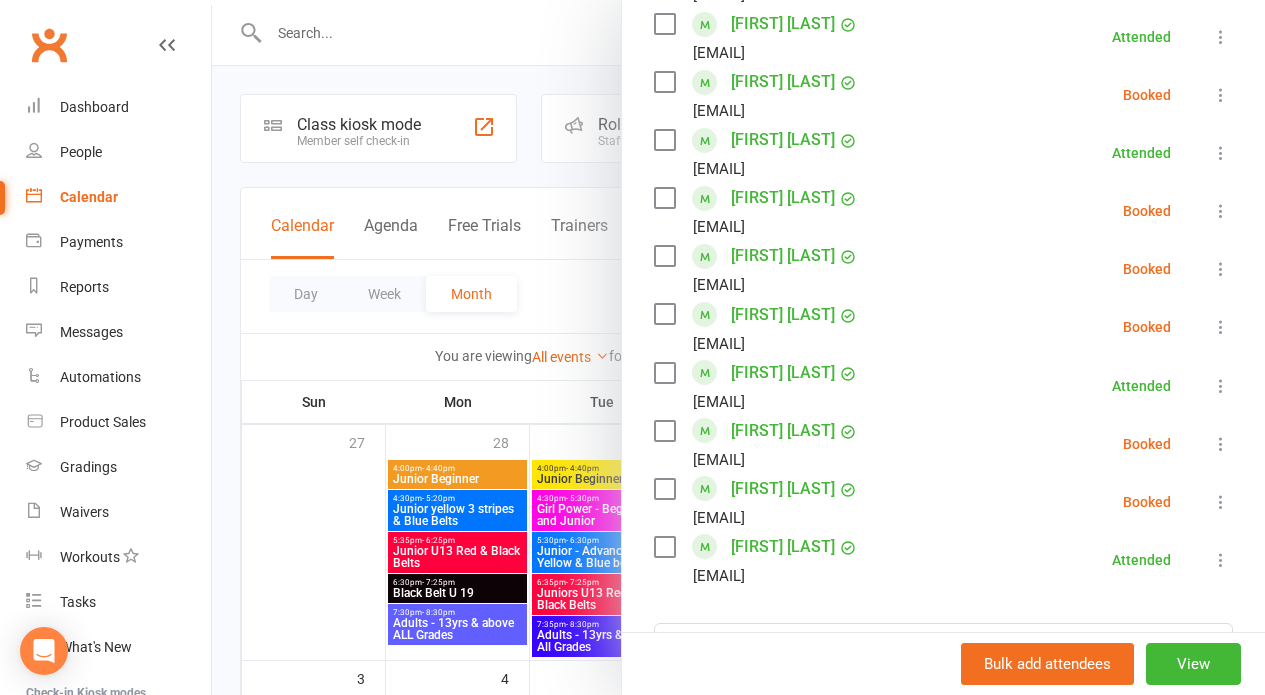 scroll, scrollTop: 1260, scrollLeft: 0, axis: vertical 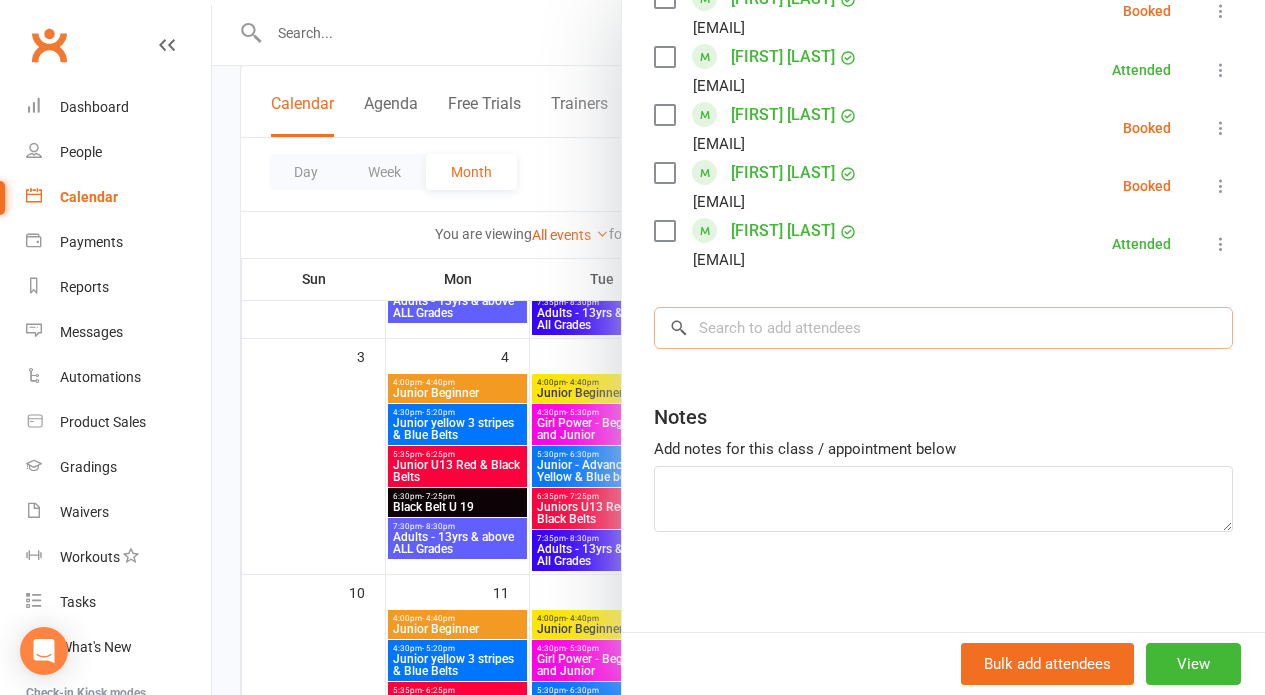 click at bounding box center [943, 328] 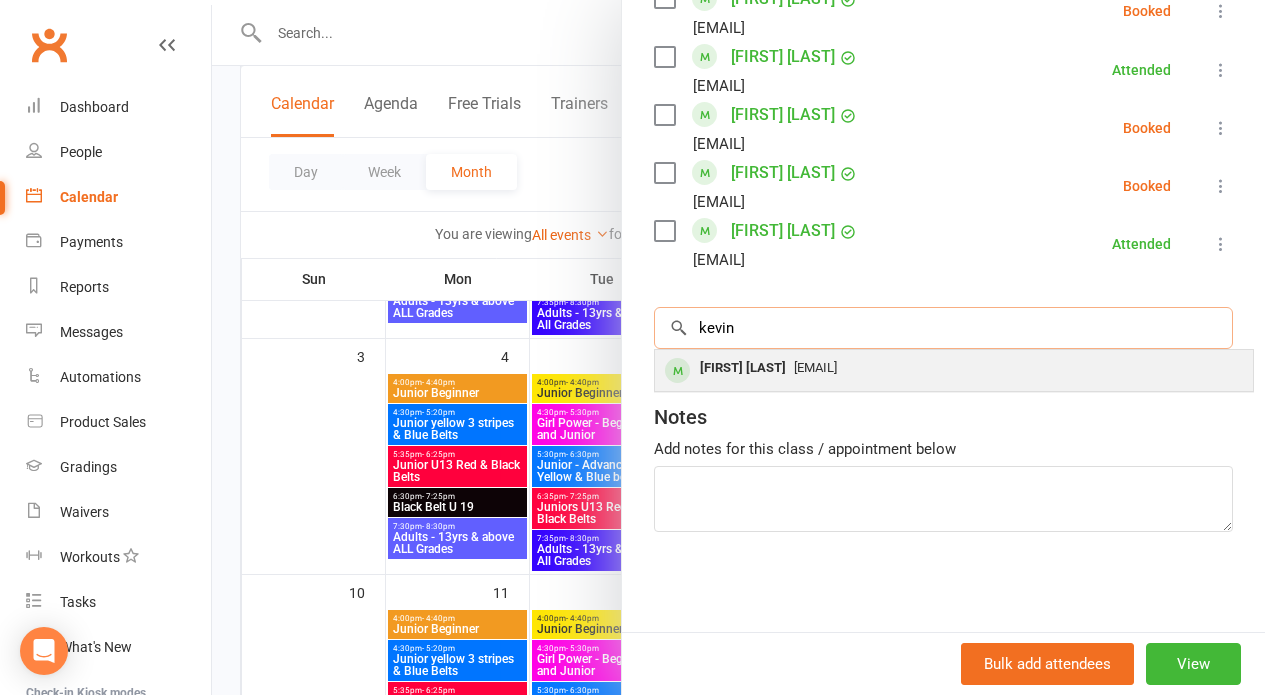 type on "kevin" 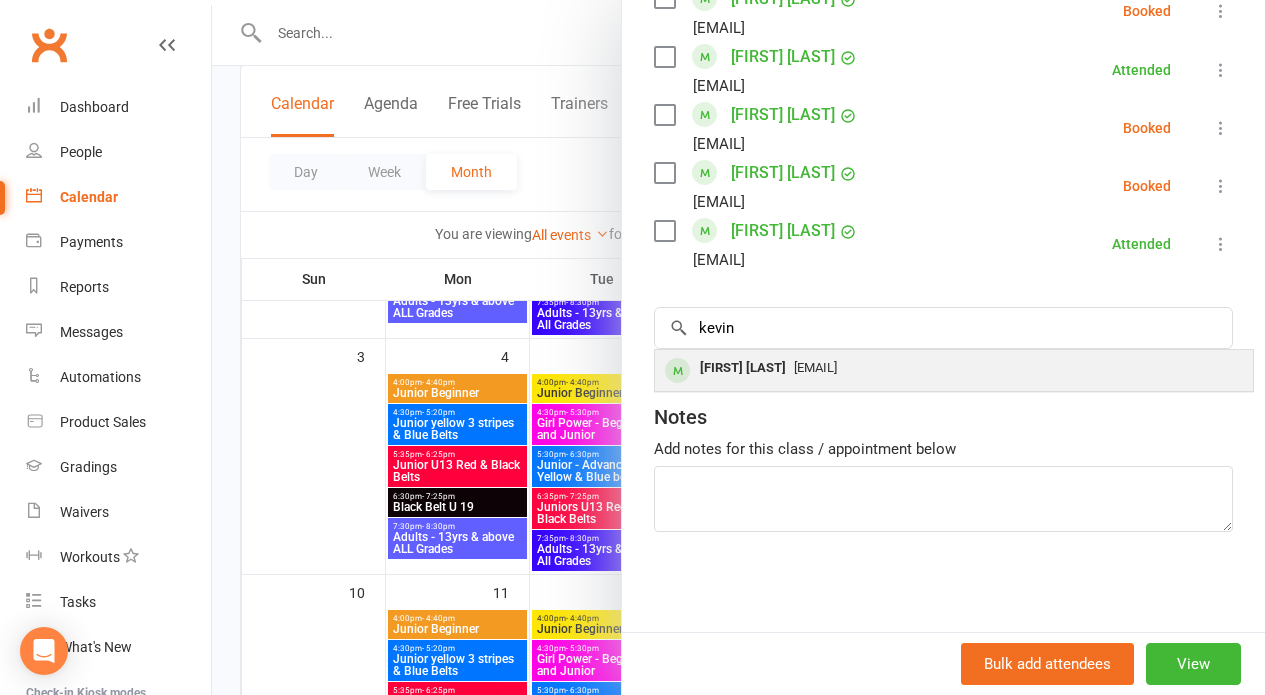 click on "Kevin.wu@blooms.net.au" at bounding box center [815, 367] 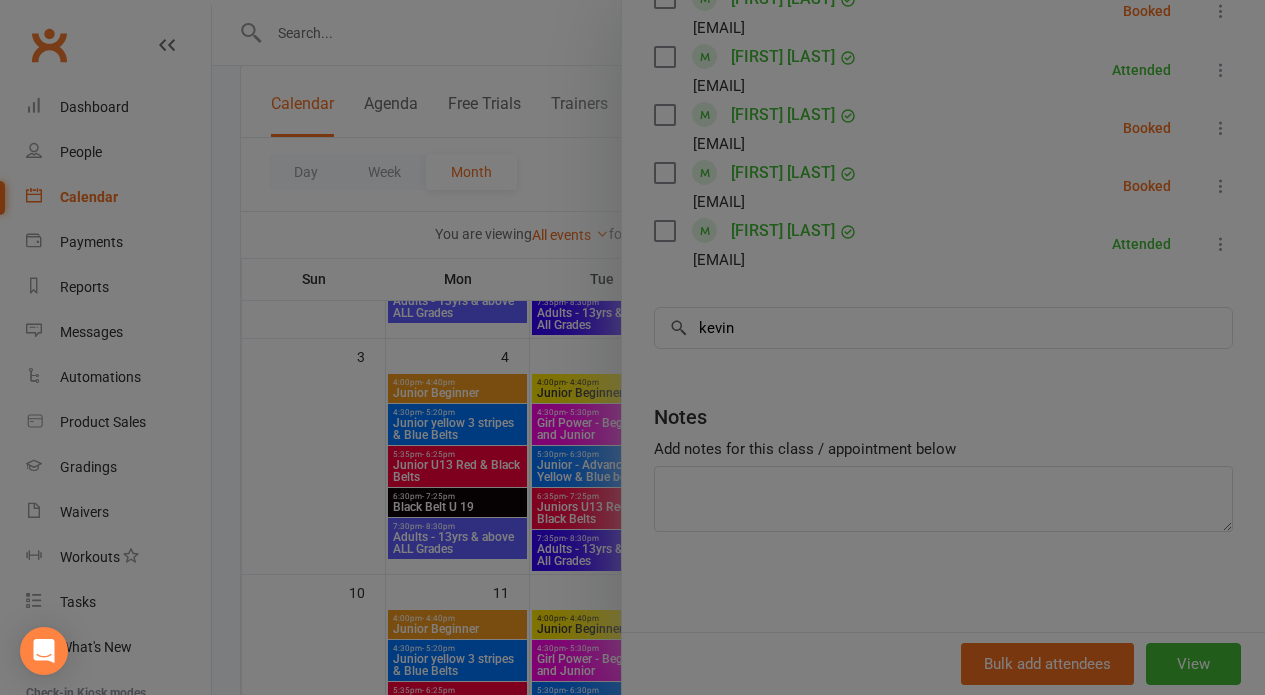 type 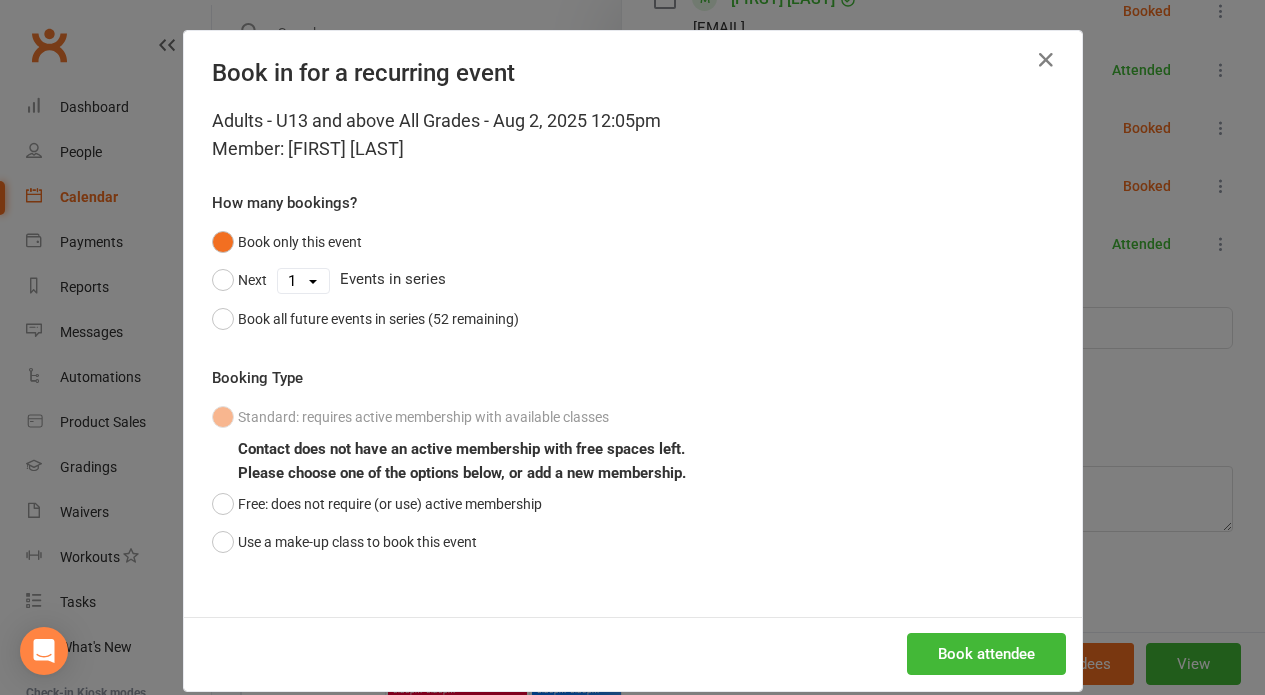 scroll, scrollTop: 557, scrollLeft: 0, axis: vertical 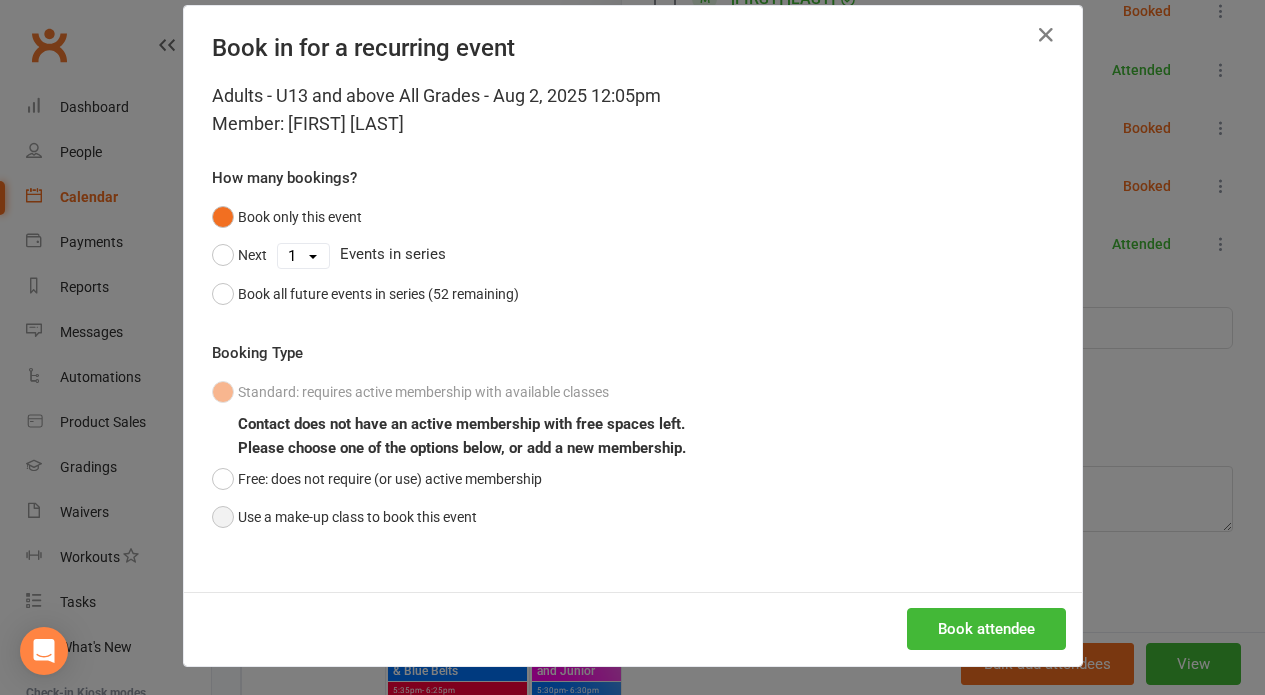 click on "Use a make-up class to book this event" at bounding box center [344, 517] 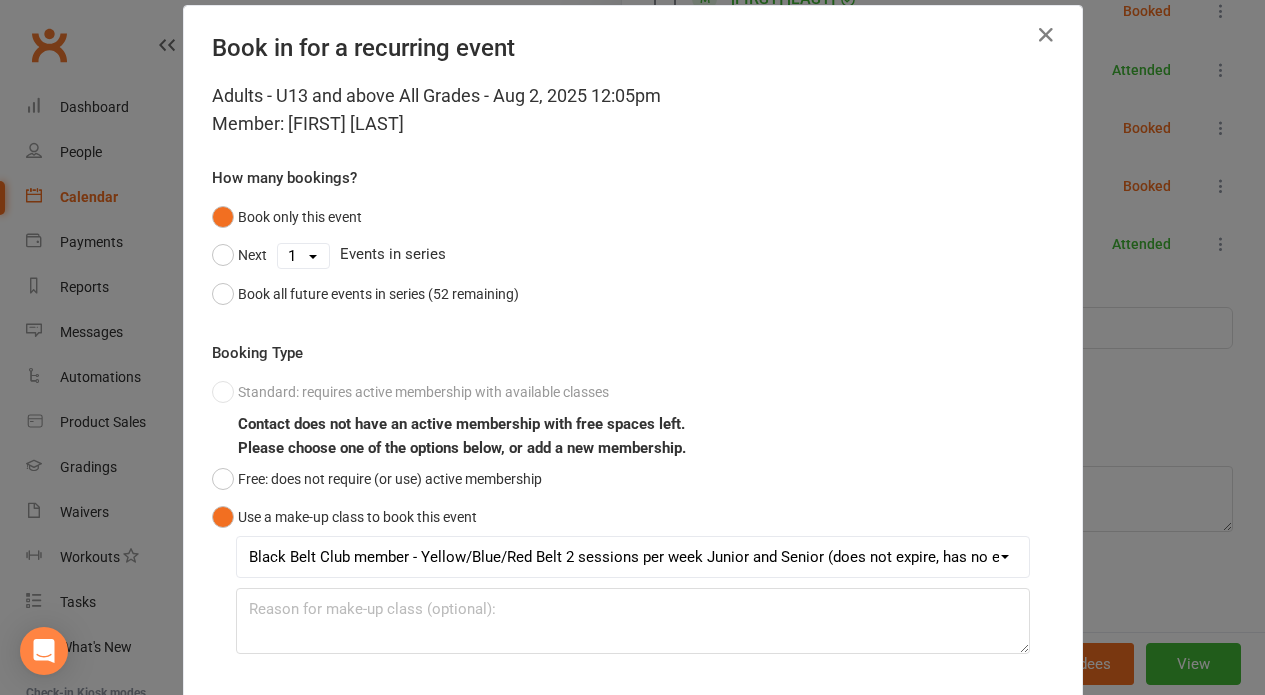 scroll, scrollTop: 143, scrollLeft: 0, axis: vertical 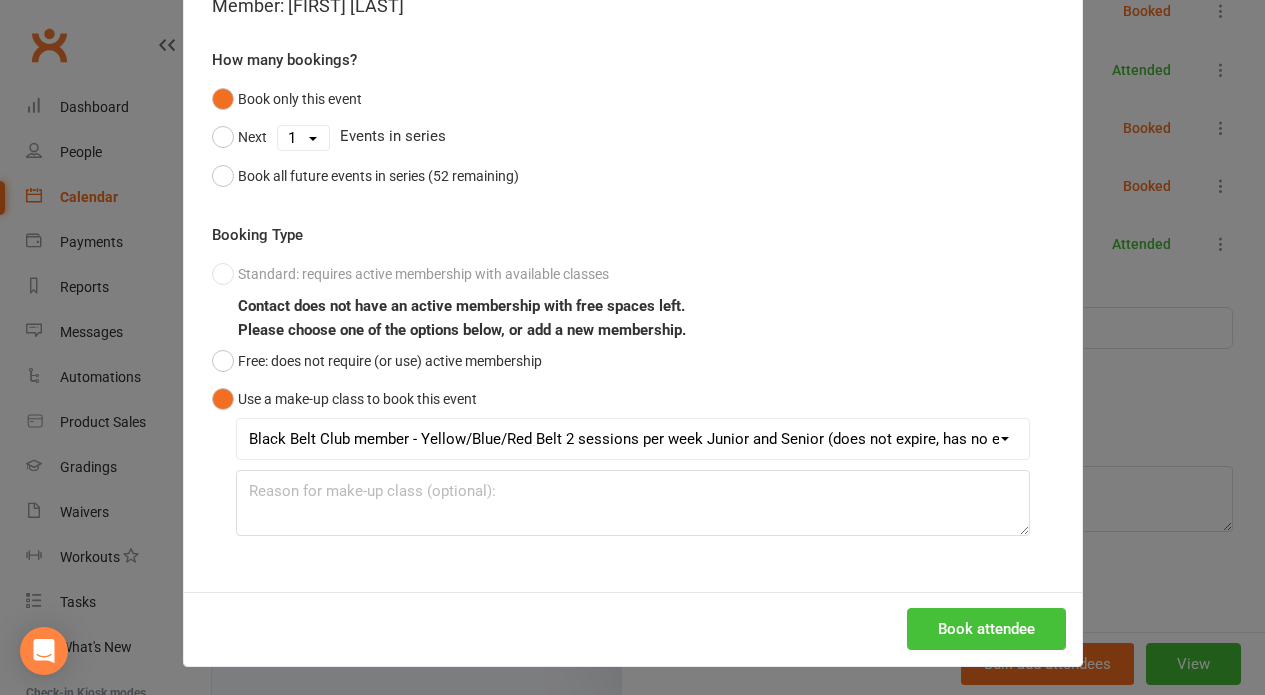 click on "Book attendee" at bounding box center (986, 629) 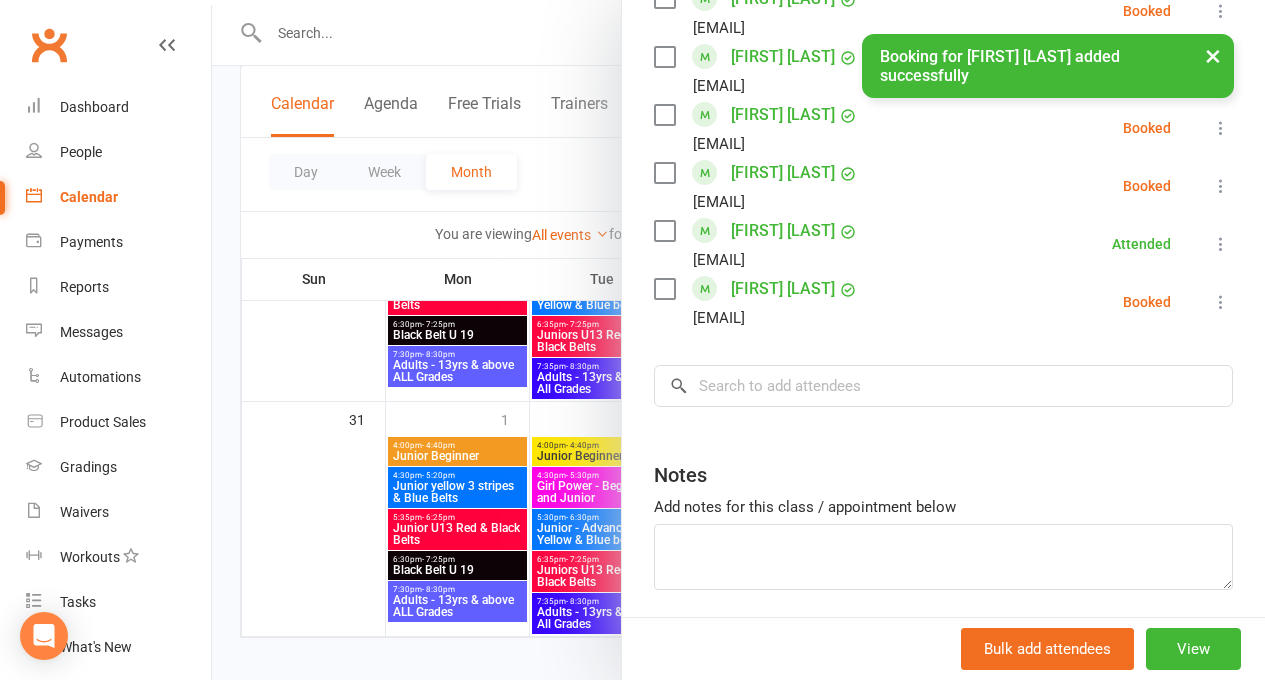 scroll, scrollTop: 0, scrollLeft: 0, axis: both 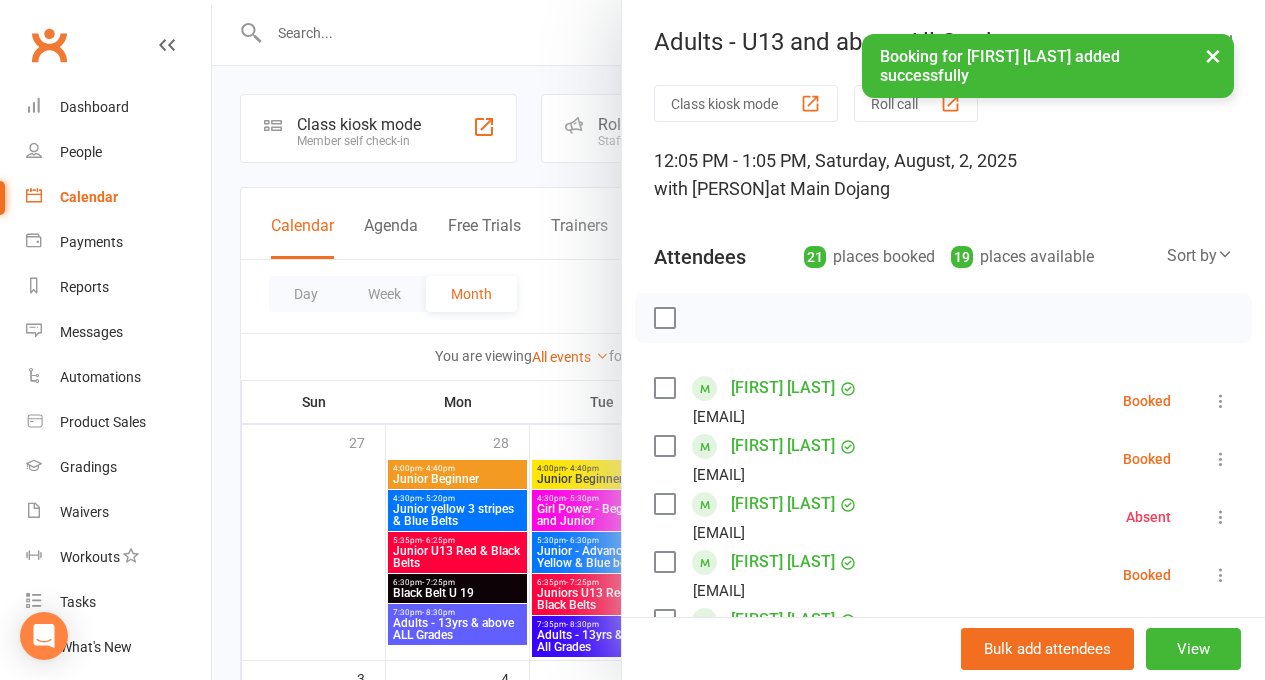 click on "Roll call" at bounding box center (916, 103) 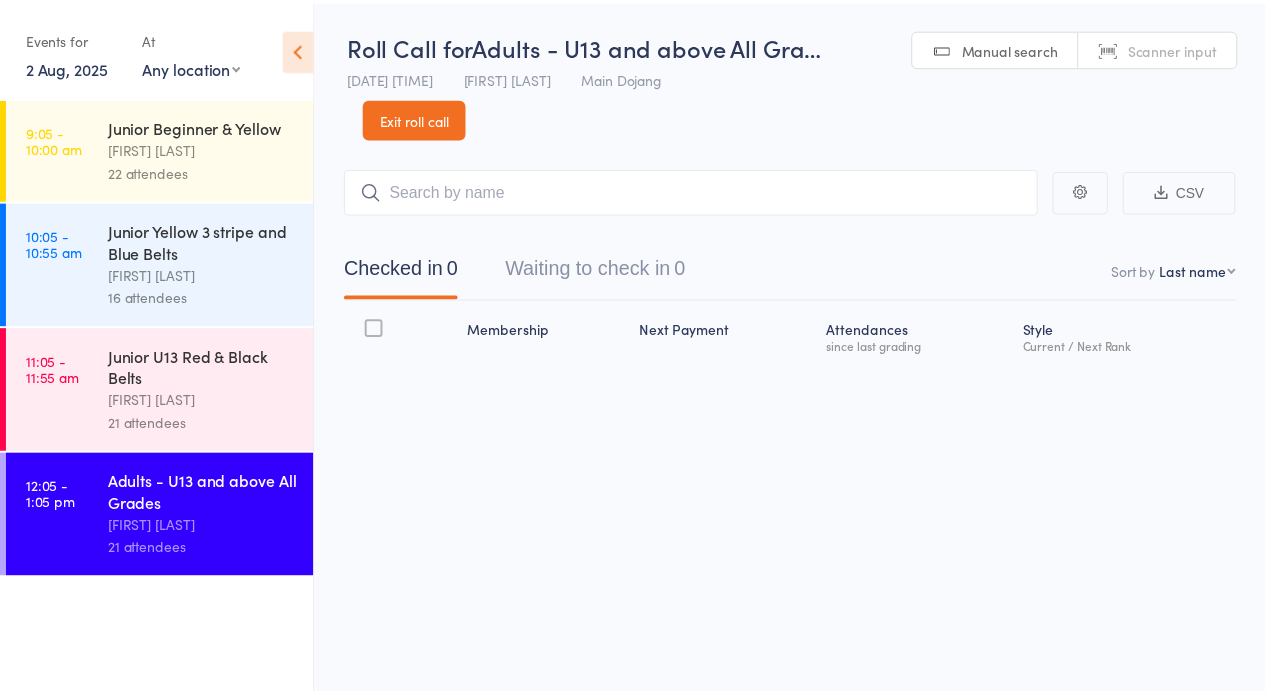 scroll, scrollTop: 0, scrollLeft: 0, axis: both 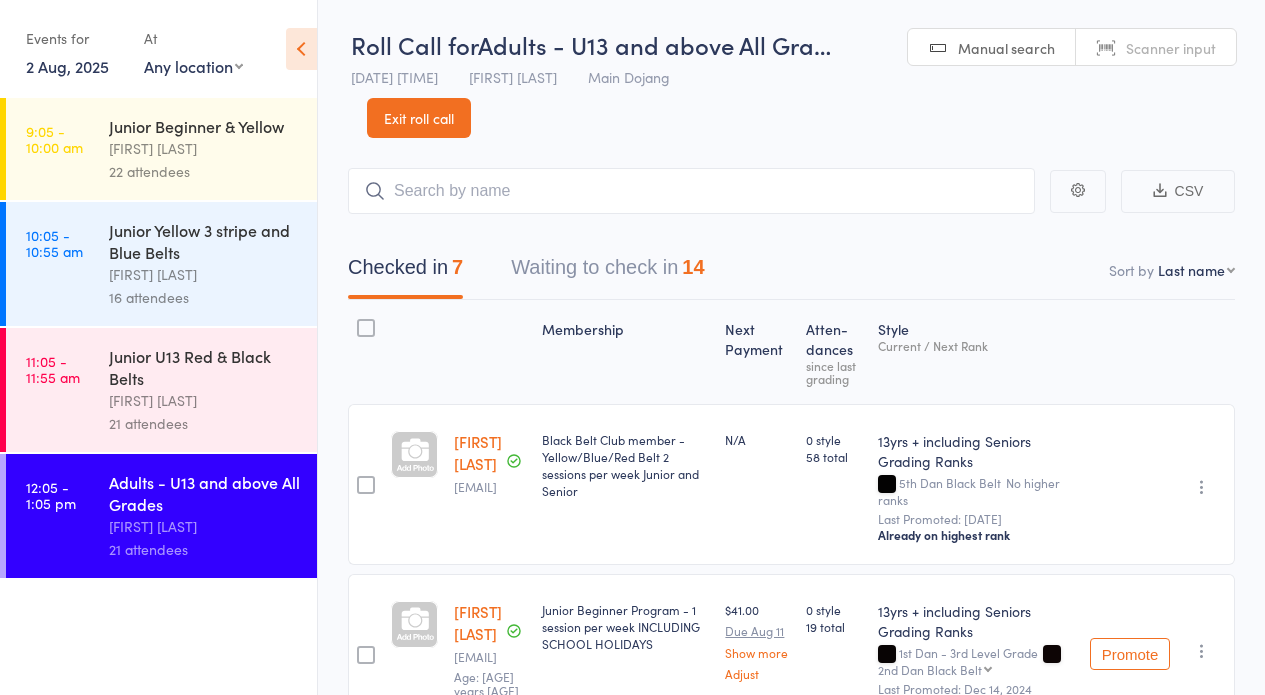 click on "Waiting to check in  14" at bounding box center (607, 272) 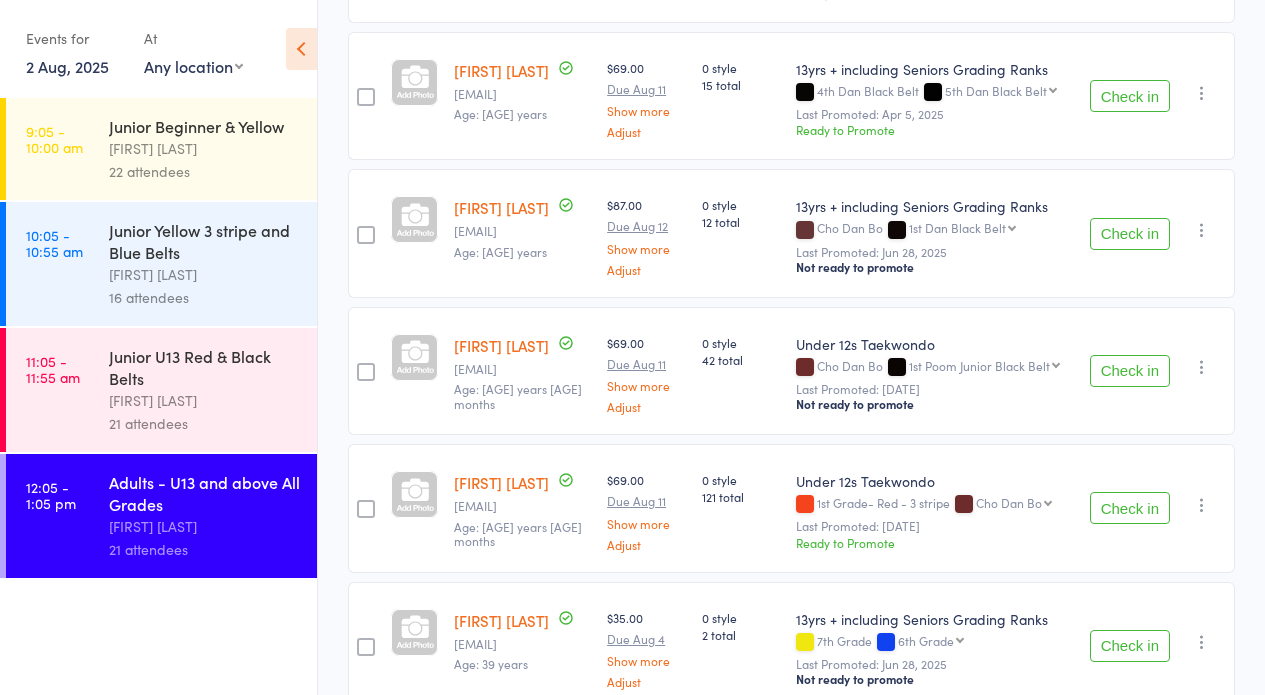 scroll, scrollTop: 1168, scrollLeft: 0, axis: vertical 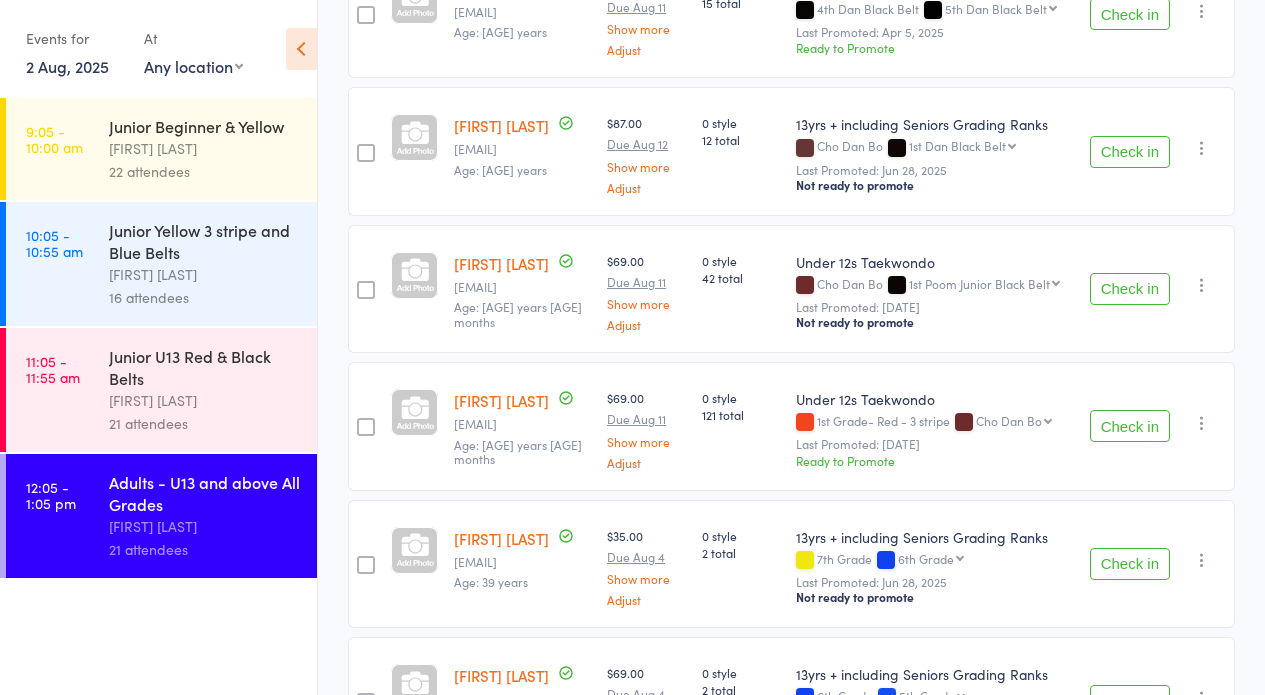click on "Check in" at bounding box center (1130, 426) 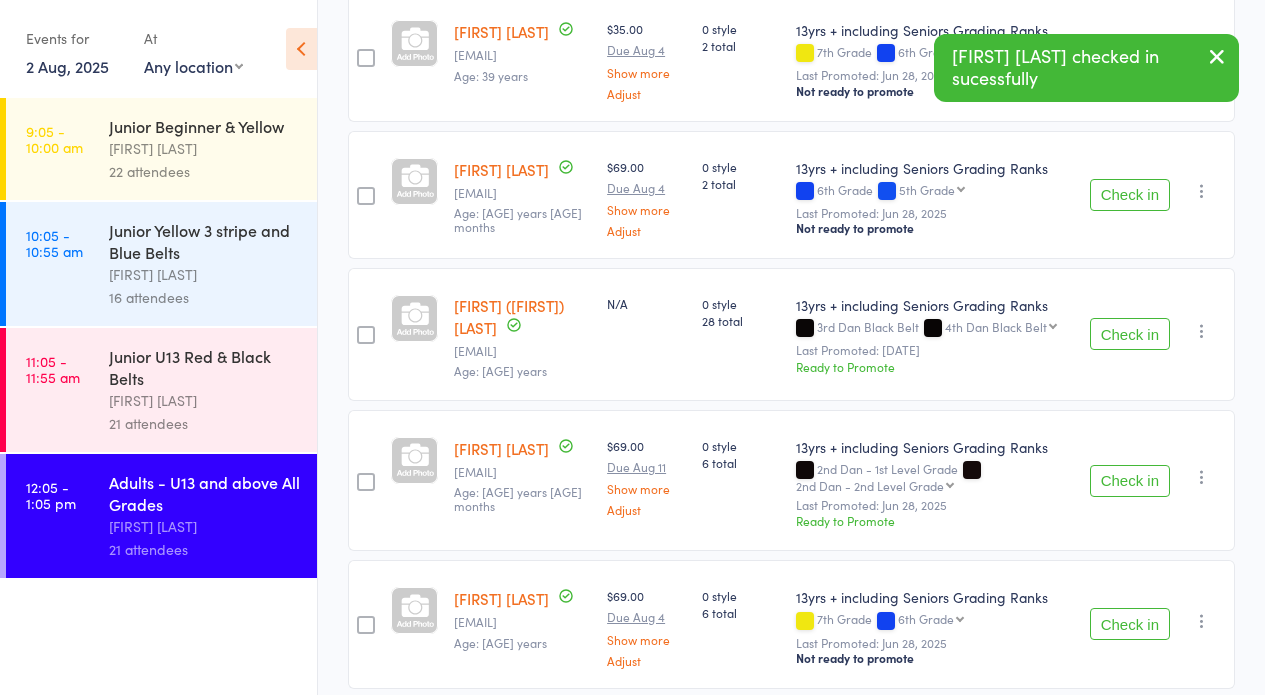 scroll, scrollTop: 1605, scrollLeft: 0, axis: vertical 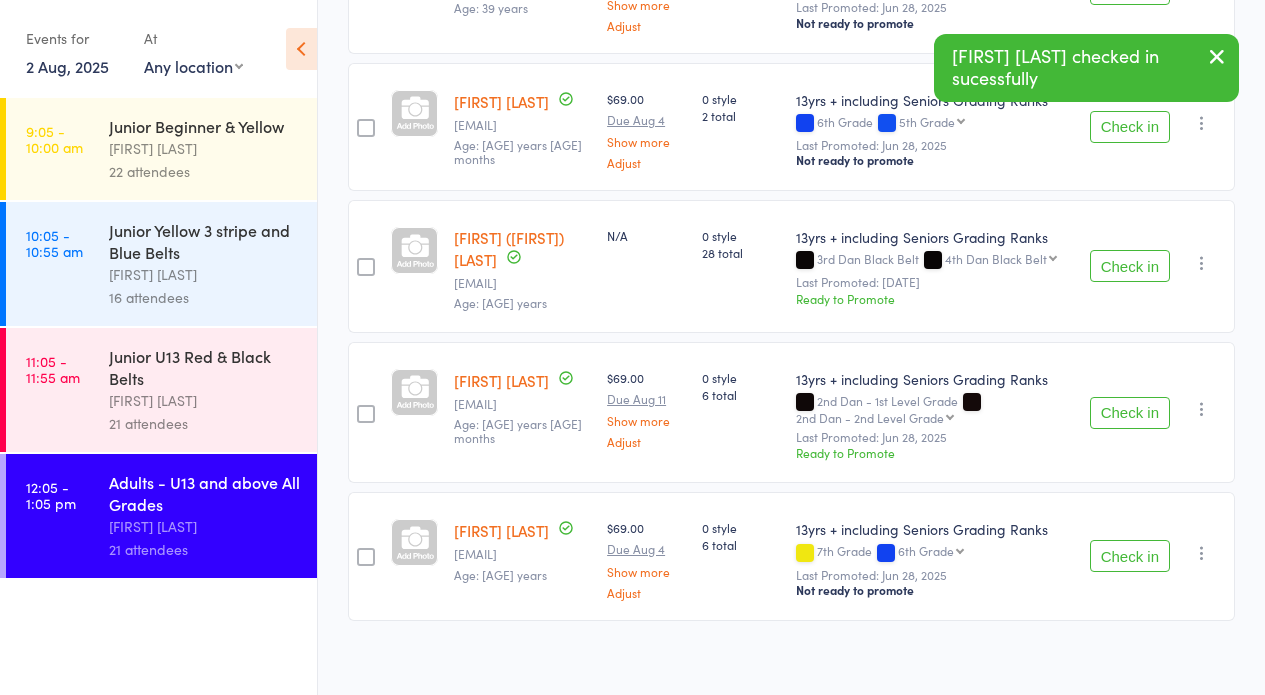click on "Check in" at bounding box center [1130, 556] 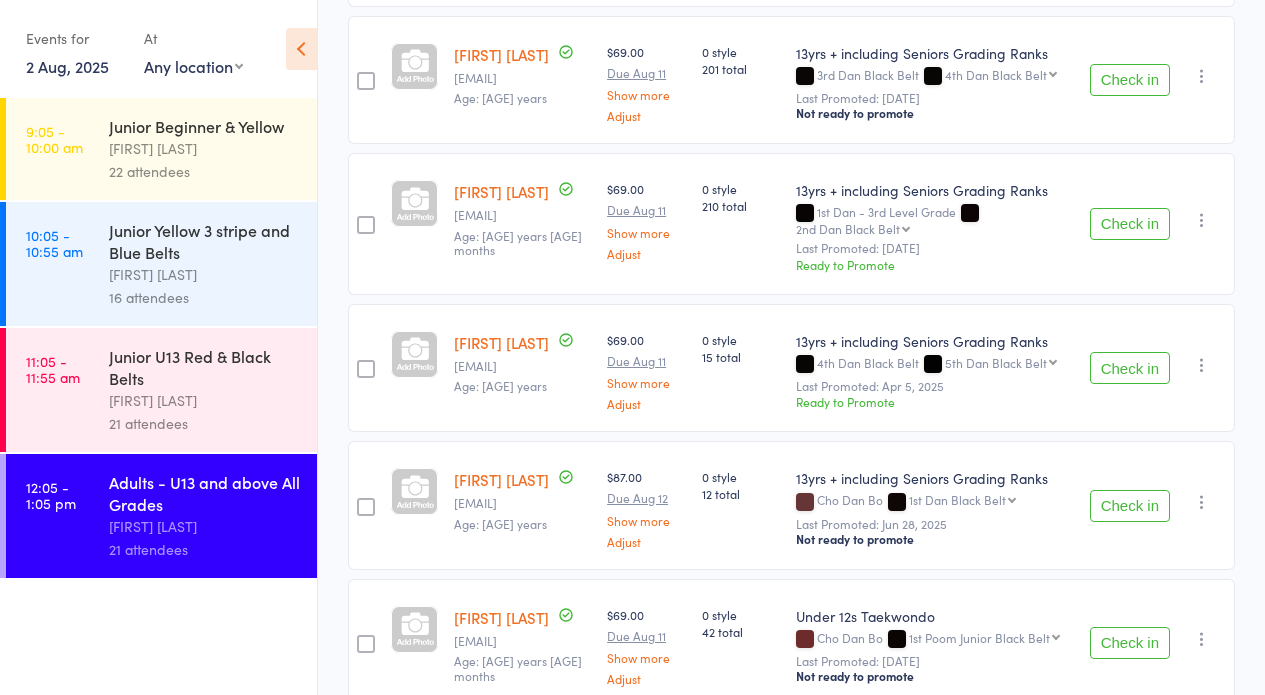 scroll, scrollTop: 906, scrollLeft: 0, axis: vertical 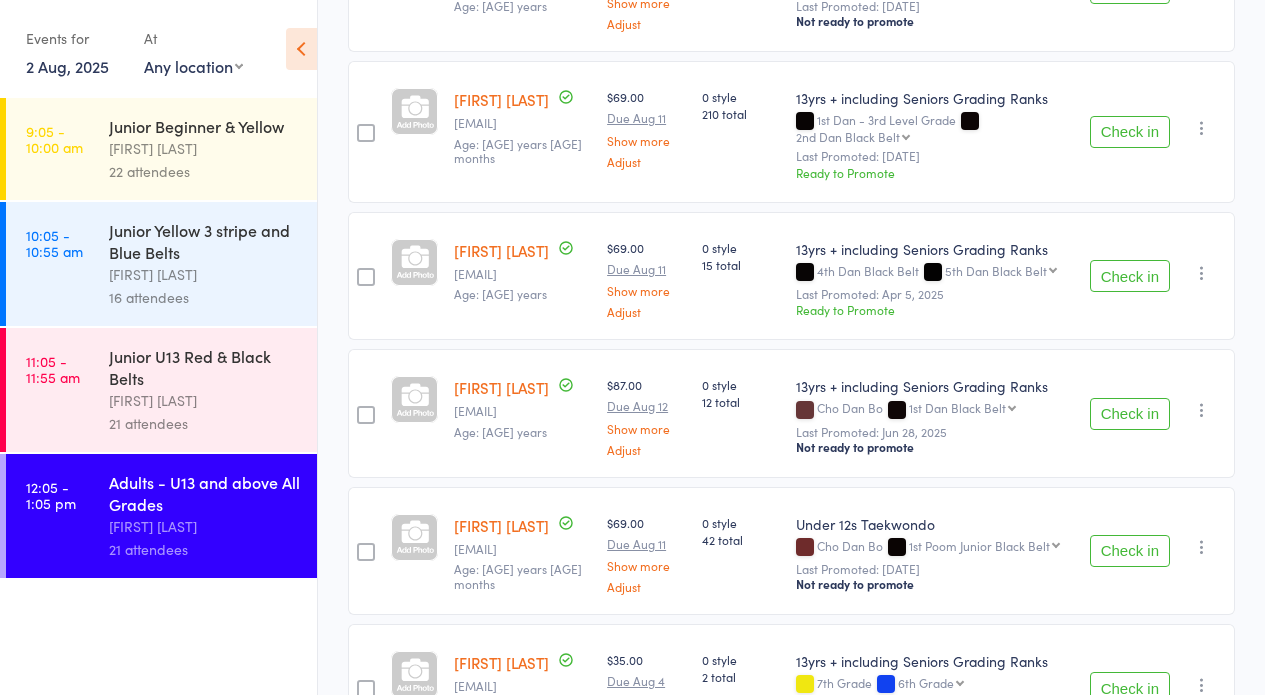 click on "Check in" at bounding box center (1130, 551) 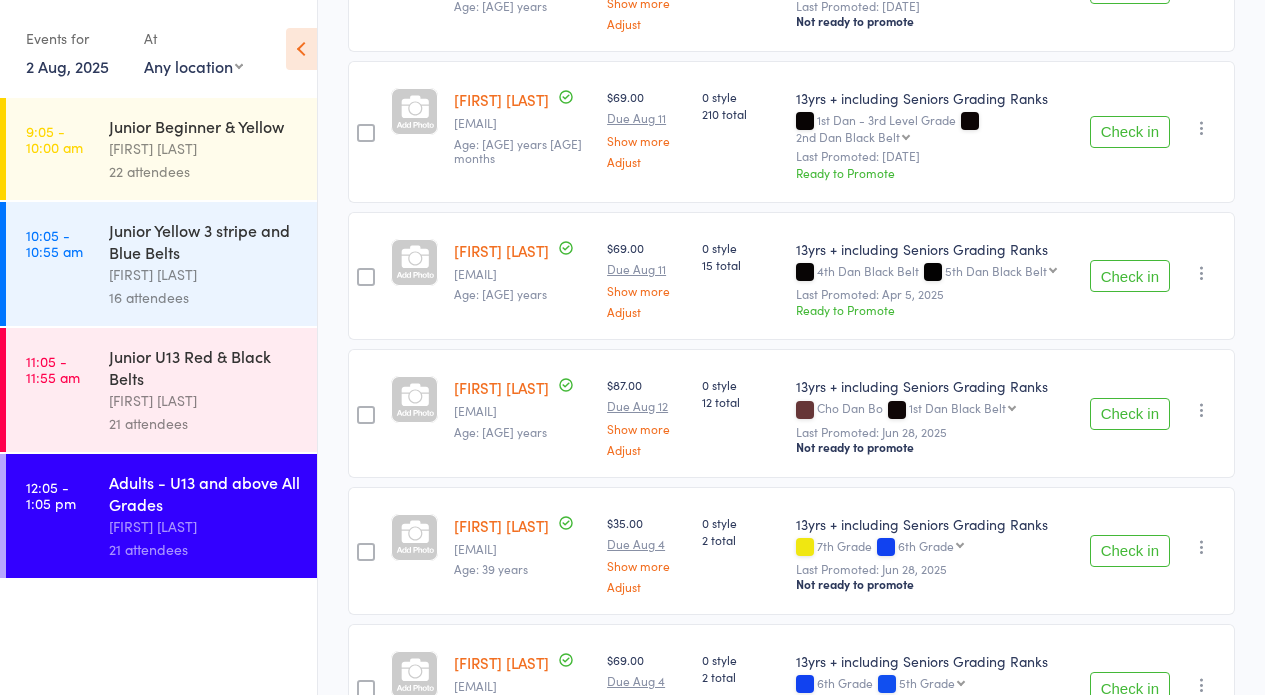 click on "21 attendees" at bounding box center [204, 423] 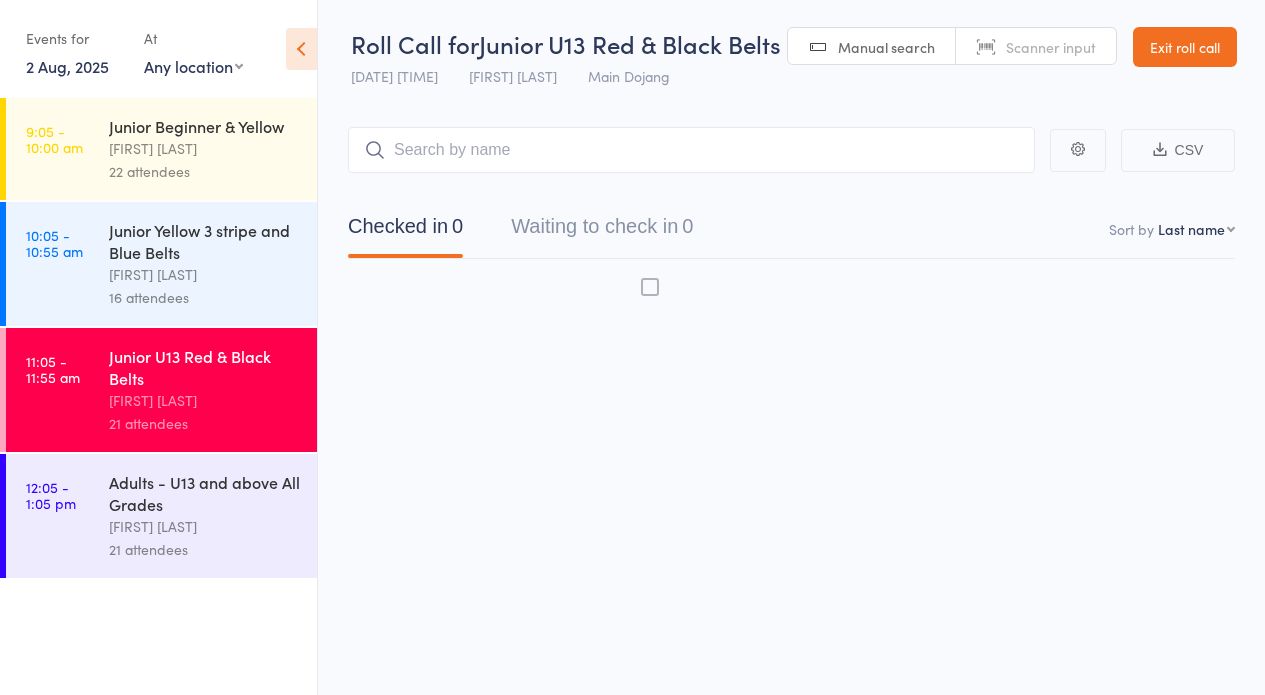 scroll, scrollTop: 1, scrollLeft: 0, axis: vertical 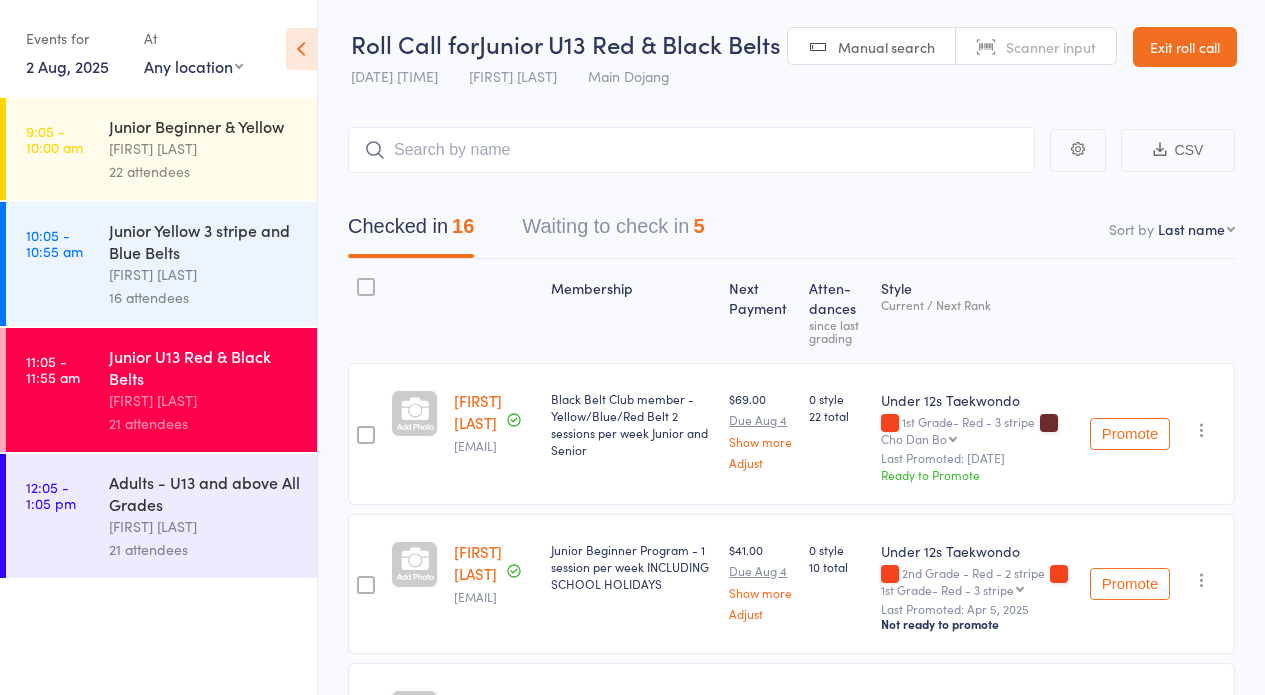 click on "Waiting to check in  5" at bounding box center (613, 231) 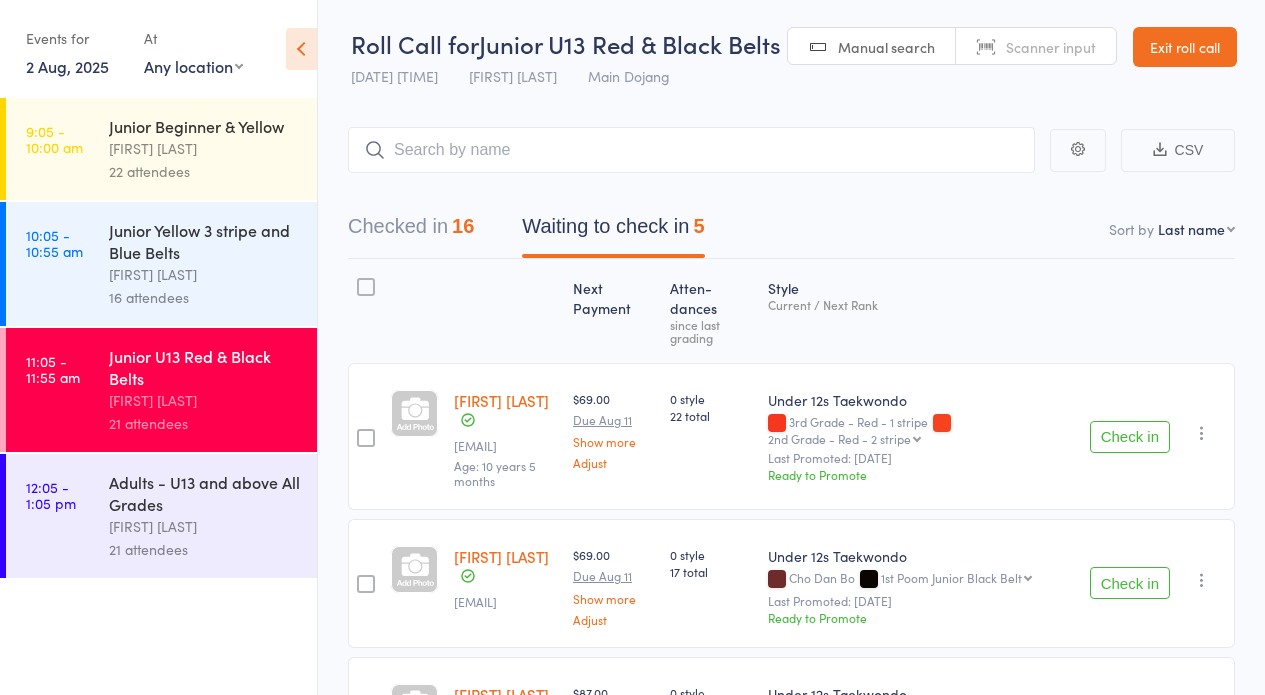 click on "Checked in  [NUMBER]" at bounding box center [411, 231] 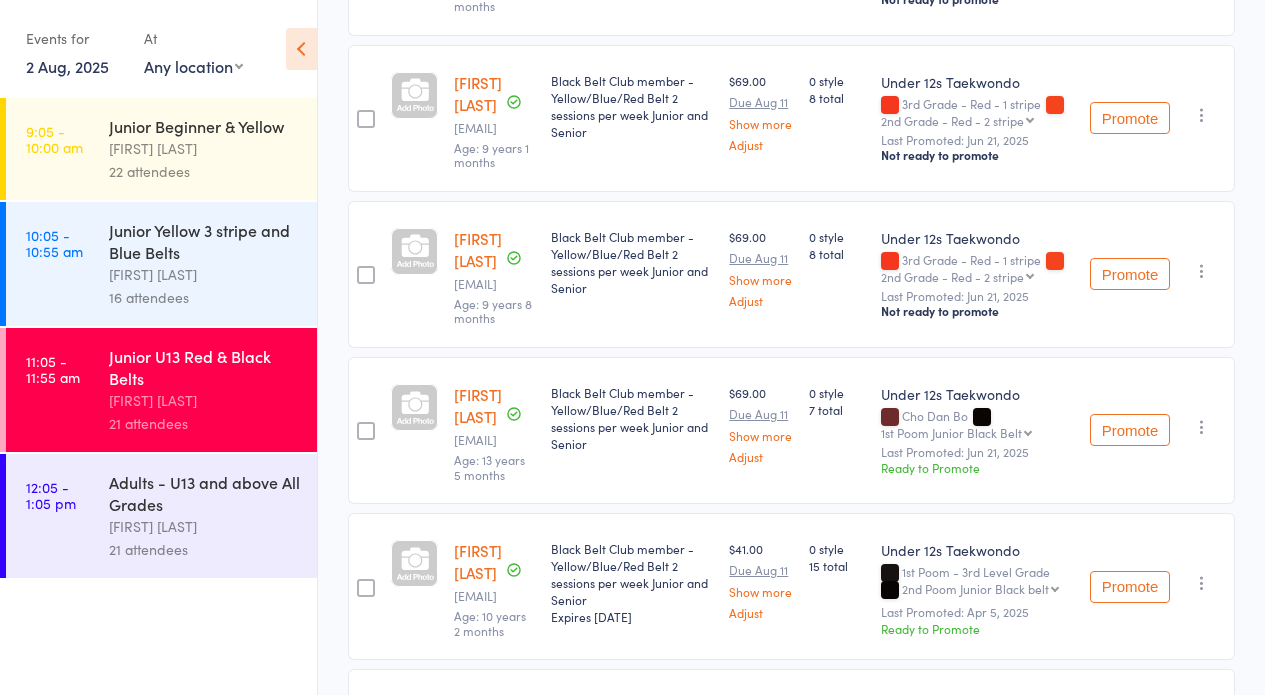 scroll, scrollTop: 987, scrollLeft: 0, axis: vertical 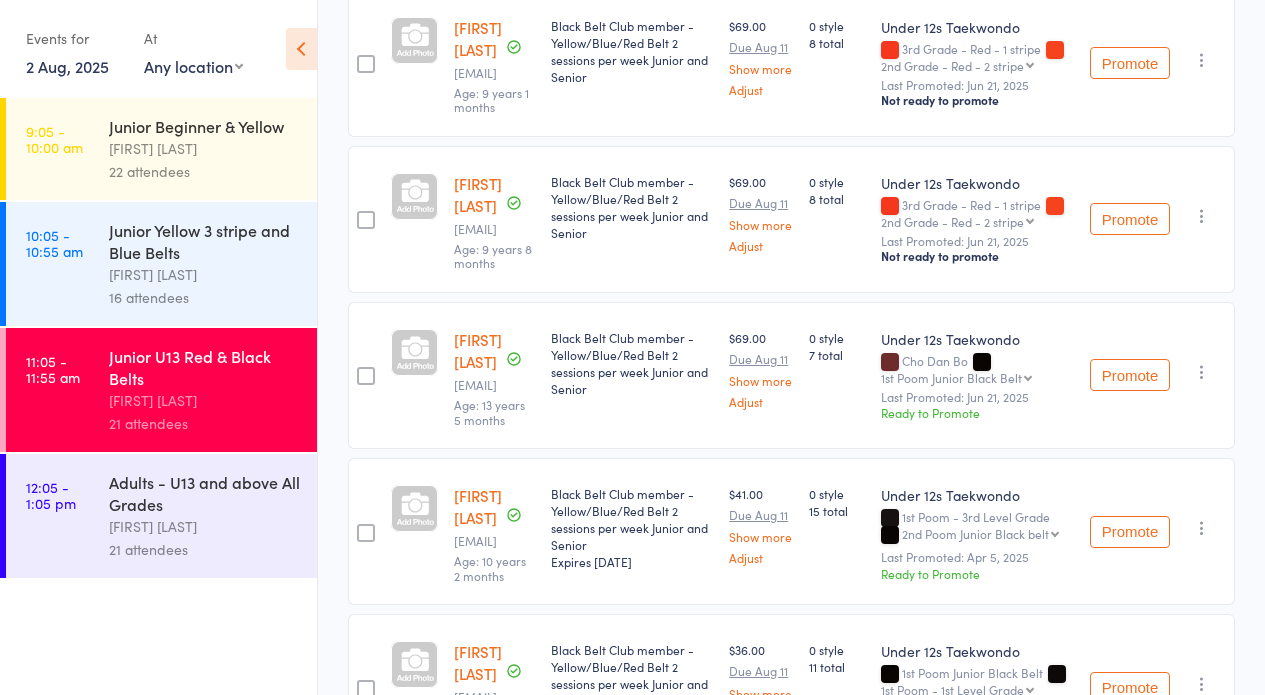 click on "Adults - U13 and above All Grades" at bounding box center (204, 493) 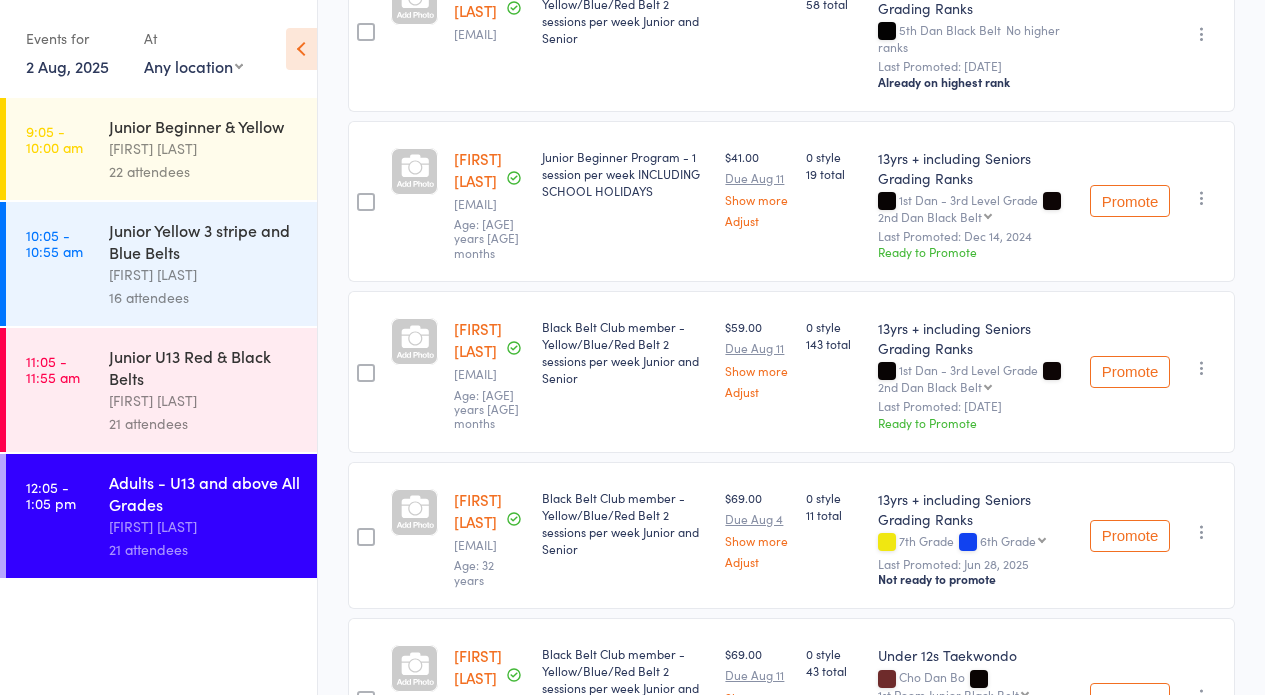 scroll, scrollTop: 0, scrollLeft: 0, axis: both 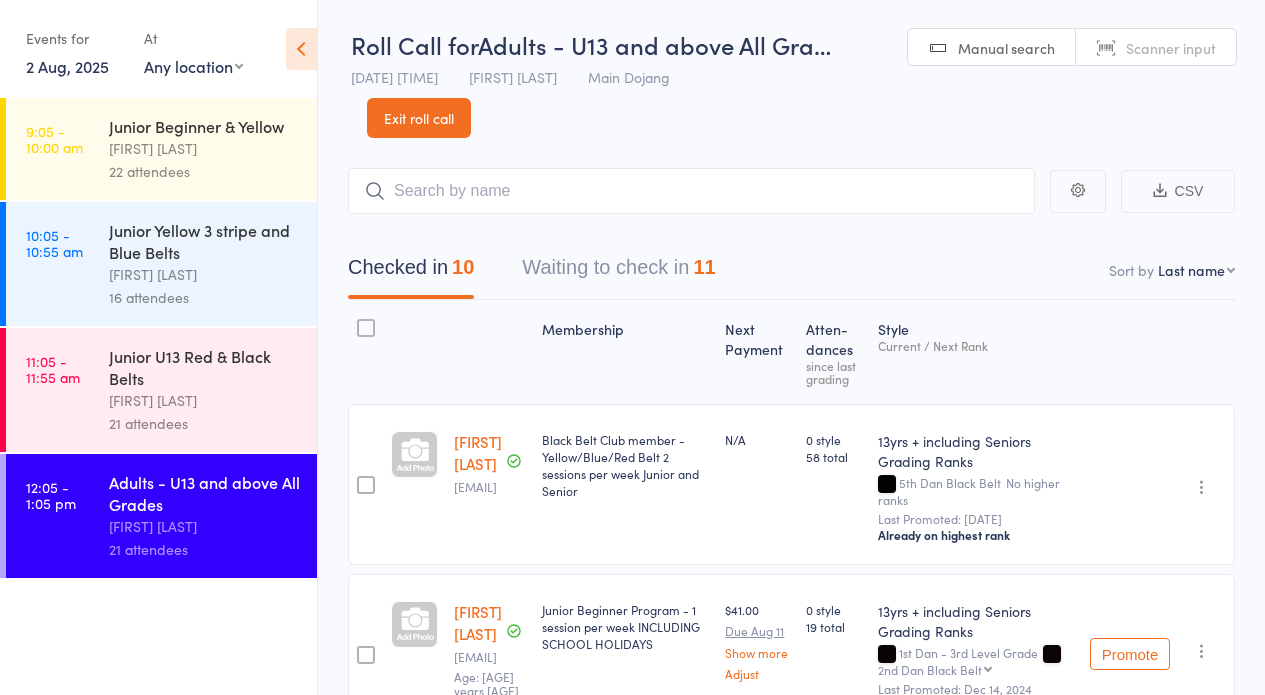 click on "Waiting to check in  11" at bounding box center [618, 272] 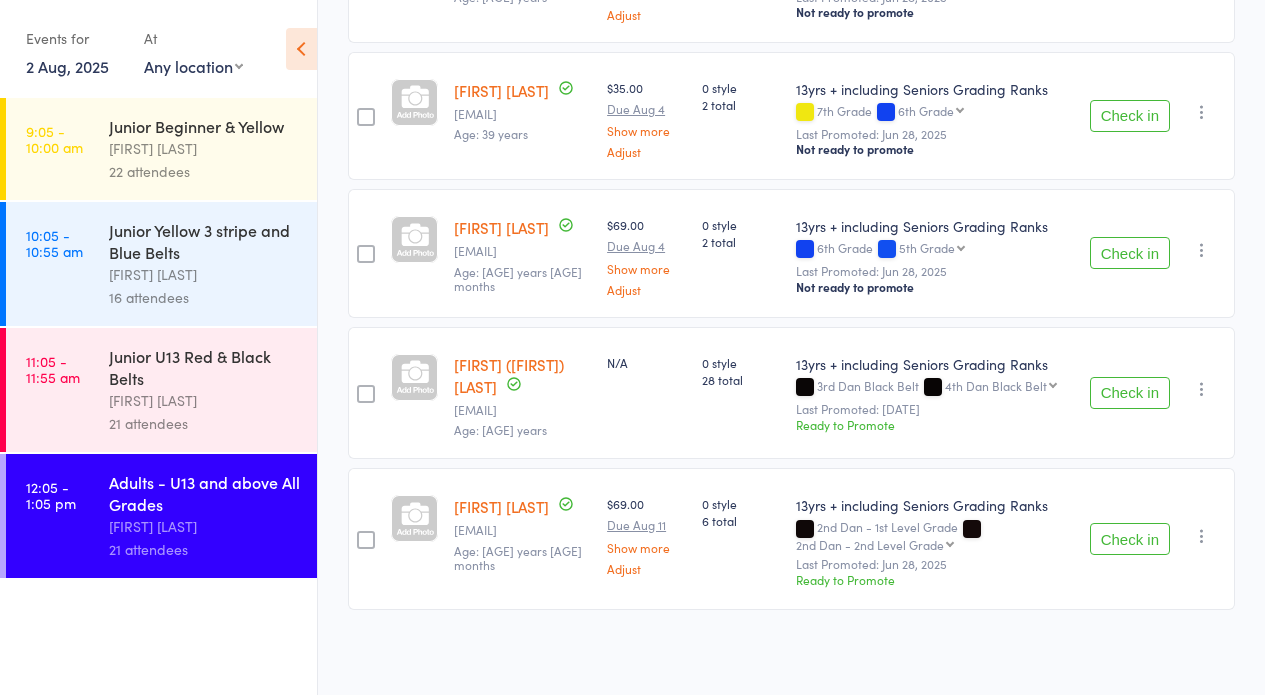 scroll, scrollTop: 1298, scrollLeft: 0, axis: vertical 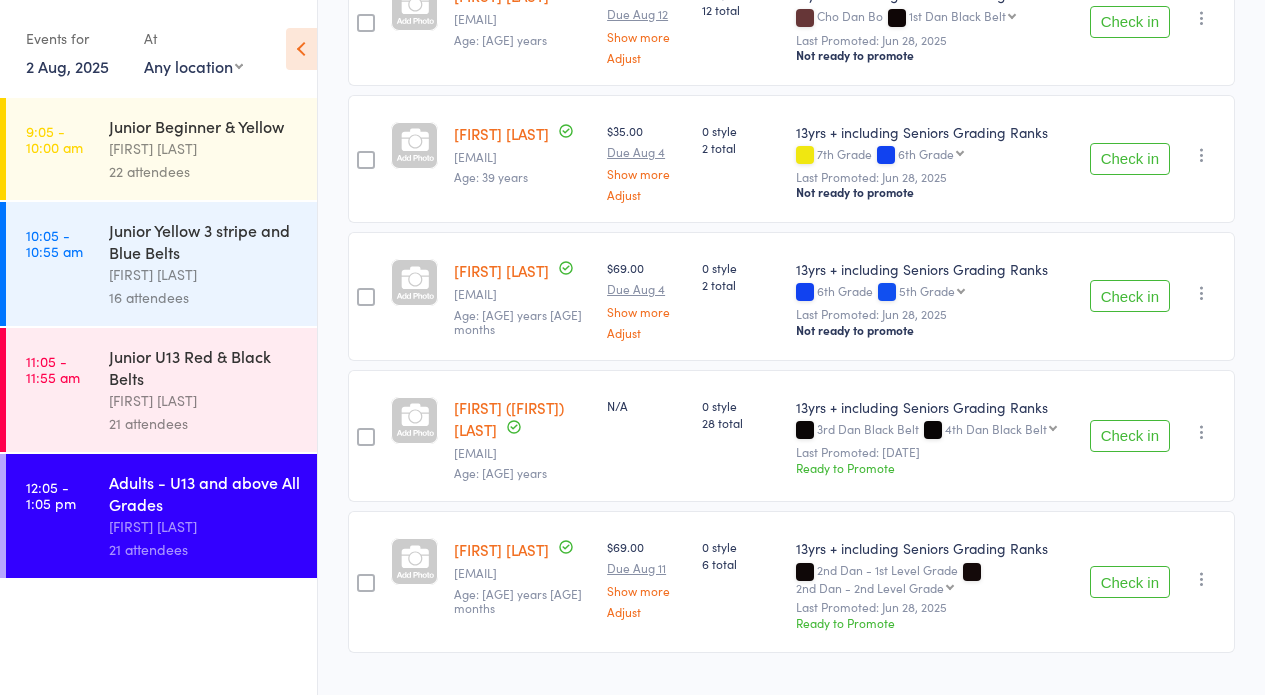 click on "Check in" at bounding box center (1130, 582) 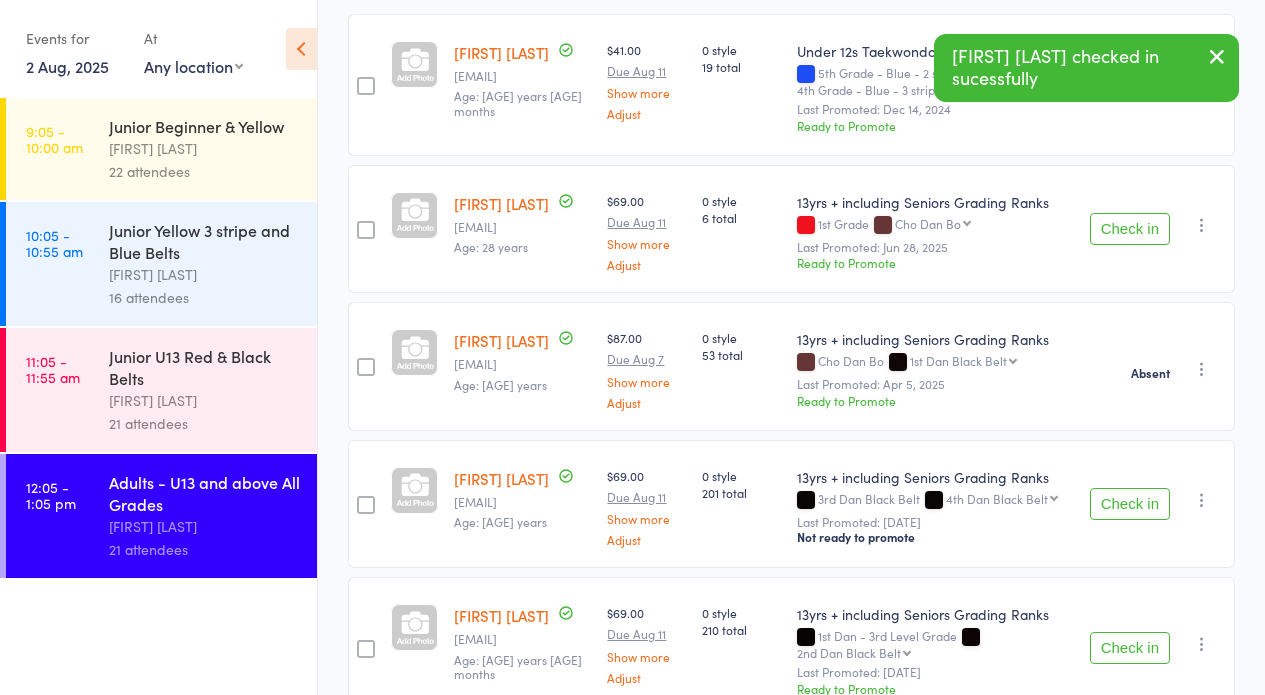 scroll, scrollTop: 394, scrollLeft: 0, axis: vertical 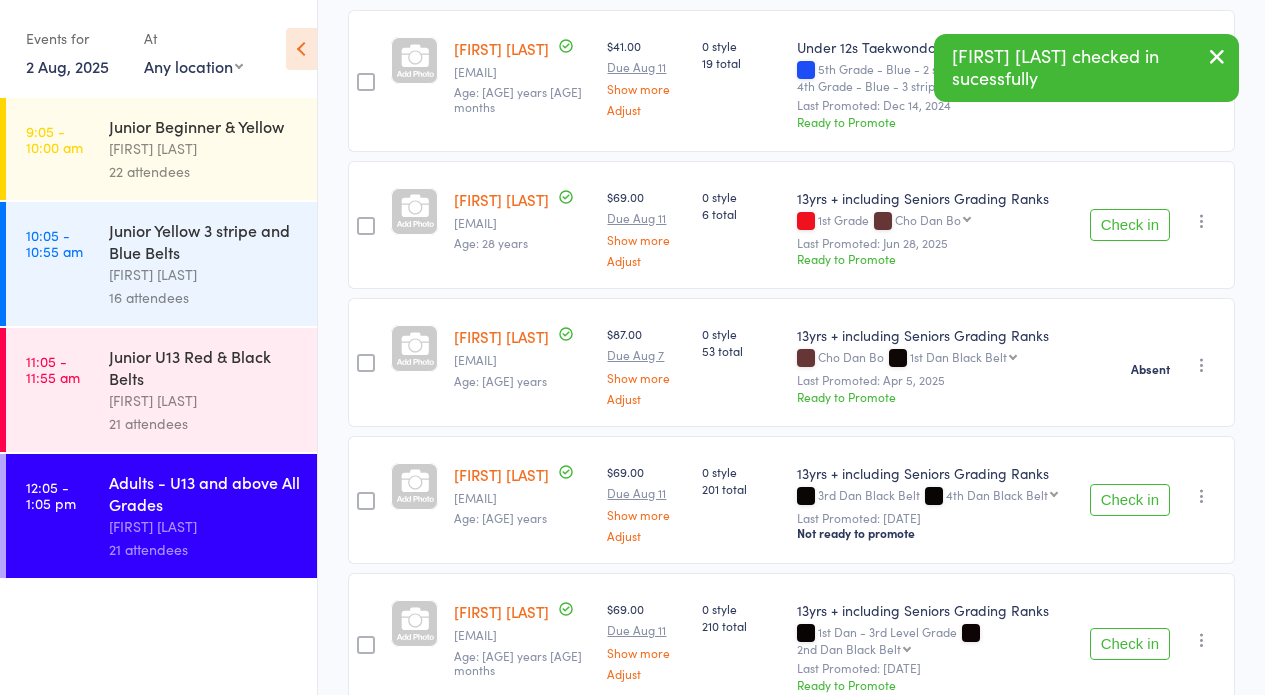 click on "Check in" at bounding box center [1130, 644] 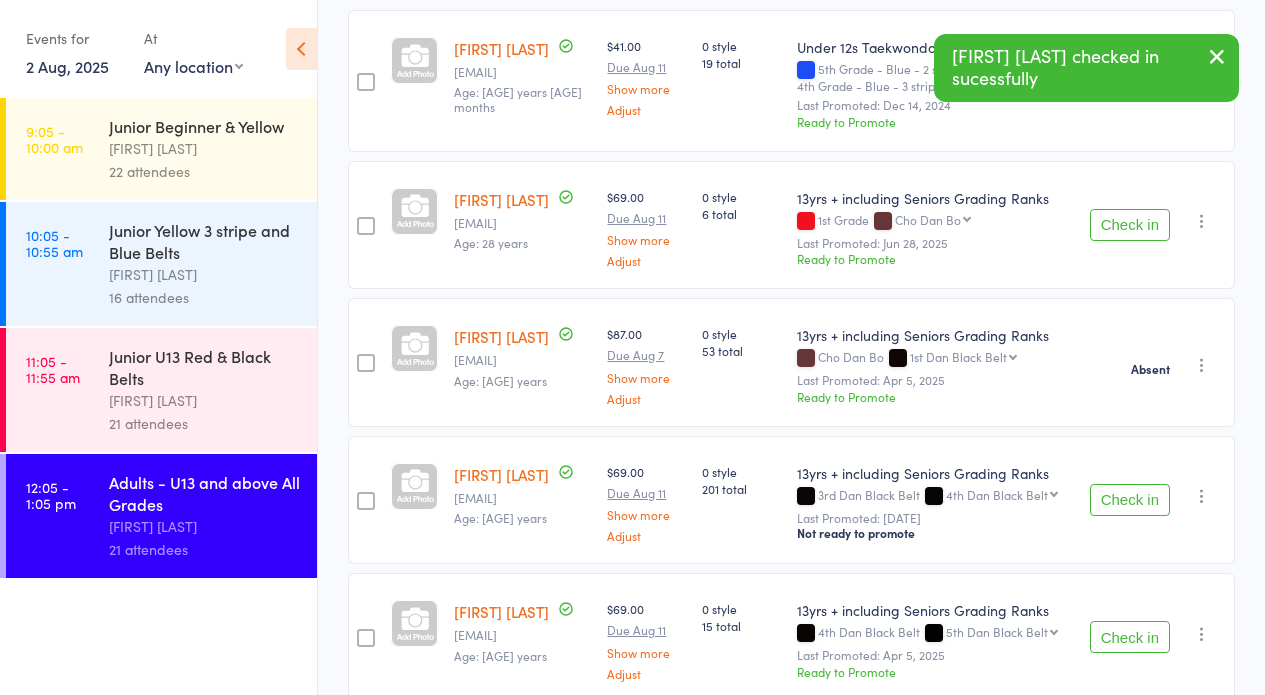 scroll, scrollTop: 0, scrollLeft: 0, axis: both 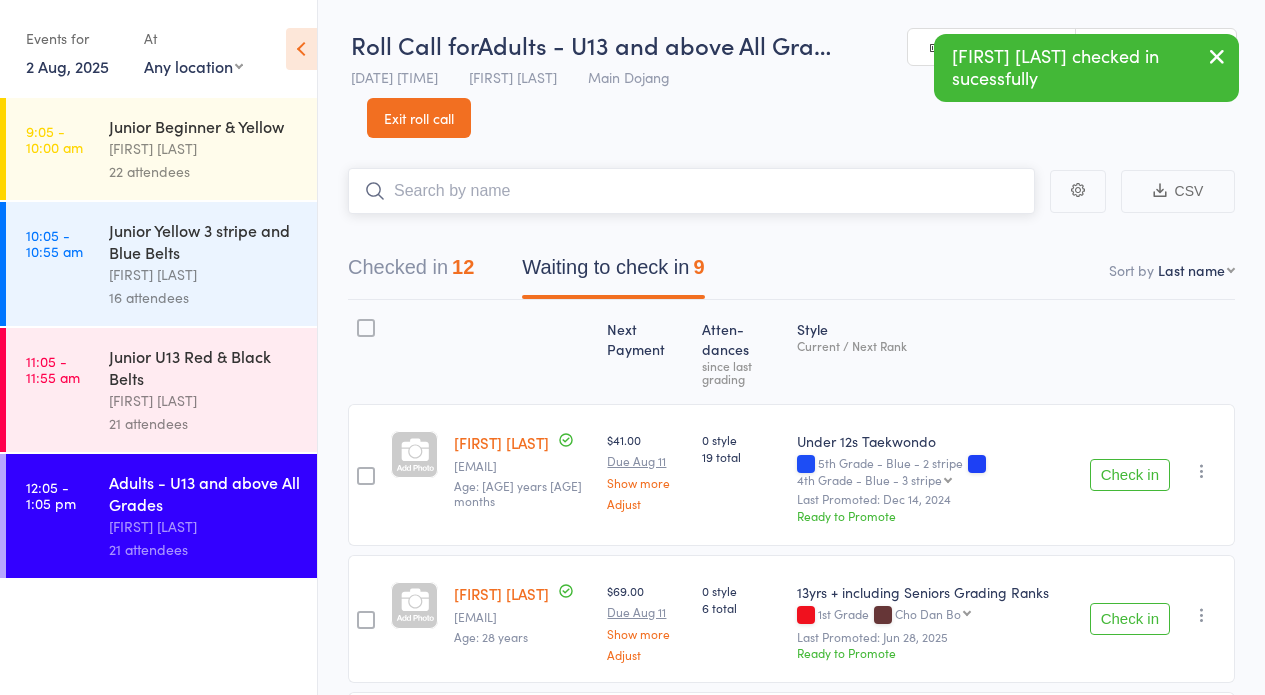 click at bounding box center [691, 191] 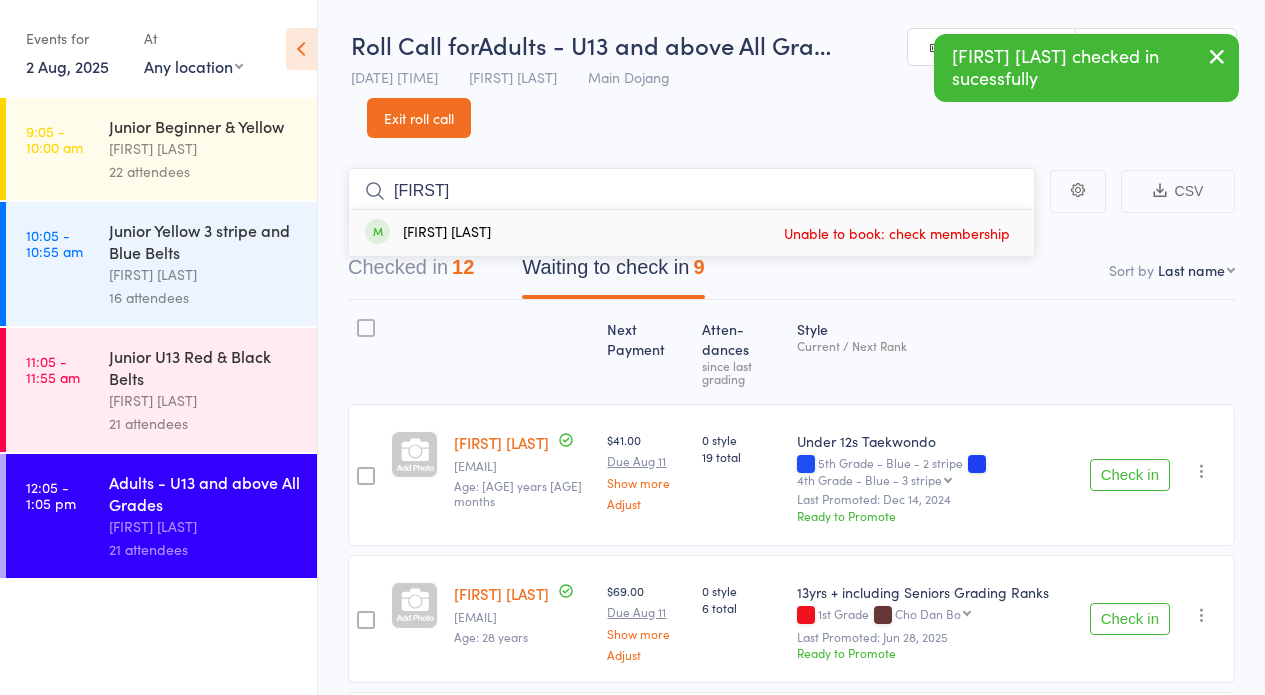 type on "[FIRST]" 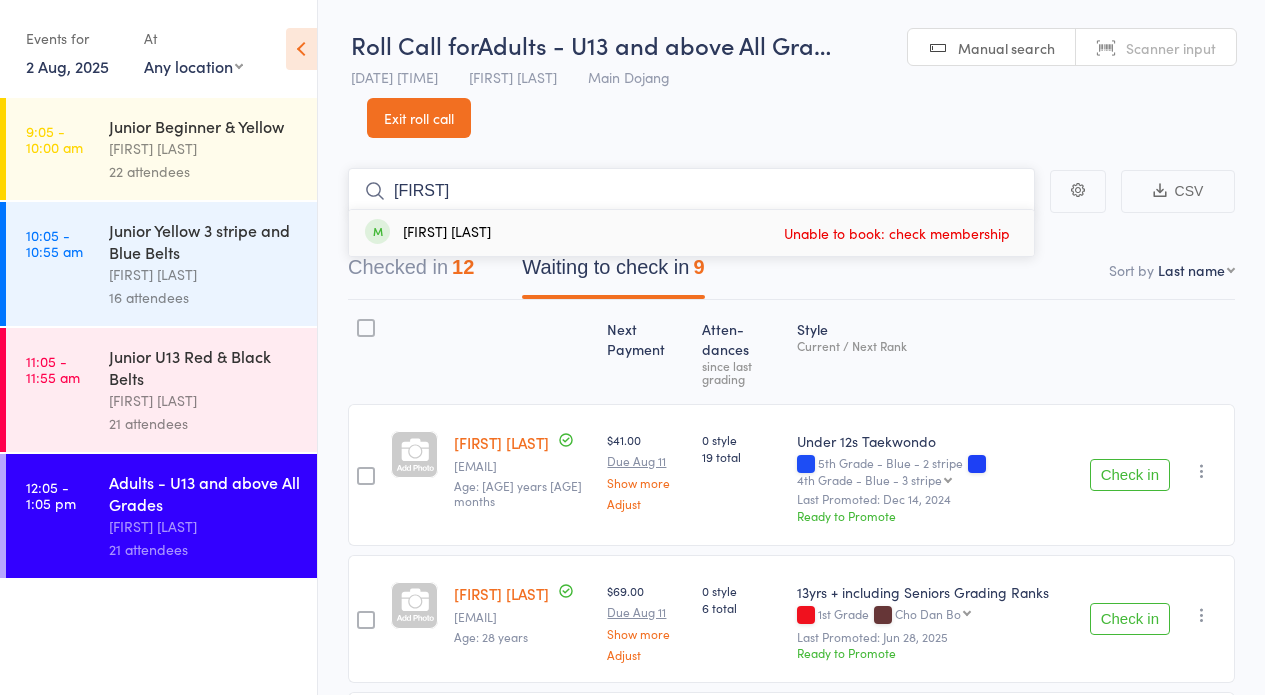 drag, startPoint x: 437, startPoint y: 197, endPoint x: 382, endPoint y: 196, distance: 55.00909 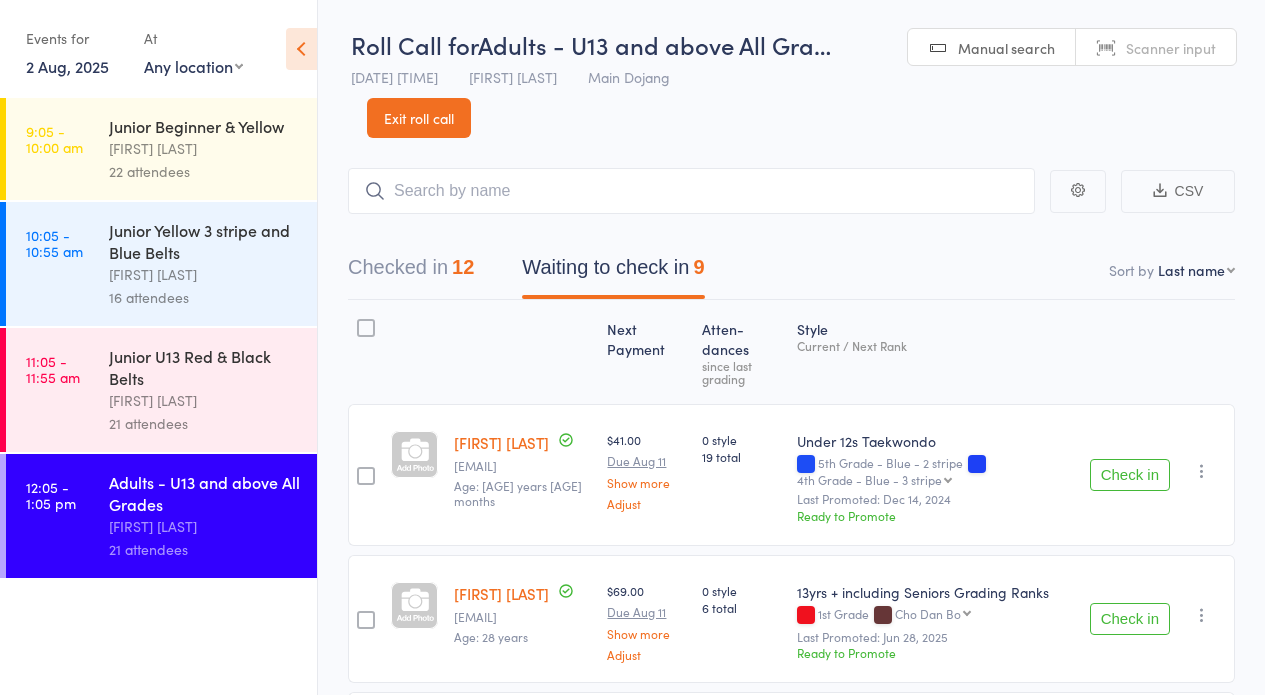 click on "Exit roll call" at bounding box center [419, 118] 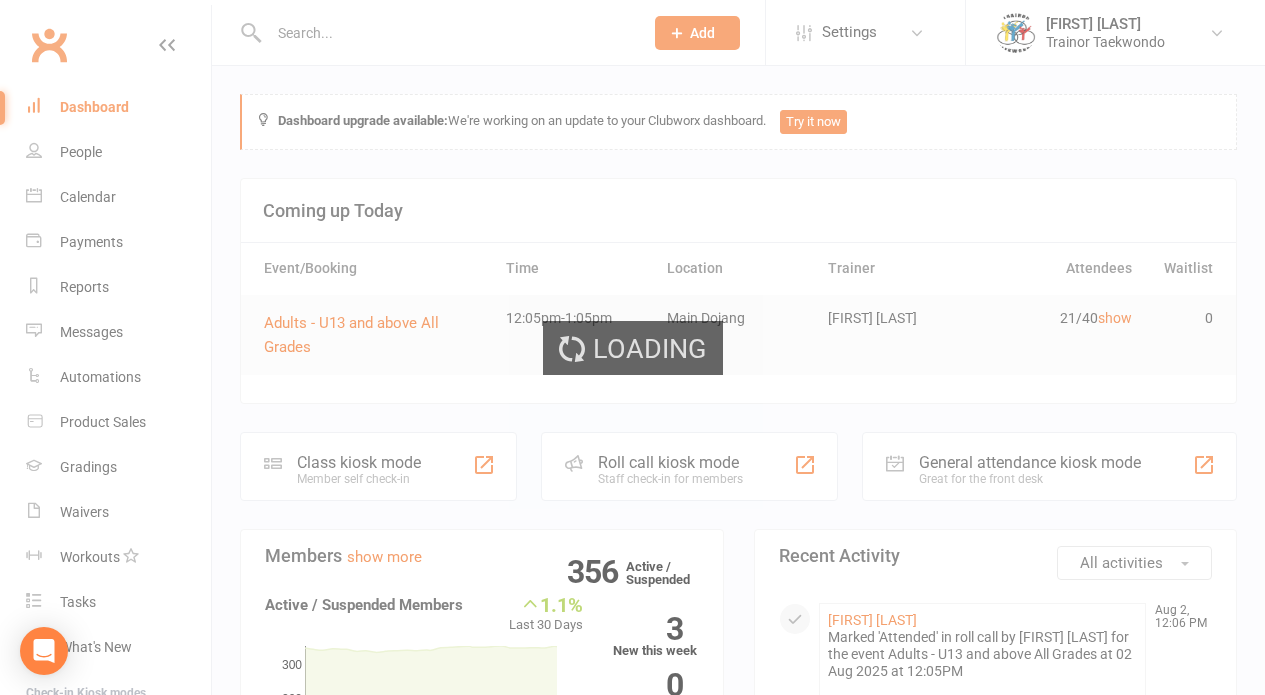scroll, scrollTop: 0, scrollLeft: 0, axis: both 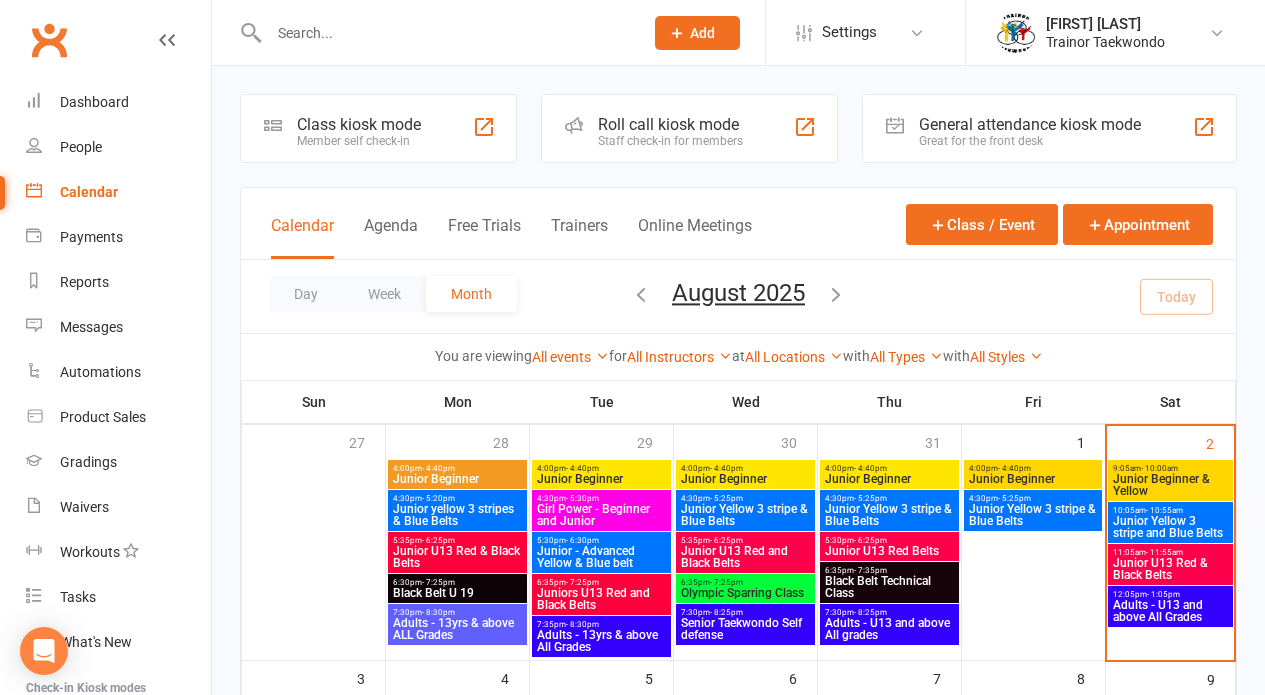 click on "Adults - U13 and above All Grades" at bounding box center [1170, 611] 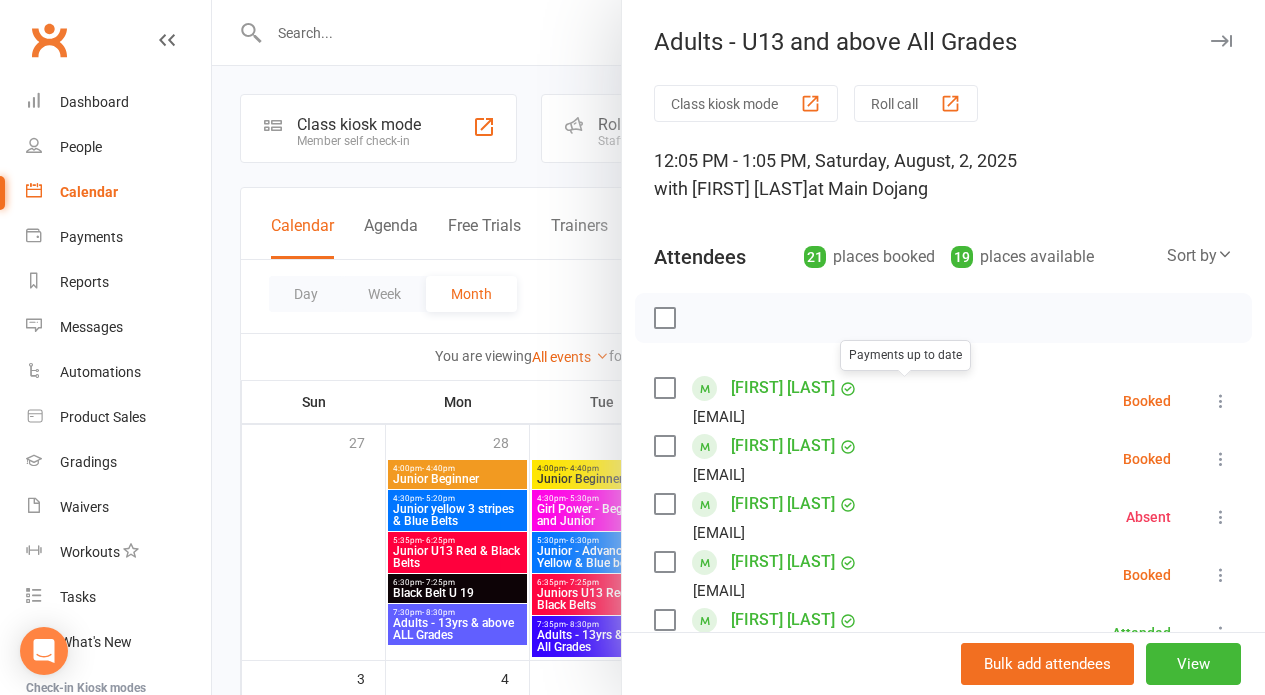 scroll, scrollTop: 1318, scrollLeft: 0, axis: vertical 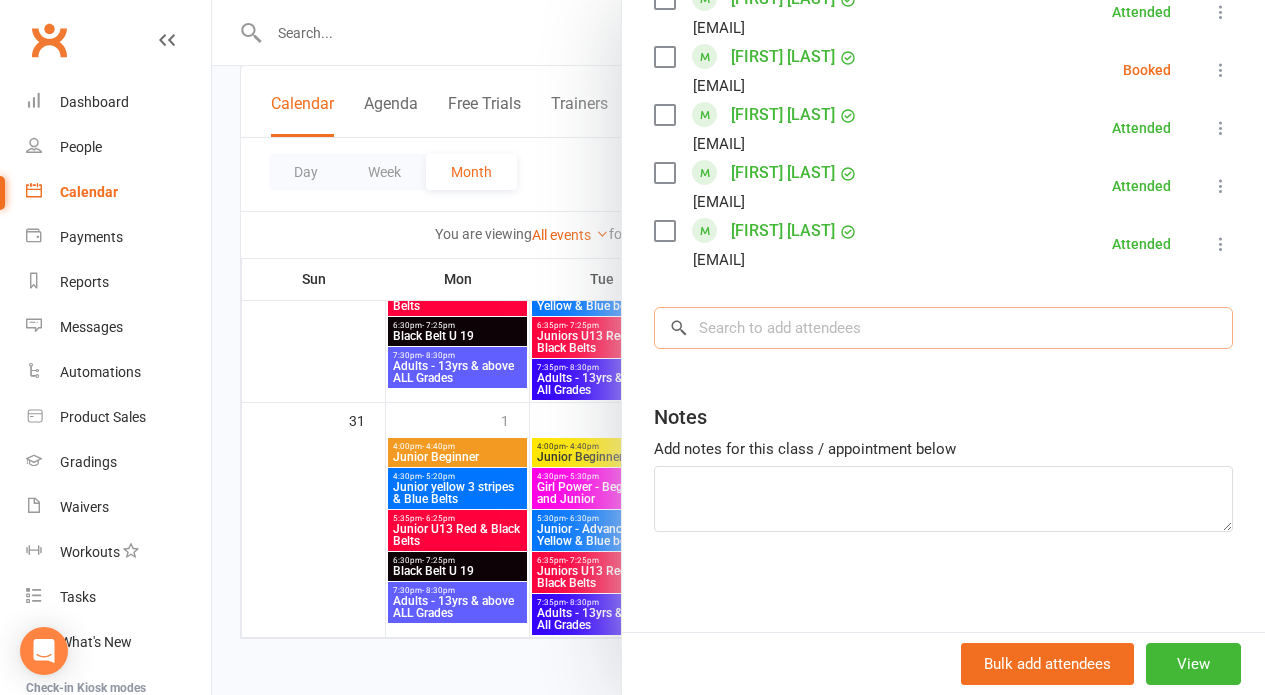 click at bounding box center (943, 328) 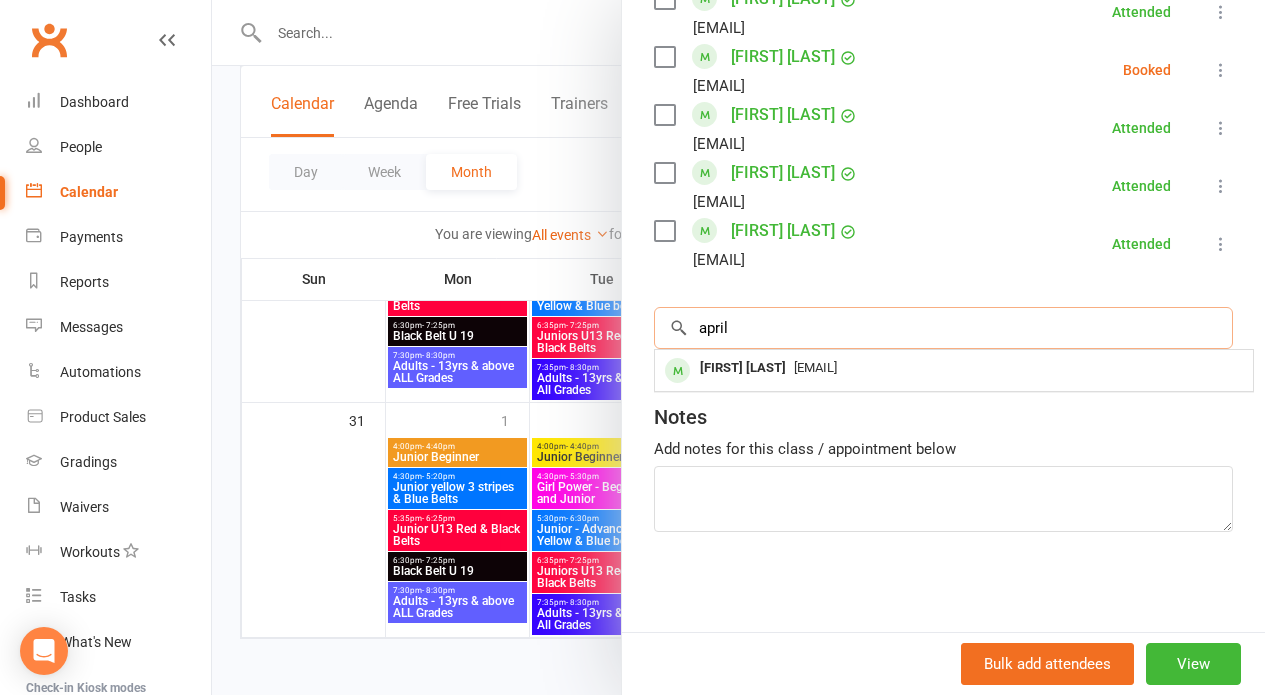 type on "april" 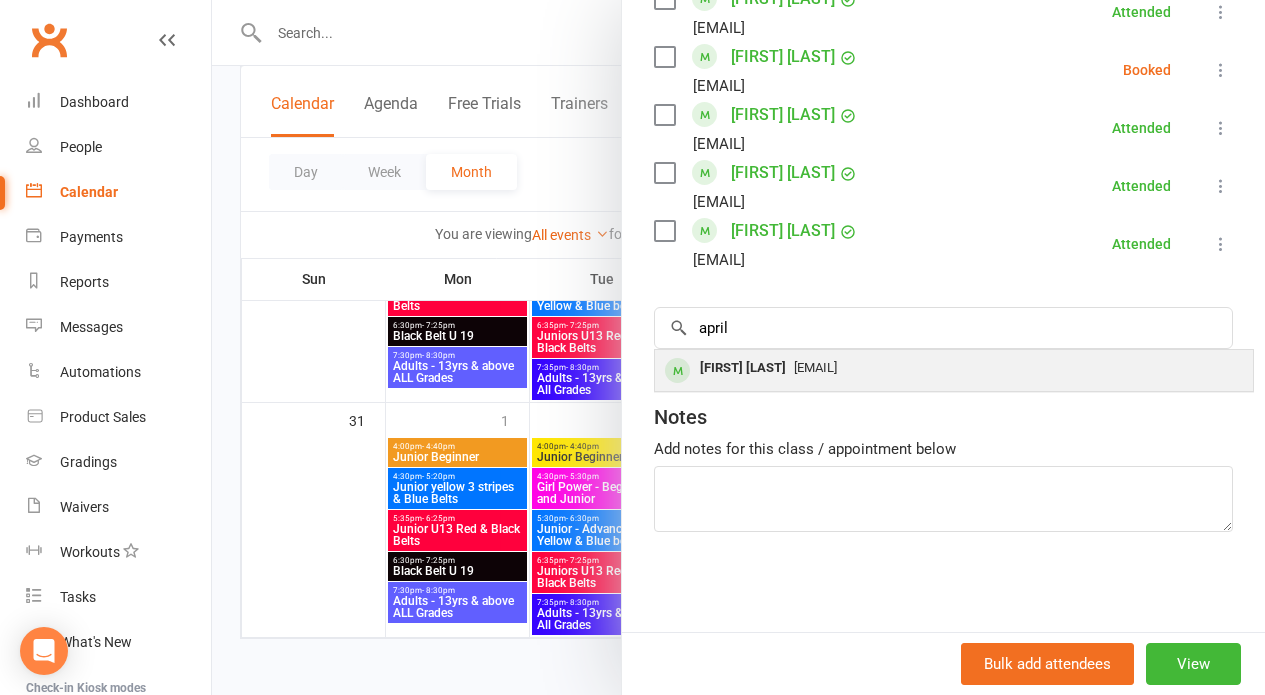 drag, startPoint x: 873, startPoint y: 326, endPoint x: 855, endPoint y: 356, distance: 34.98571 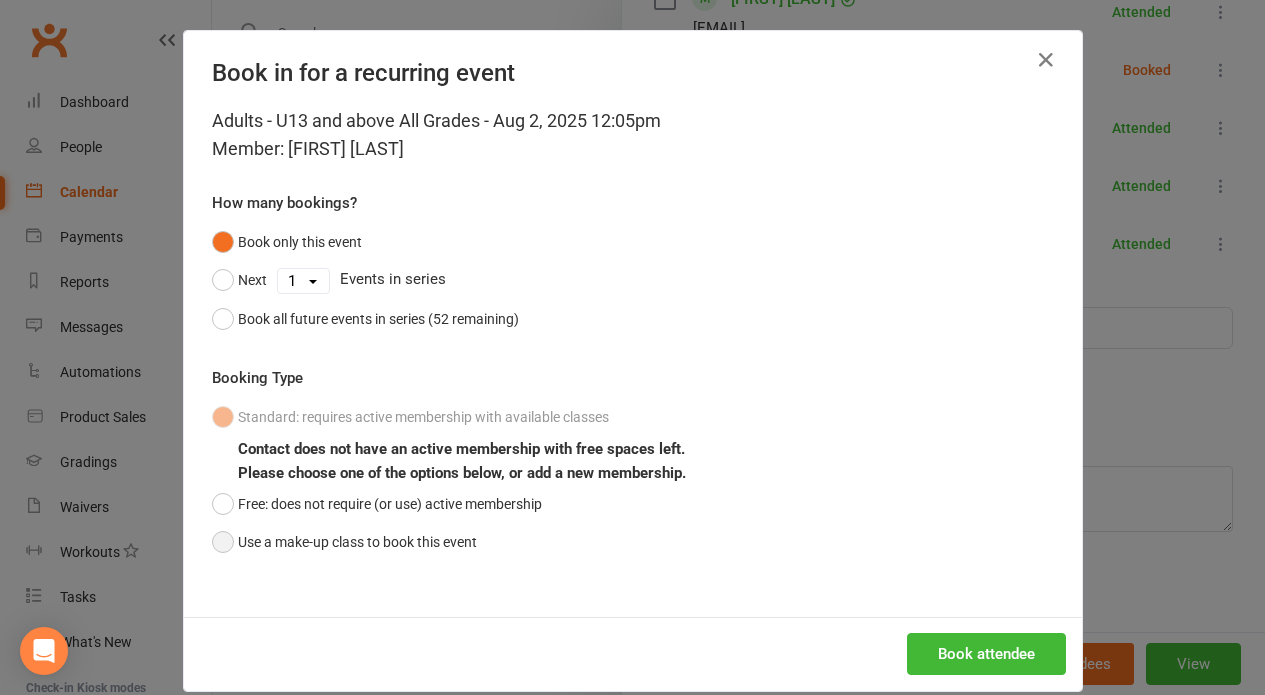 click on "Use a make-up class to book this event" at bounding box center (344, 542) 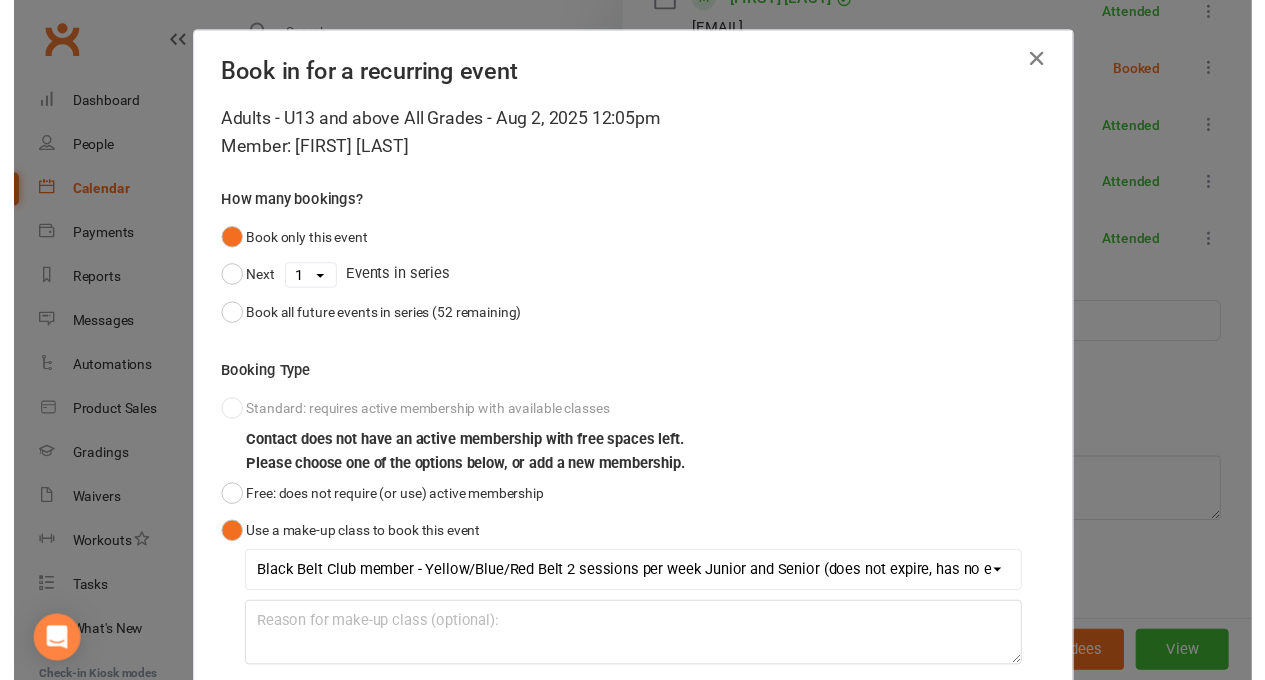 scroll, scrollTop: 143, scrollLeft: 0, axis: vertical 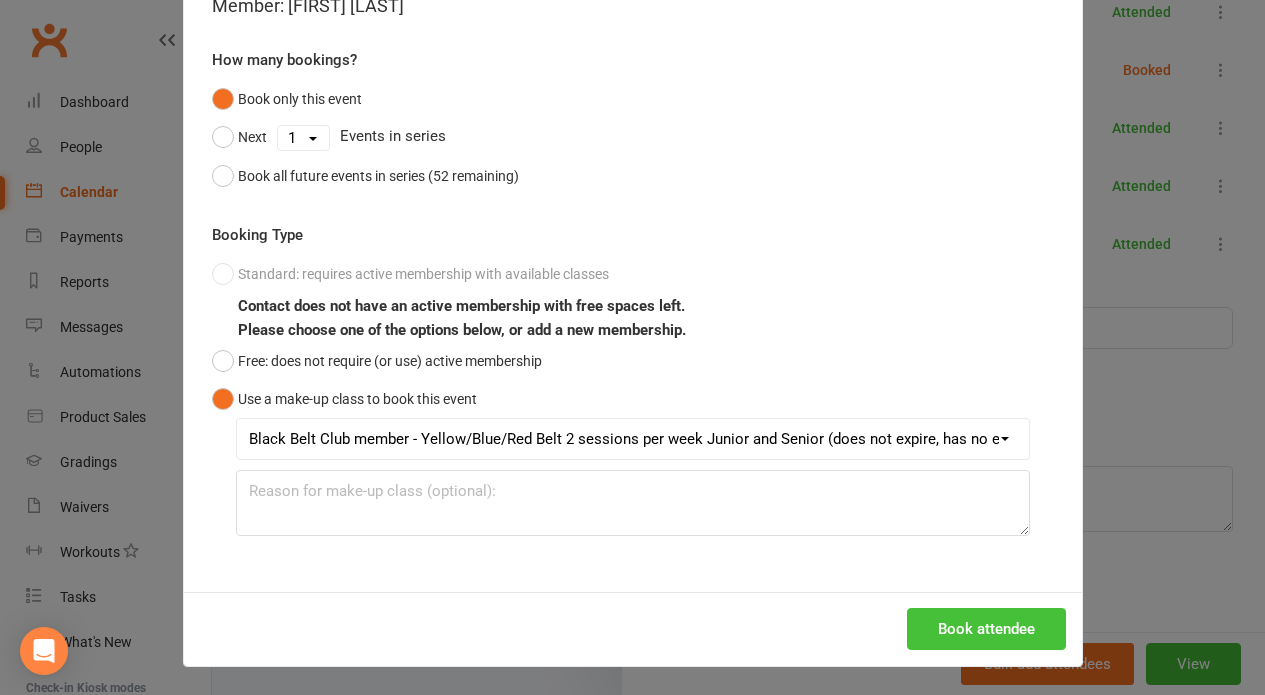 click on "Book attendee" at bounding box center [986, 629] 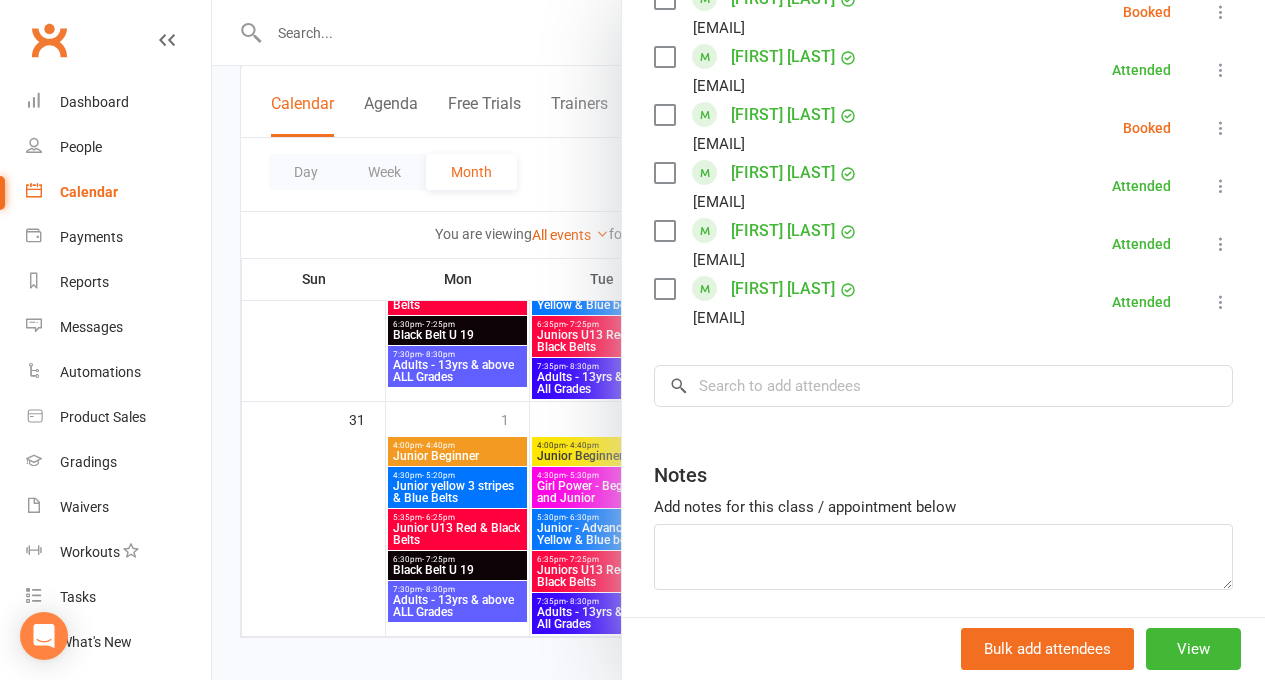 scroll, scrollTop: 0, scrollLeft: 0, axis: both 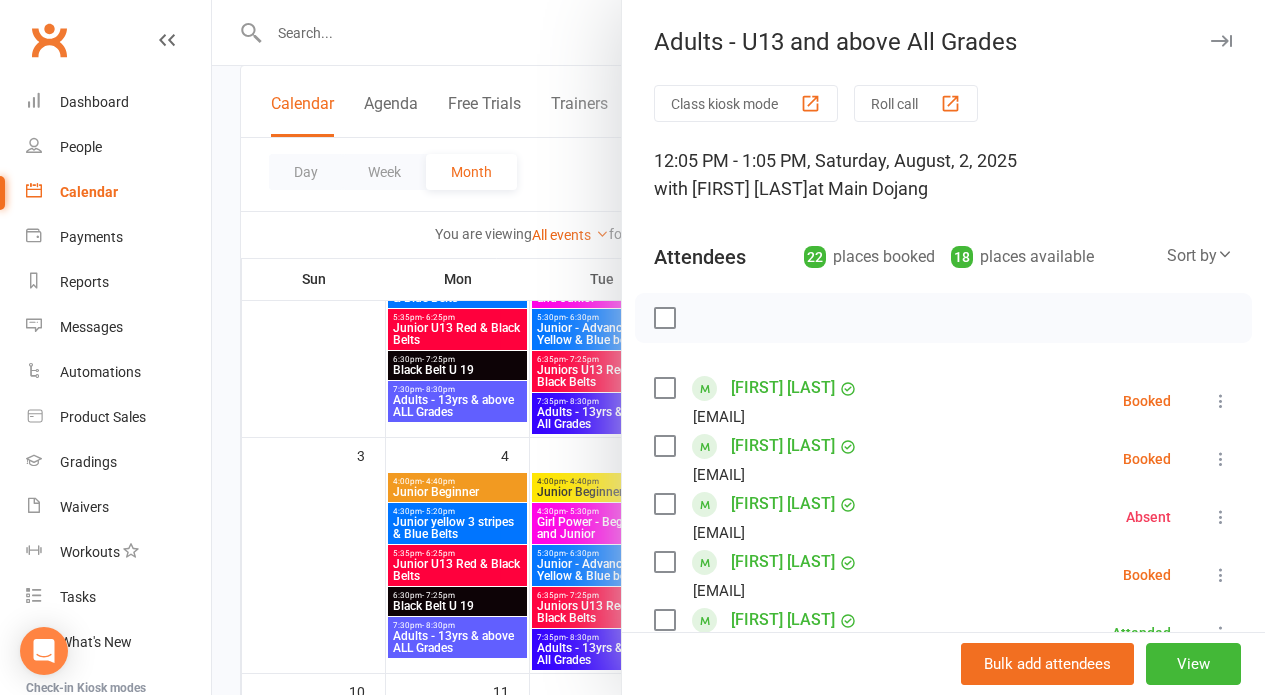 click on "Roll call" at bounding box center (916, 103) 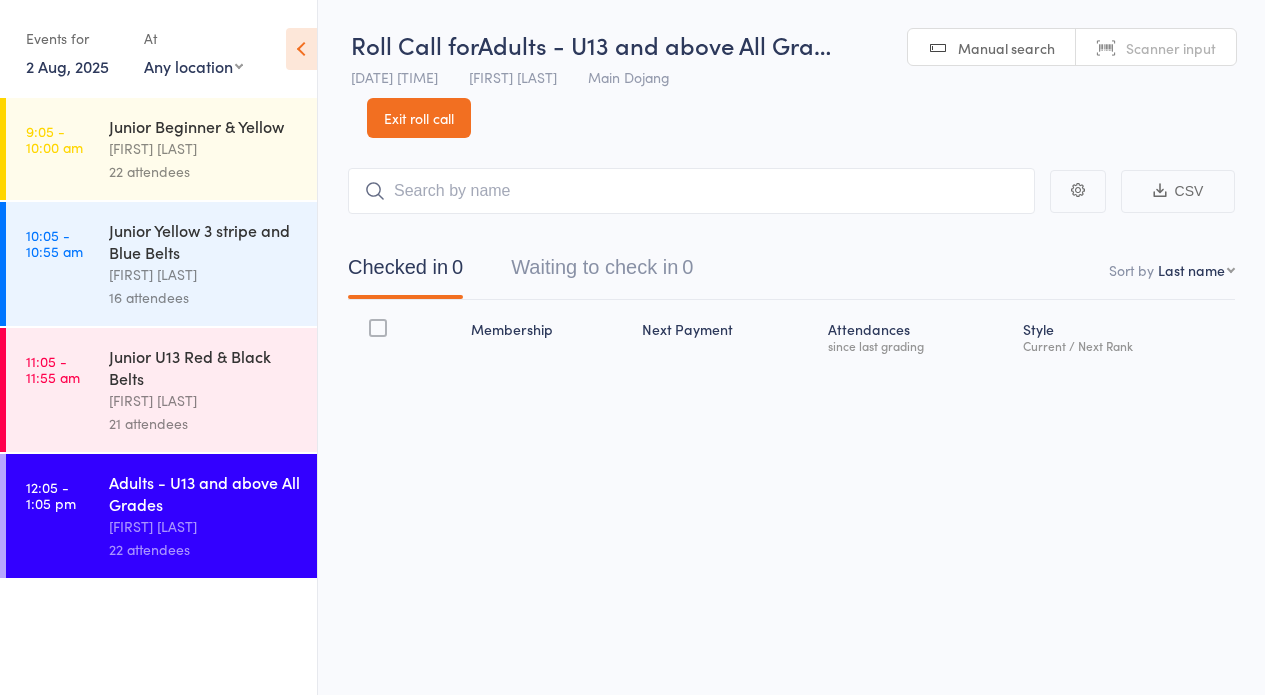 scroll, scrollTop: 0, scrollLeft: 0, axis: both 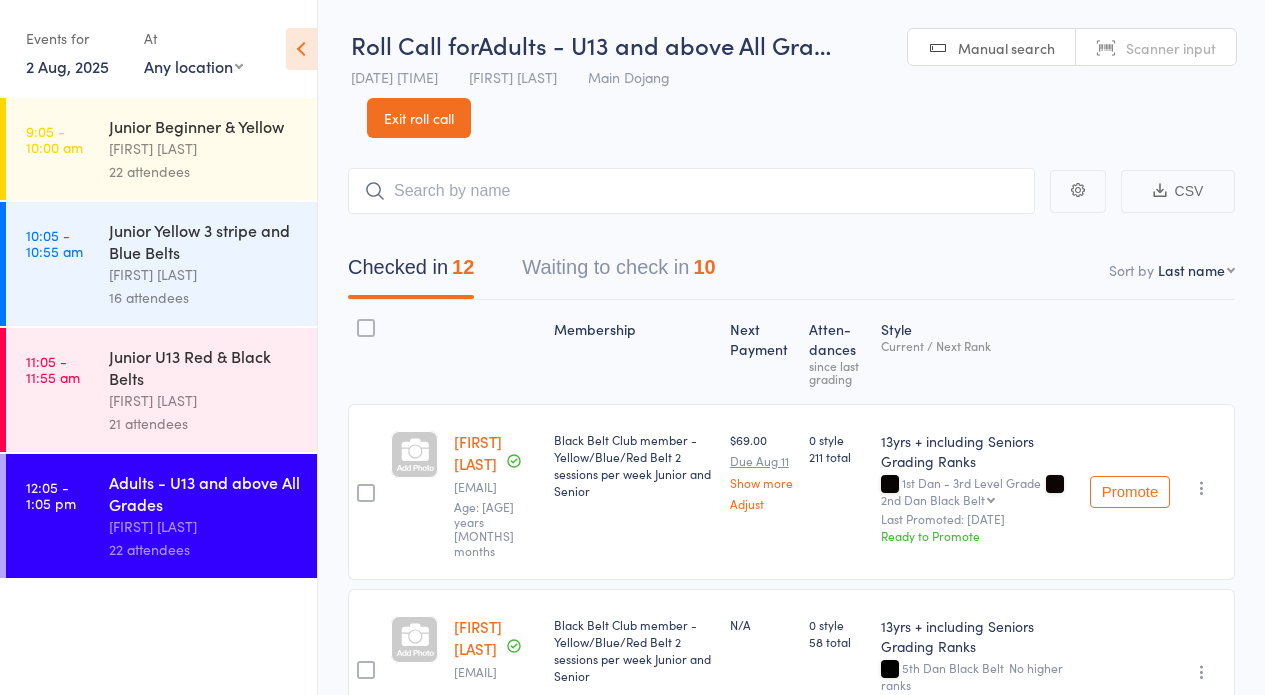 click on "Waiting to check in  10" at bounding box center (618, 272) 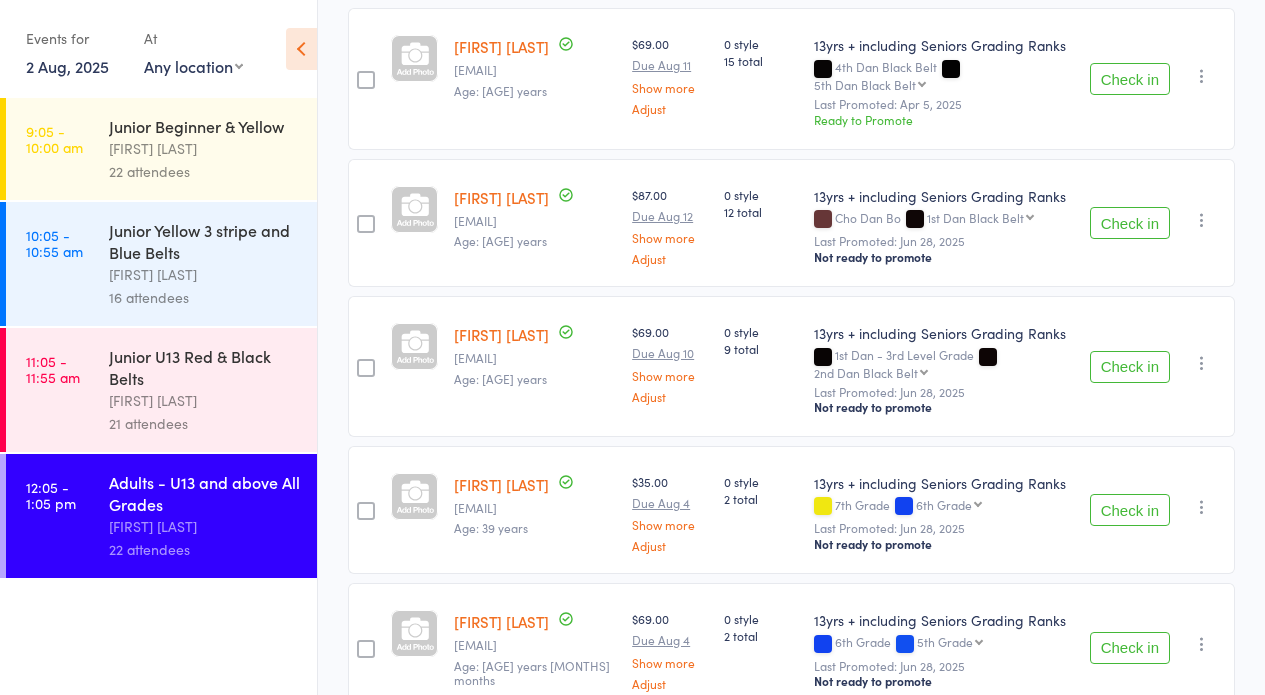 scroll, scrollTop: 975, scrollLeft: 0, axis: vertical 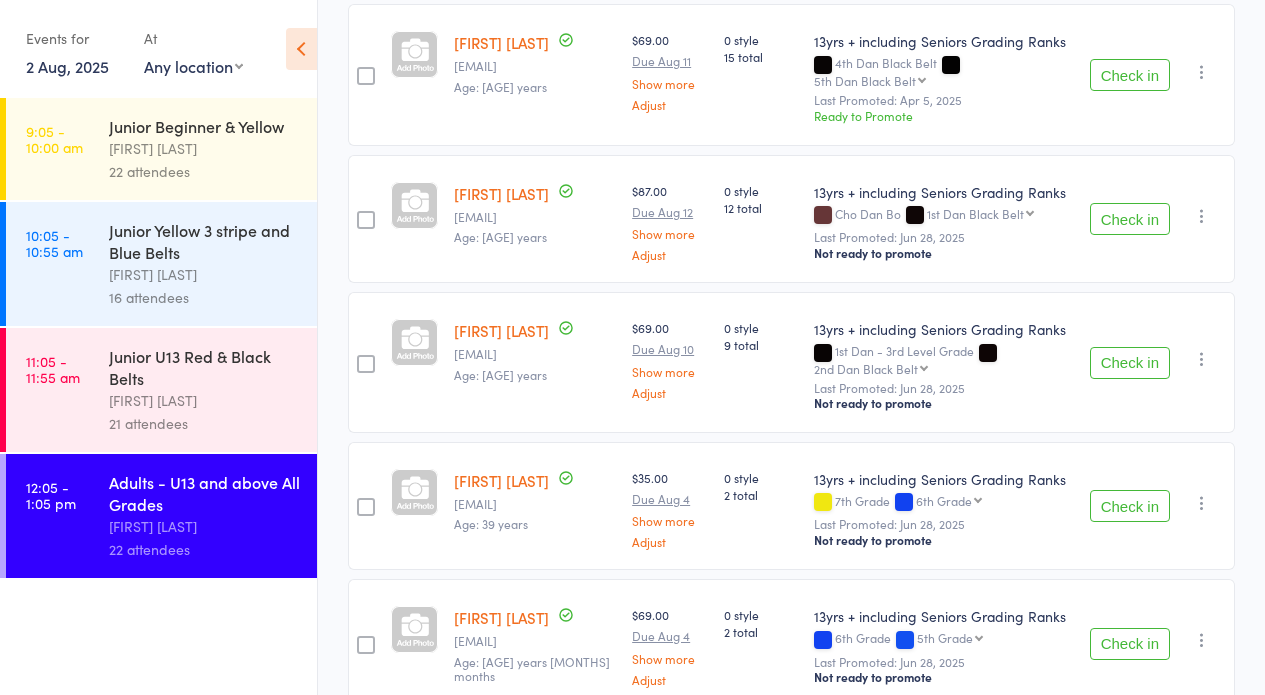 click on "Check in" at bounding box center [1130, 363] 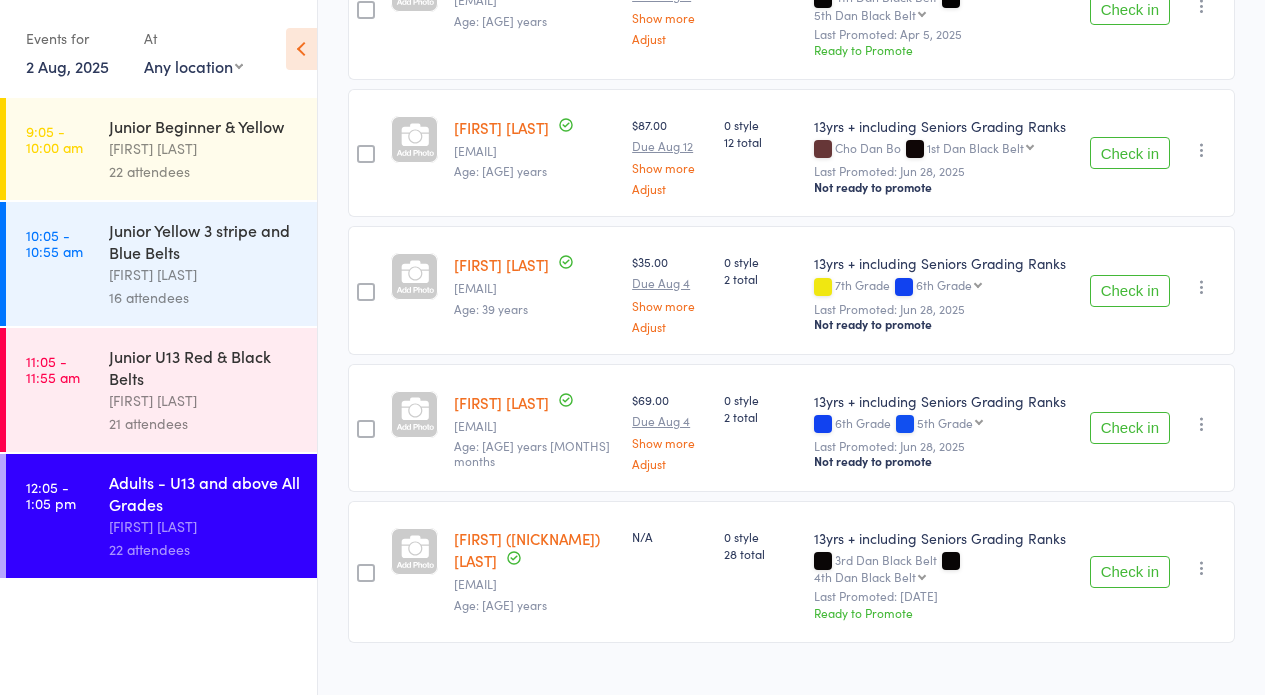 scroll, scrollTop: 0, scrollLeft: 0, axis: both 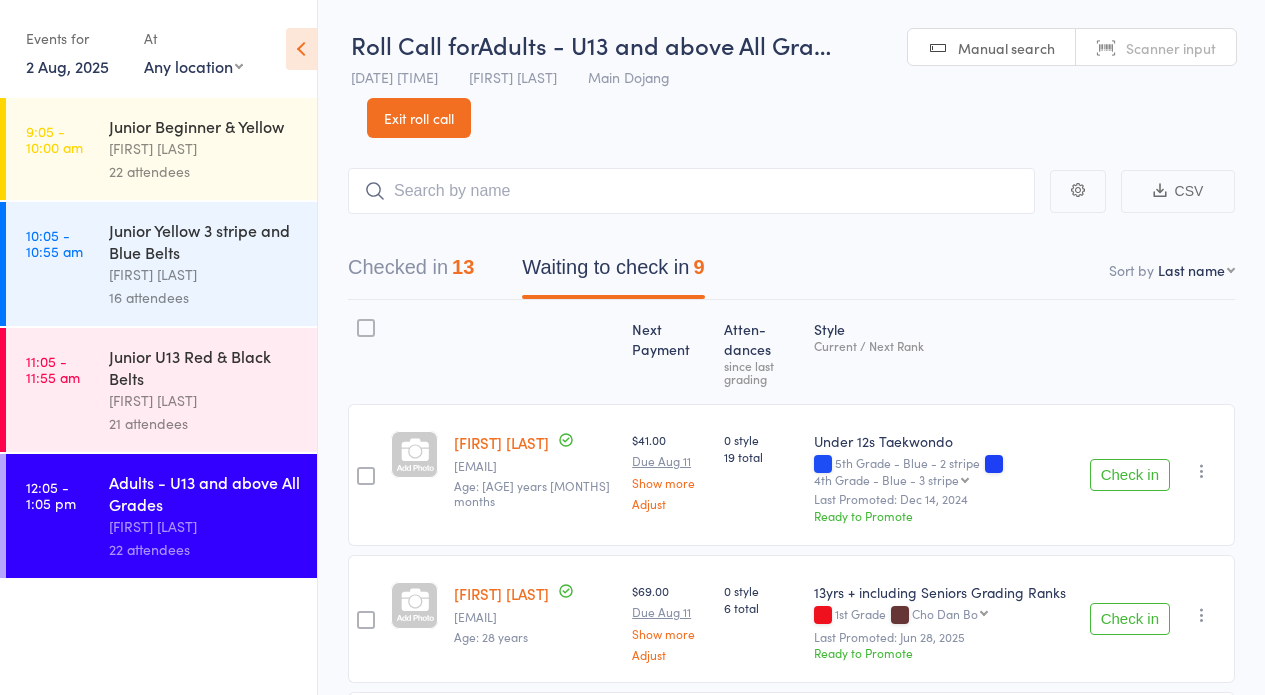 click on "Checked in  13" at bounding box center (411, 272) 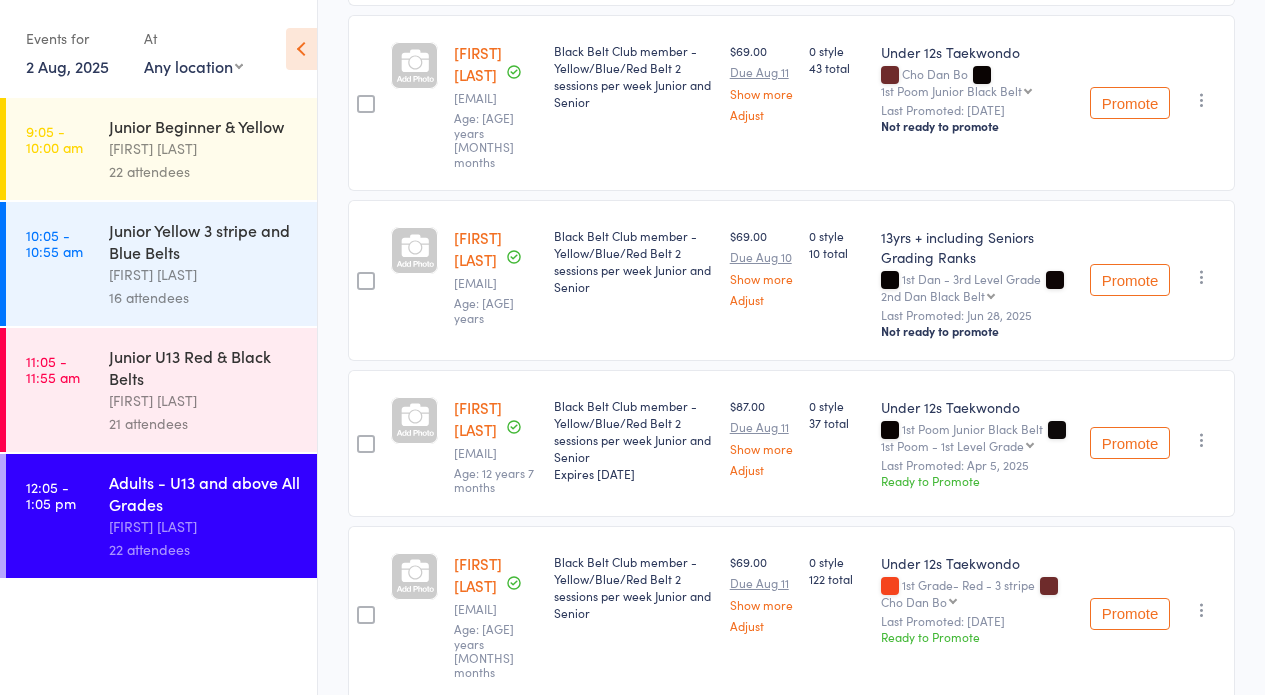 scroll, scrollTop: 1266, scrollLeft: 0, axis: vertical 